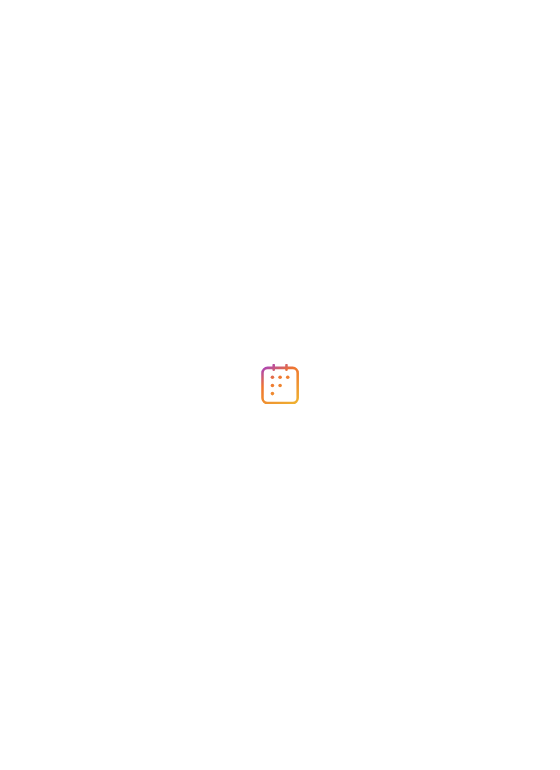 scroll, scrollTop: 0, scrollLeft: 0, axis: both 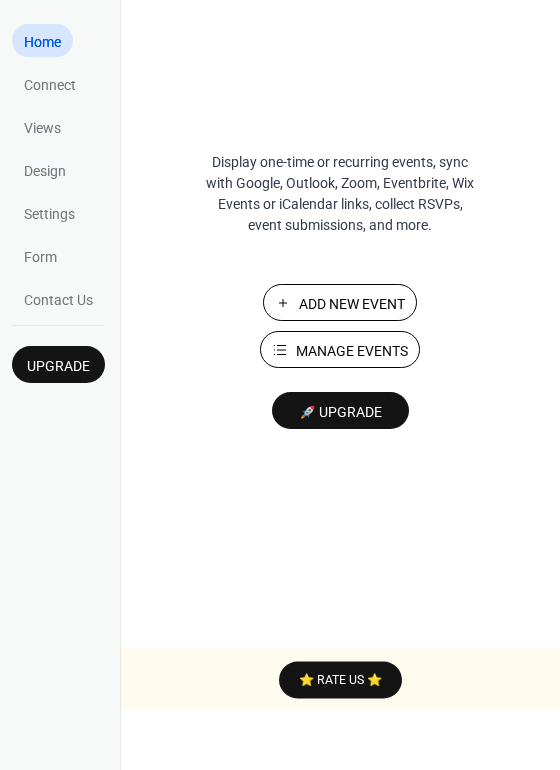 click on "Manage Events" at bounding box center [340, 349] 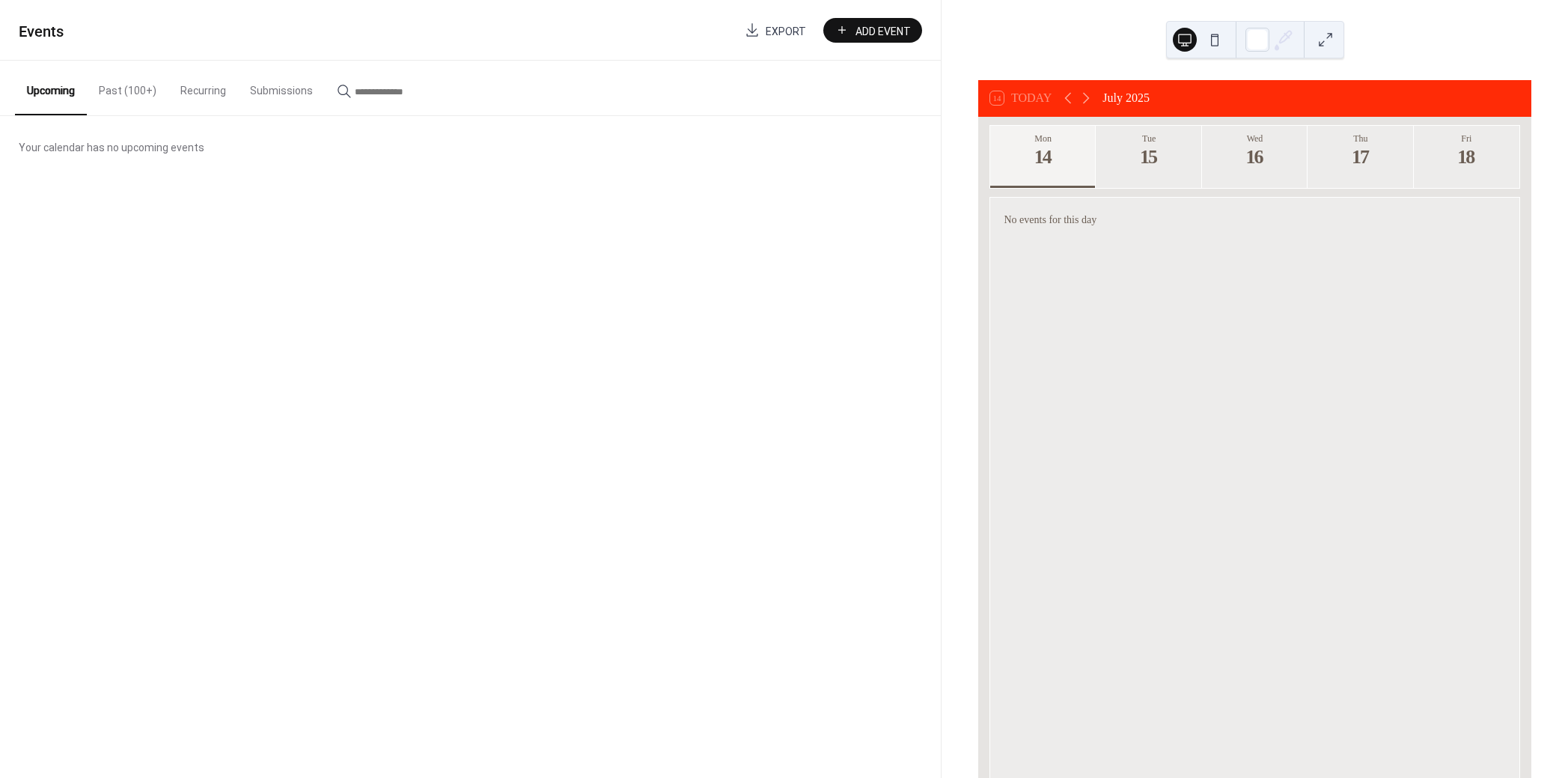 scroll, scrollTop: 0, scrollLeft: 0, axis: both 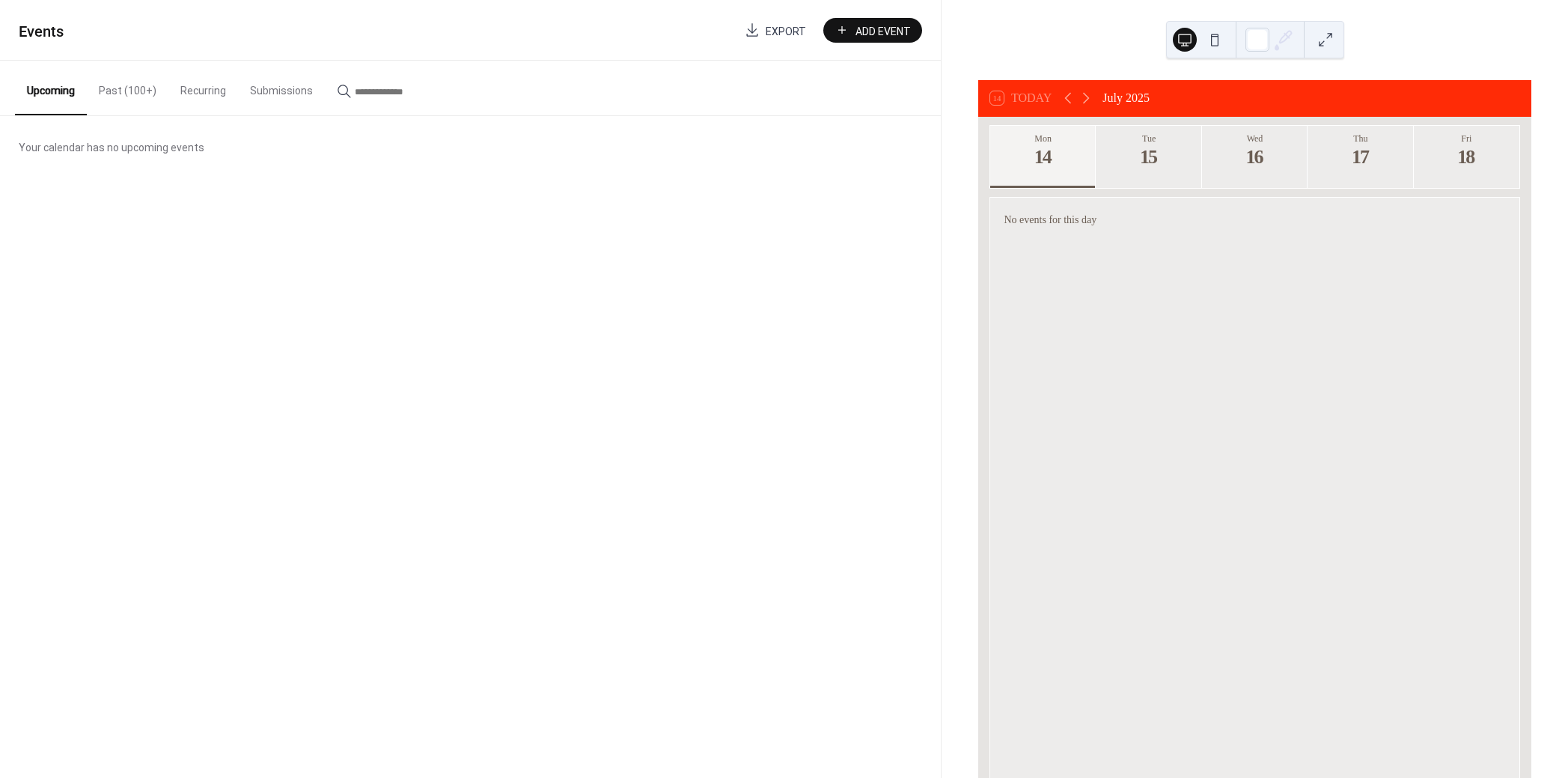 click on "Past (100+)" at bounding box center (127, 87) 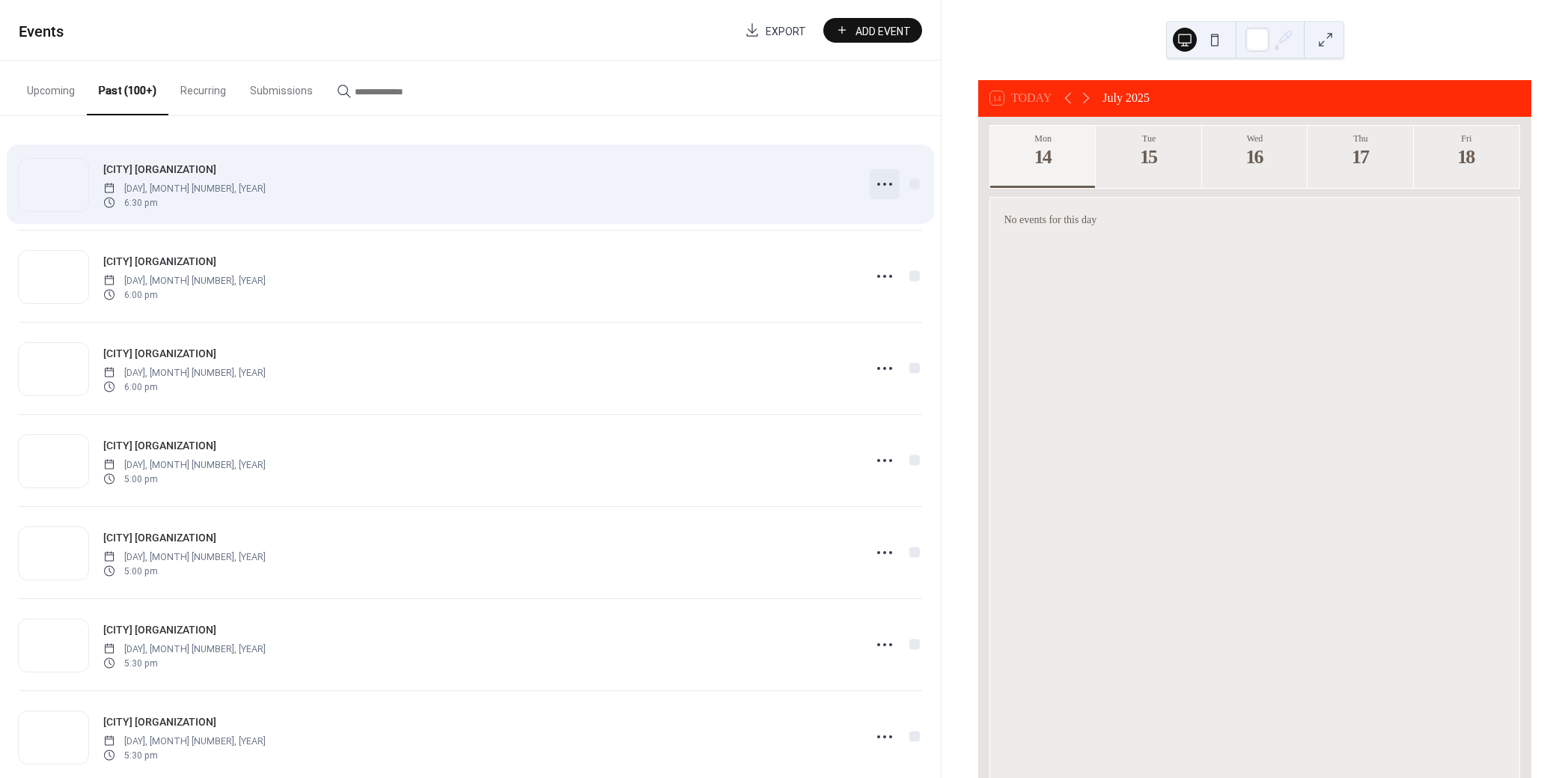 click 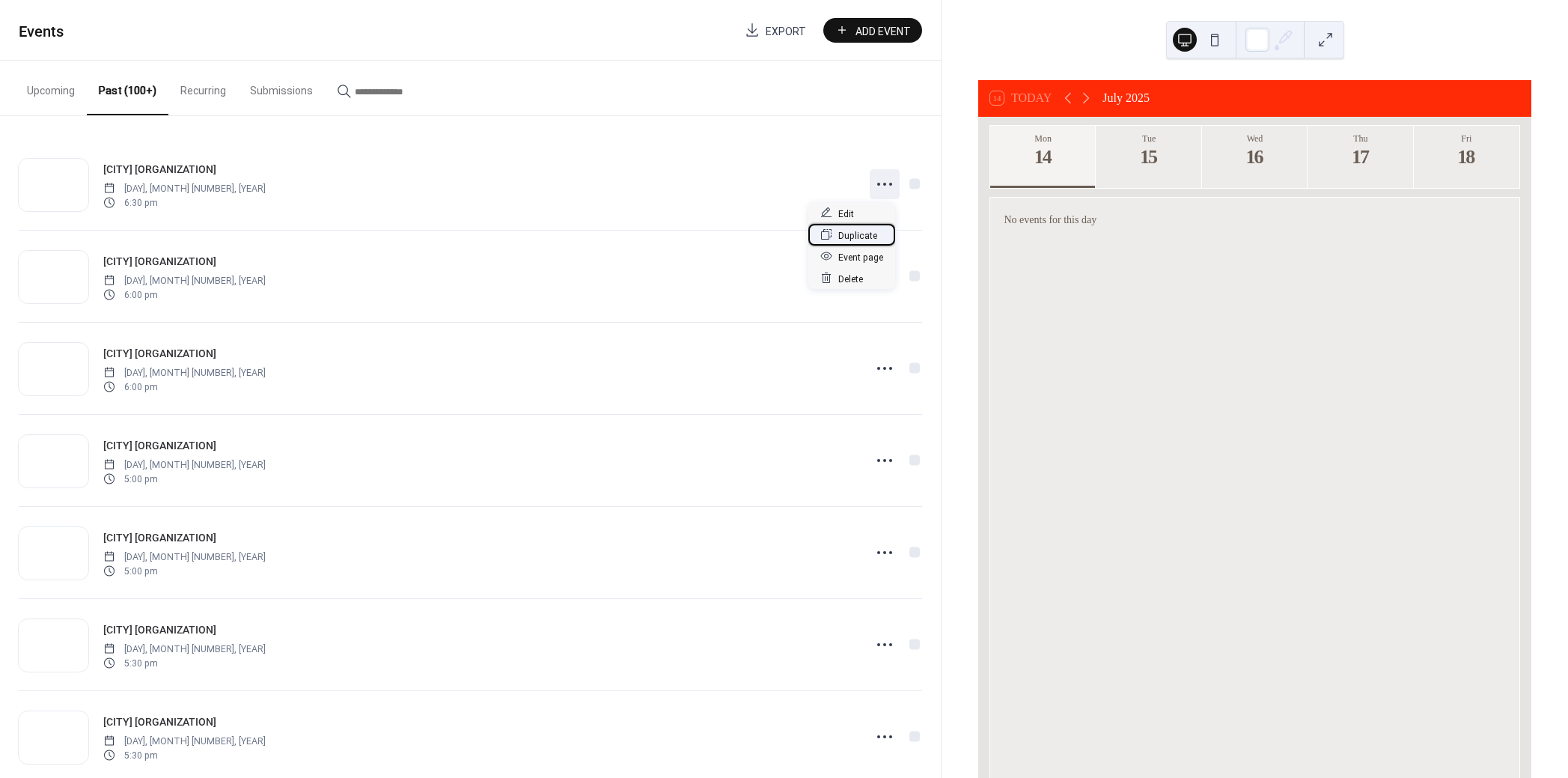 click on "Duplicate" at bounding box center [858, 235] 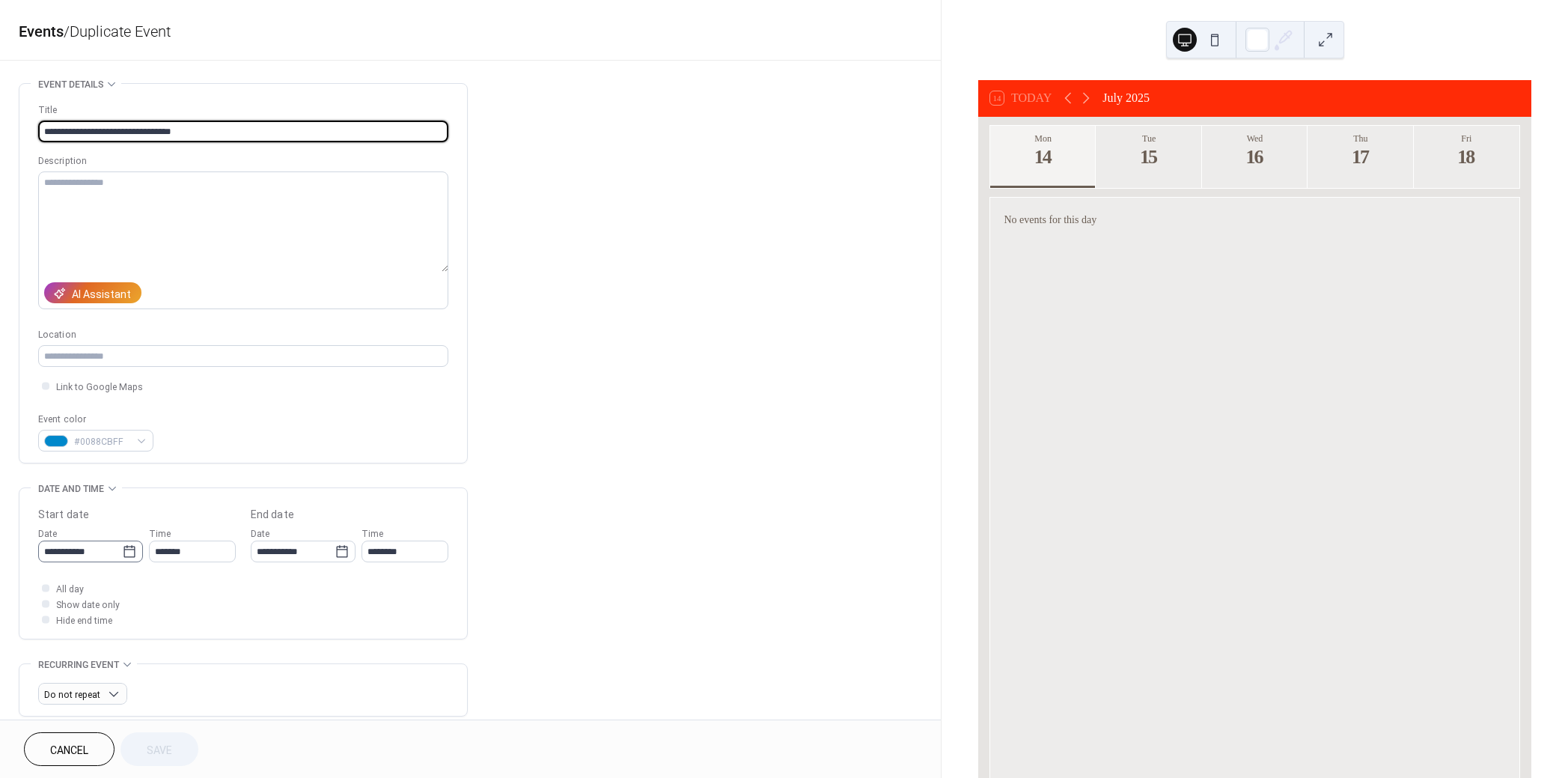 click 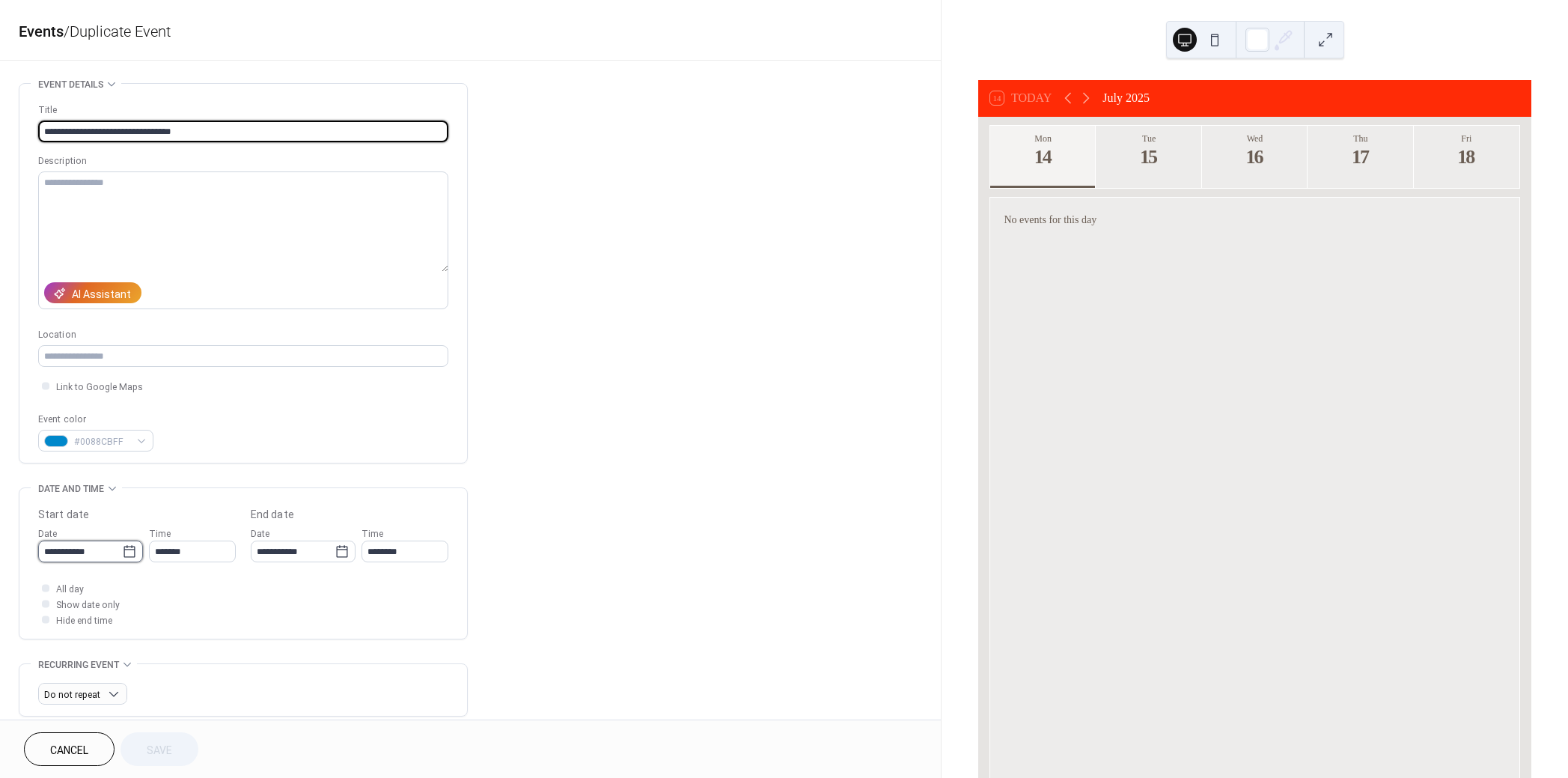 click on "**********" at bounding box center [80, 551] 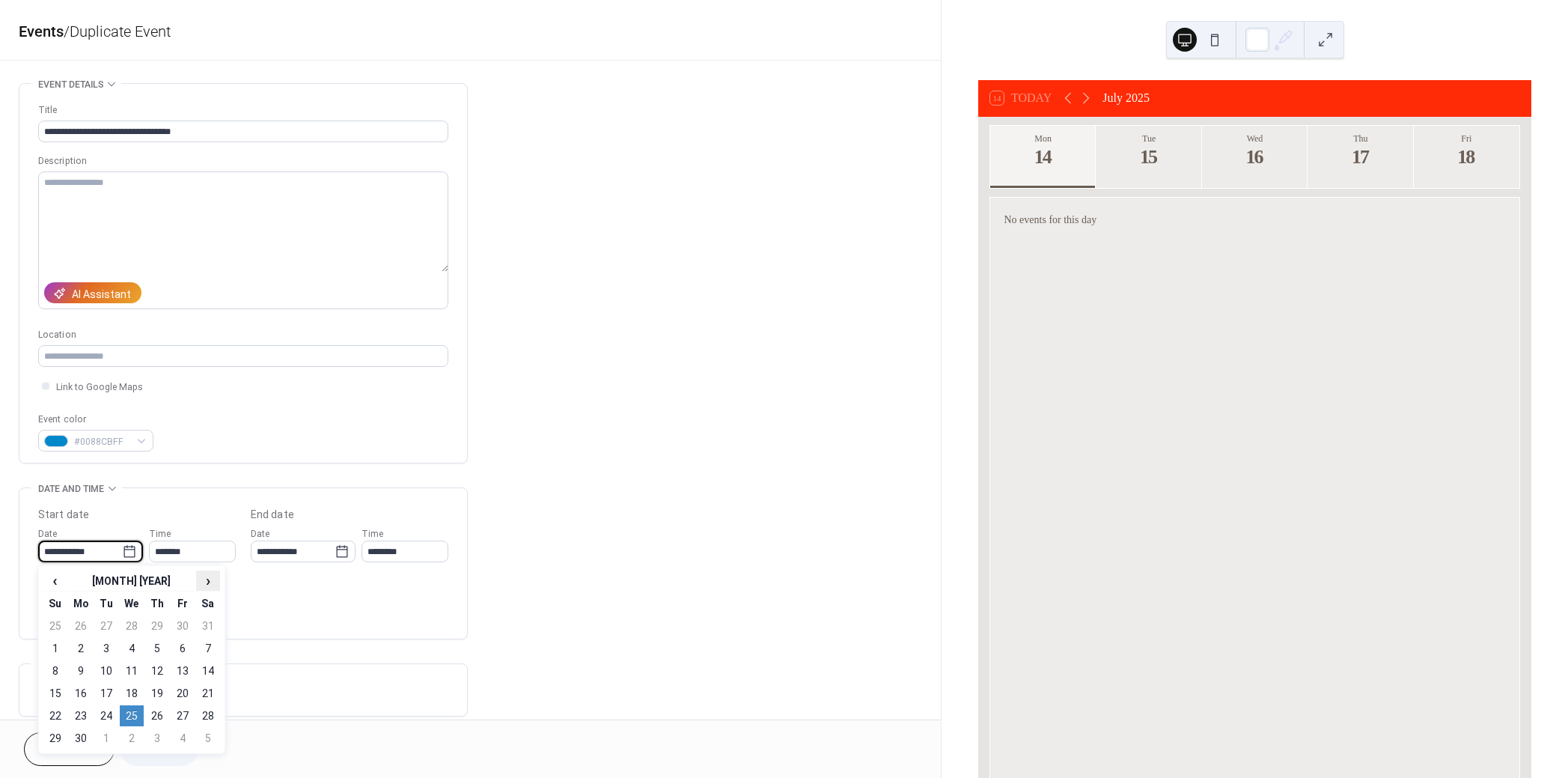 click on "›" at bounding box center [208, 580] 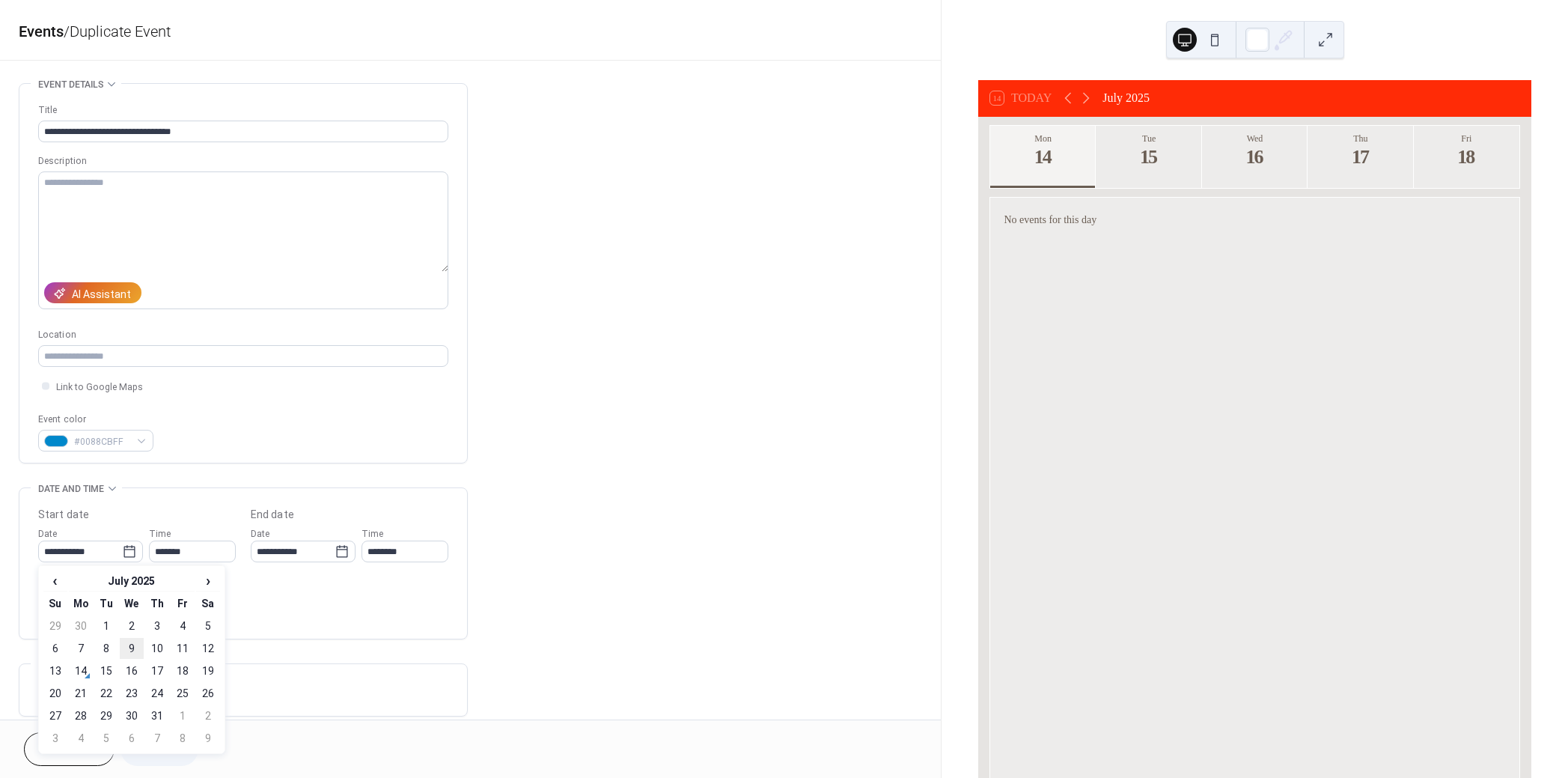 click on "9" at bounding box center [132, 648] 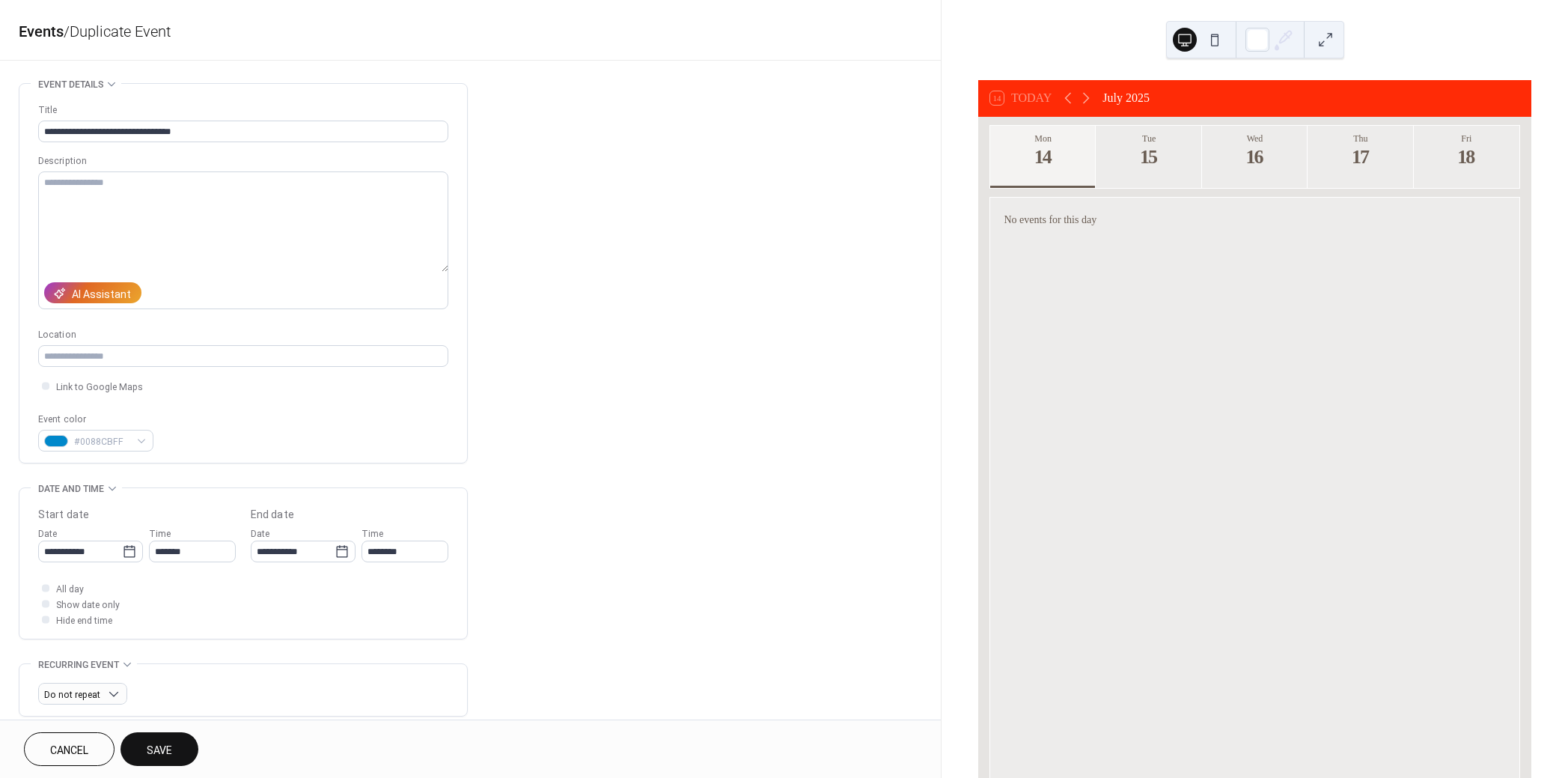 click on "Save" at bounding box center (159, 749) 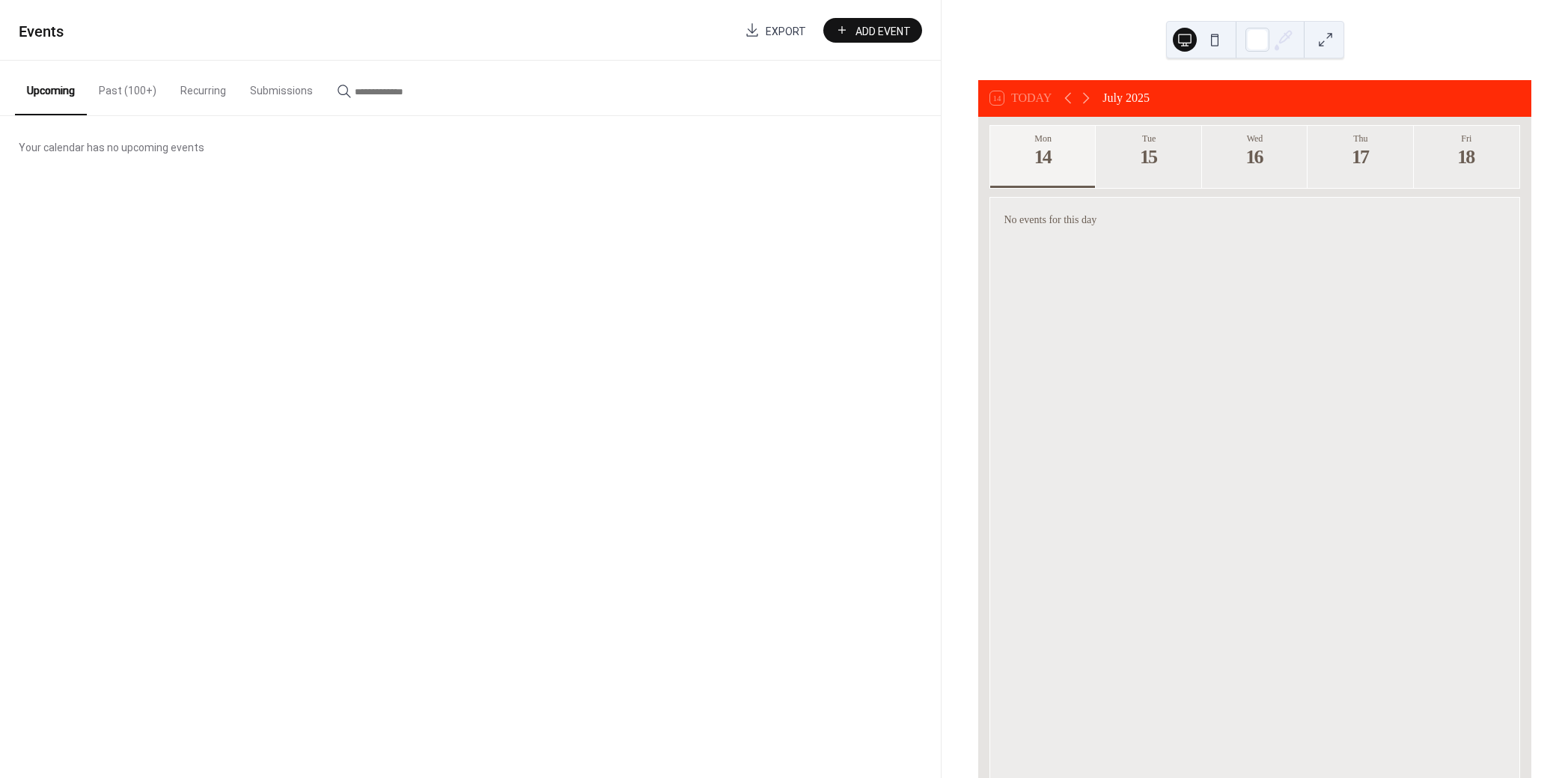 click on "Past (100+)" at bounding box center (127, 87) 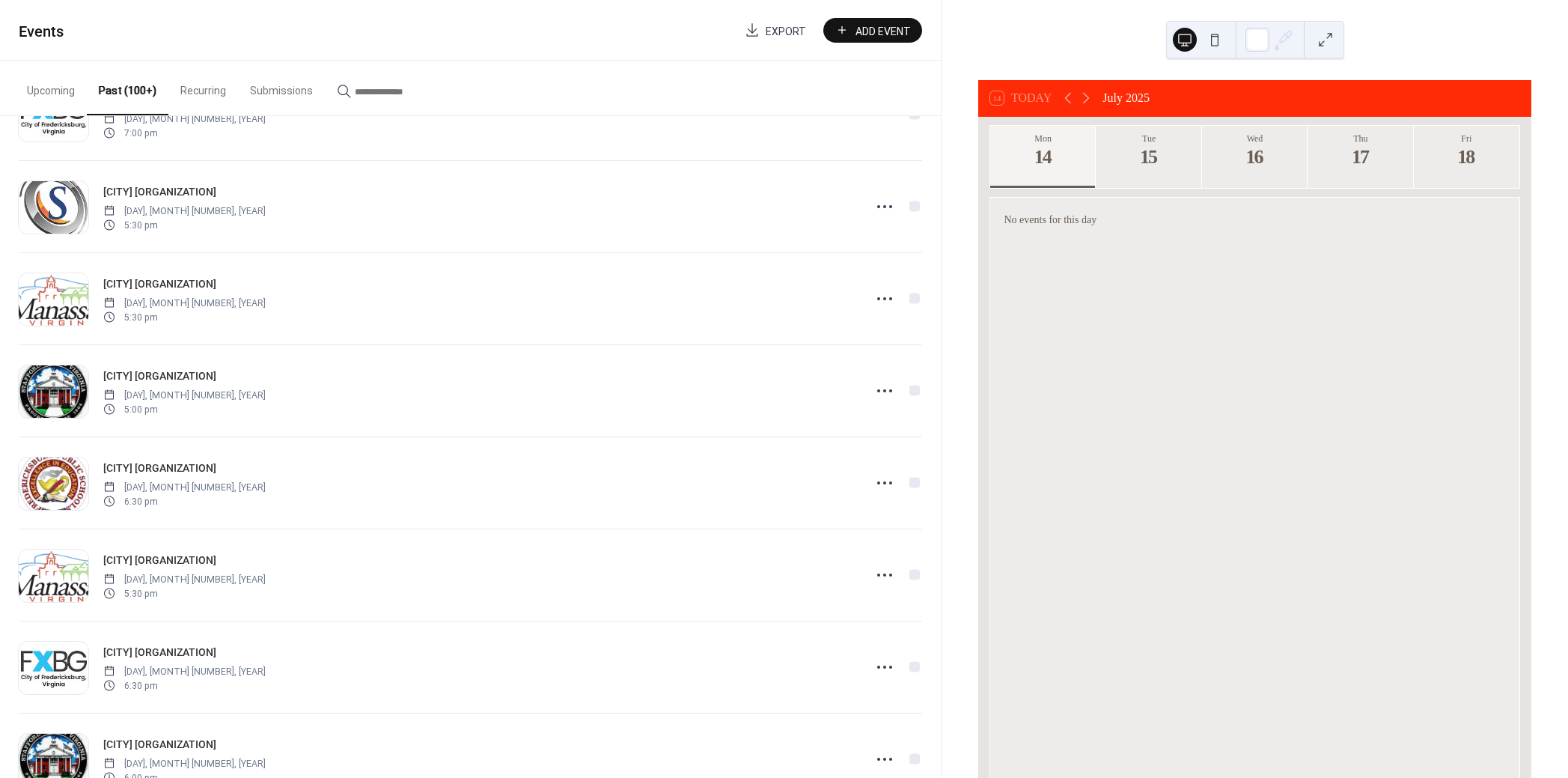scroll, scrollTop: 1565, scrollLeft: 0, axis: vertical 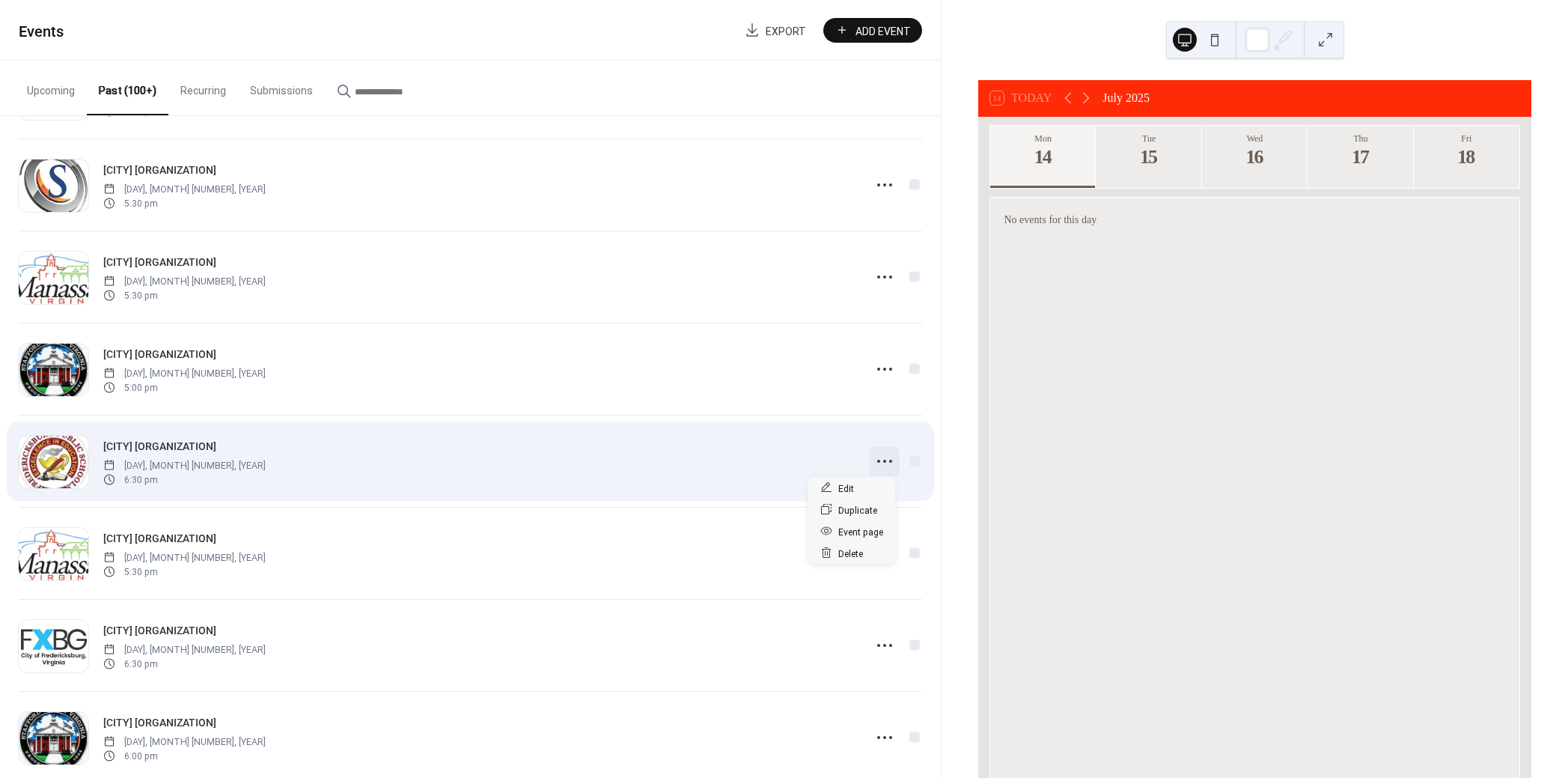 click 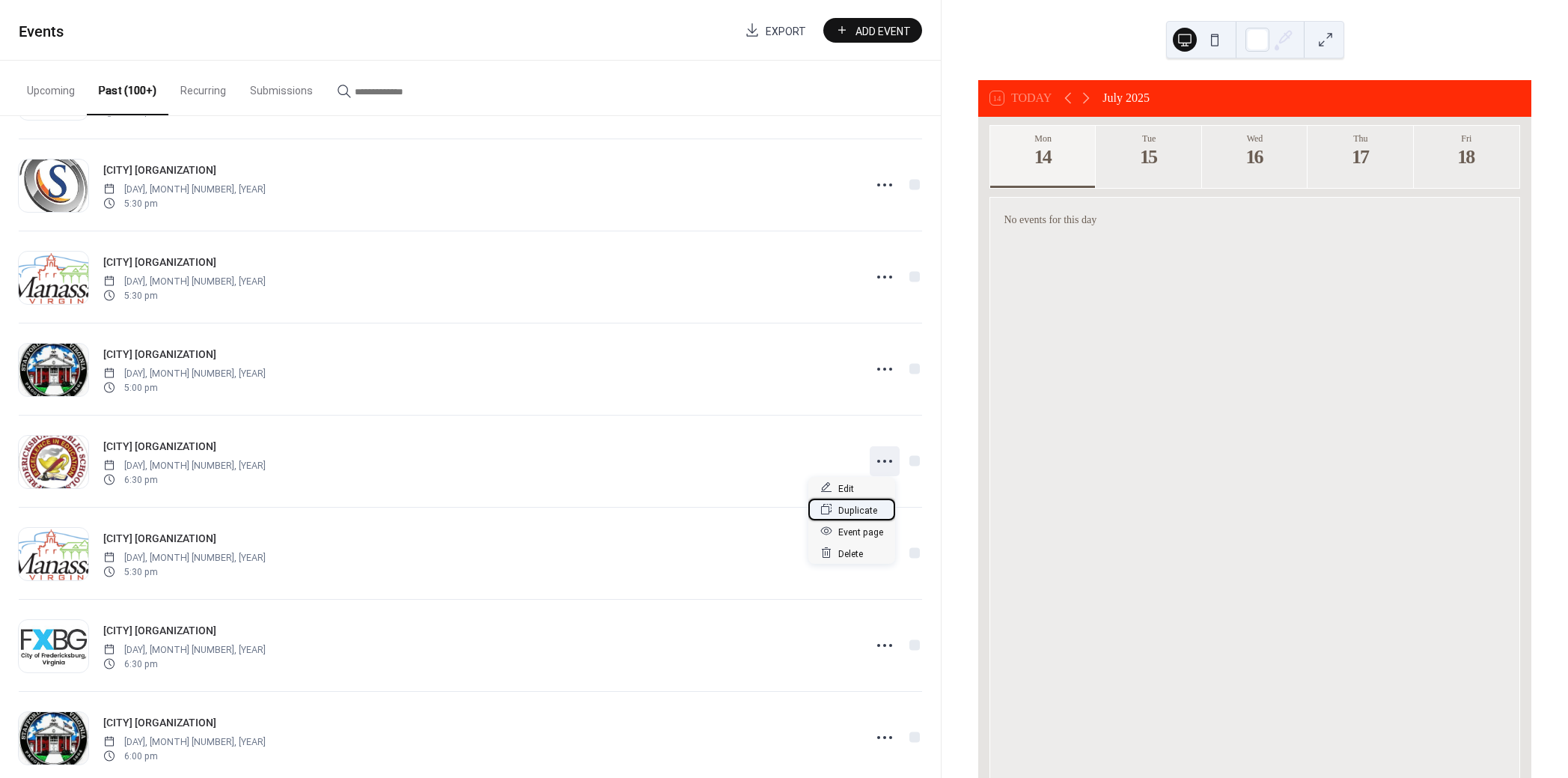 click on "Duplicate" at bounding box center [858, 510] 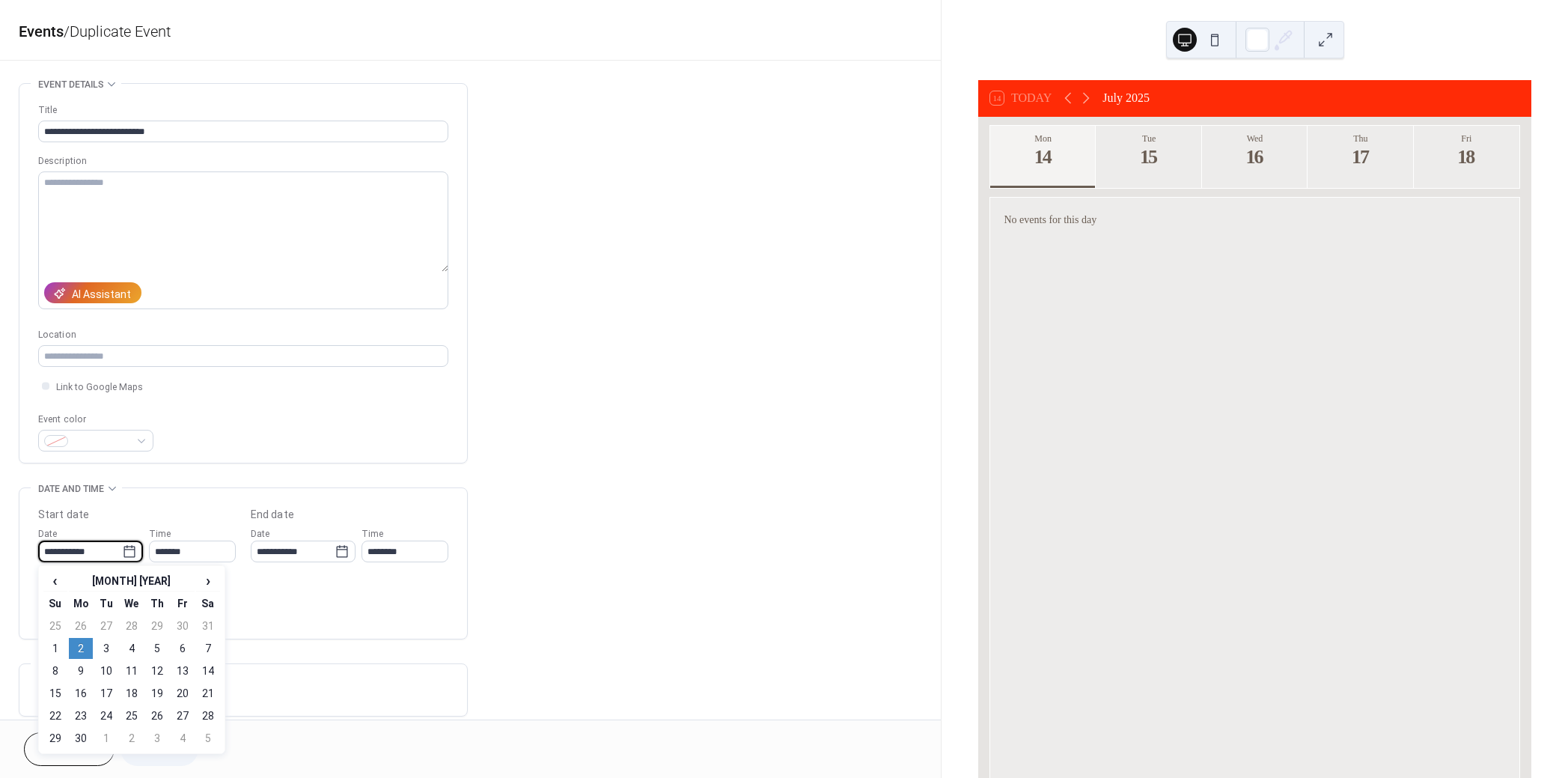 click on "**********" at bounding box center (80, 551) 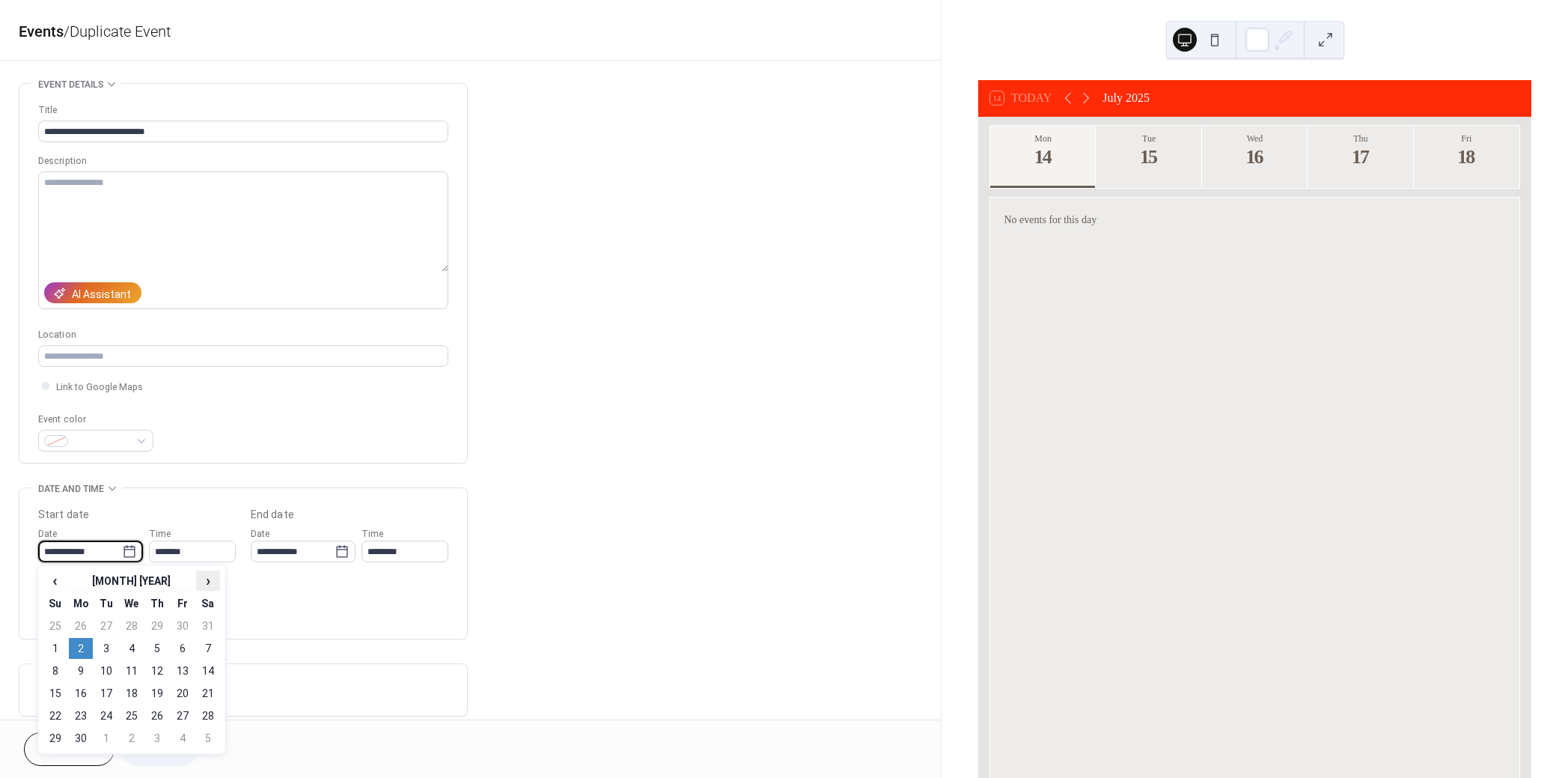 click on "›" at bounding box center (208, 580) 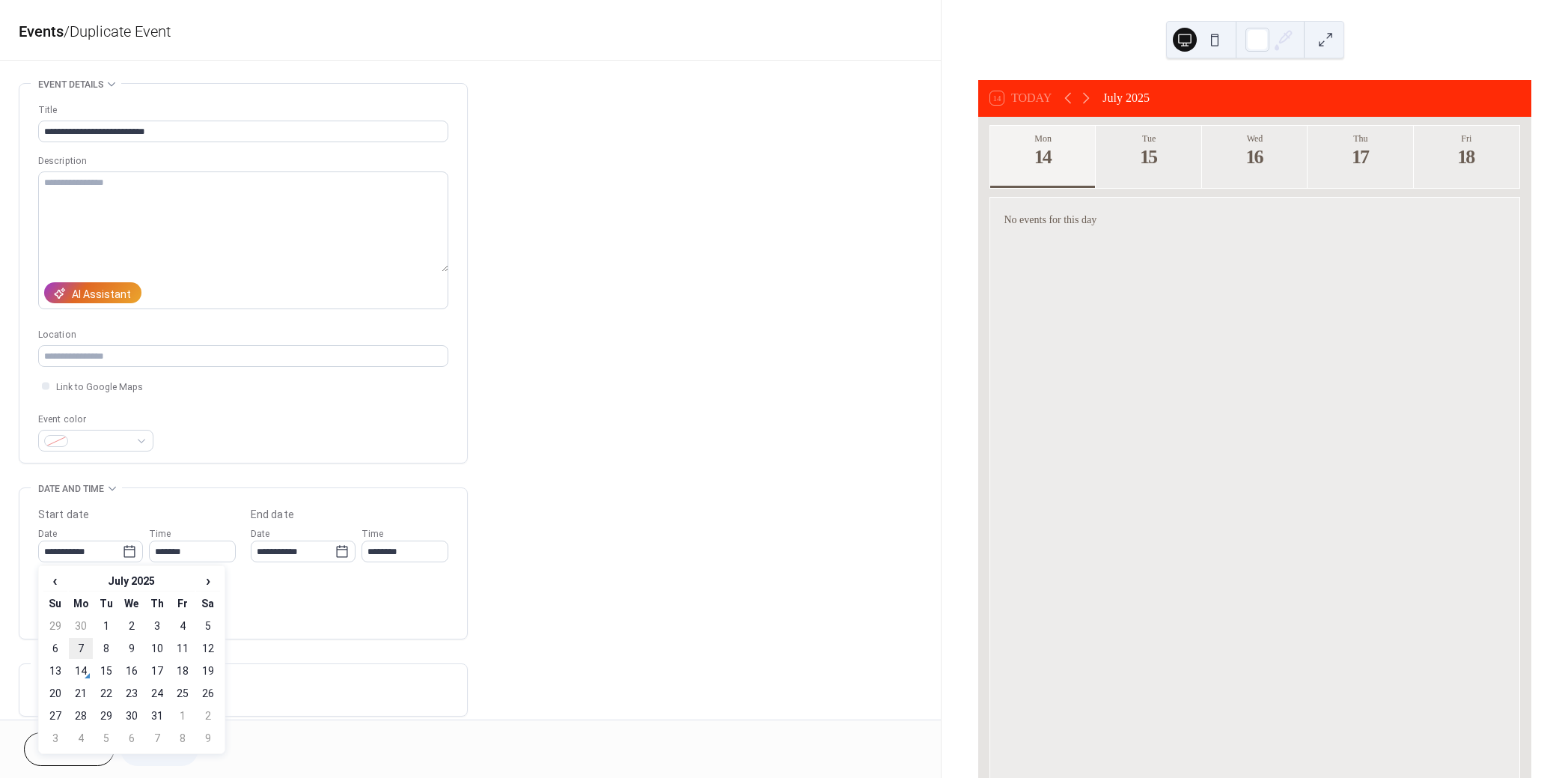 click on "7" at bounding box center [81, 648] 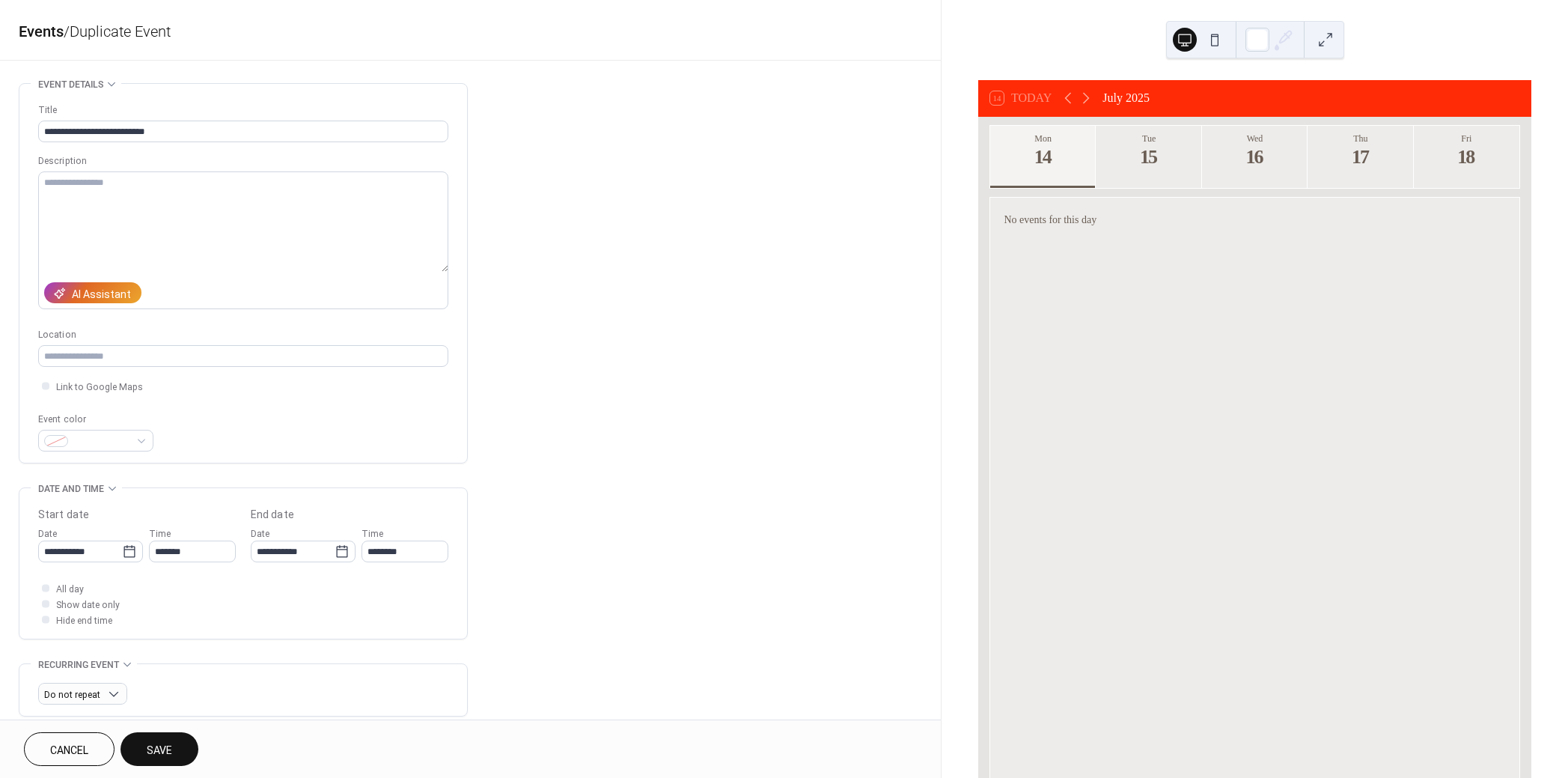 click on "Save" at bounding box center [159, 749] 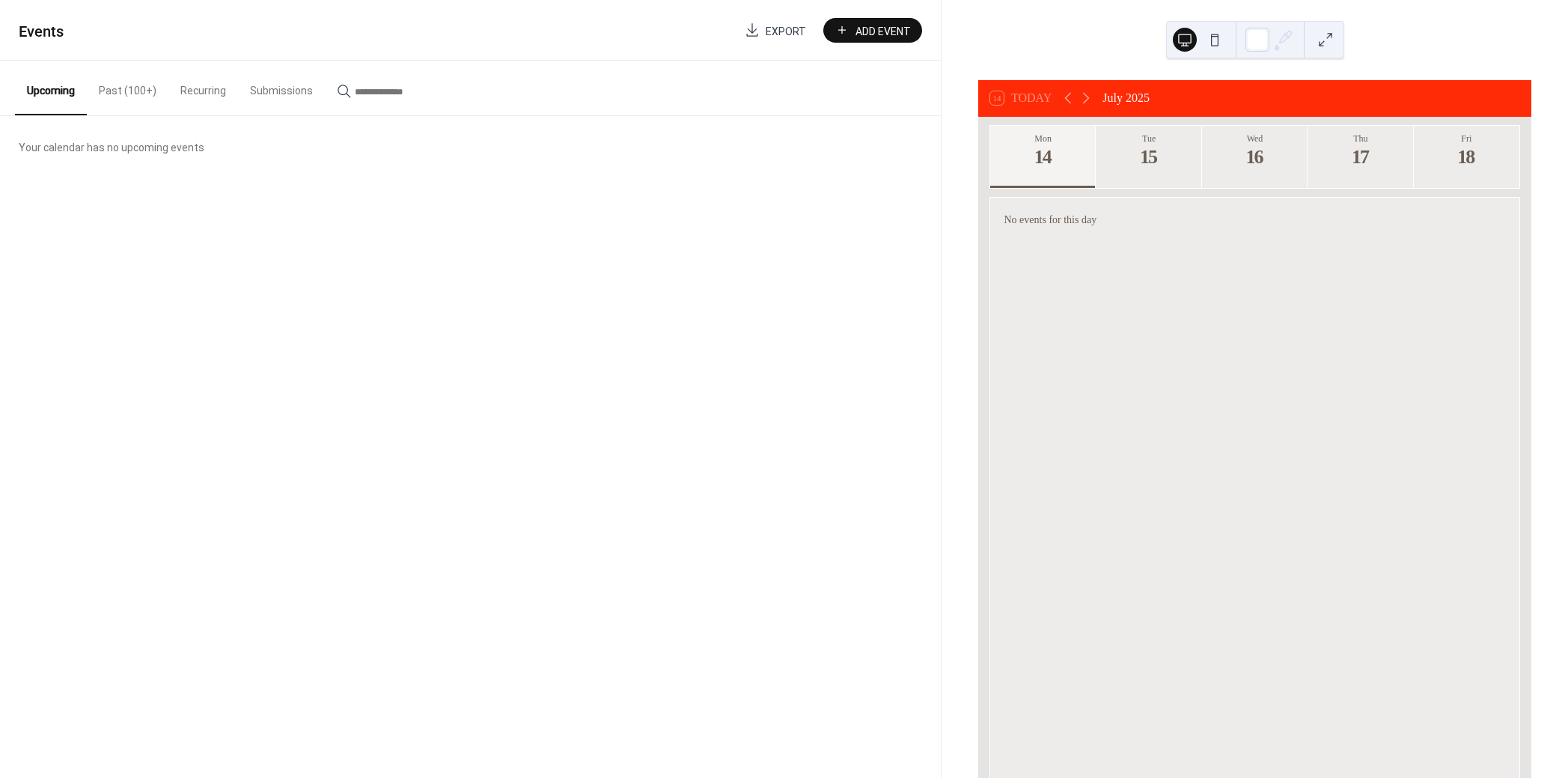 click on "Past (100+)" at bounding box center (127, 87) 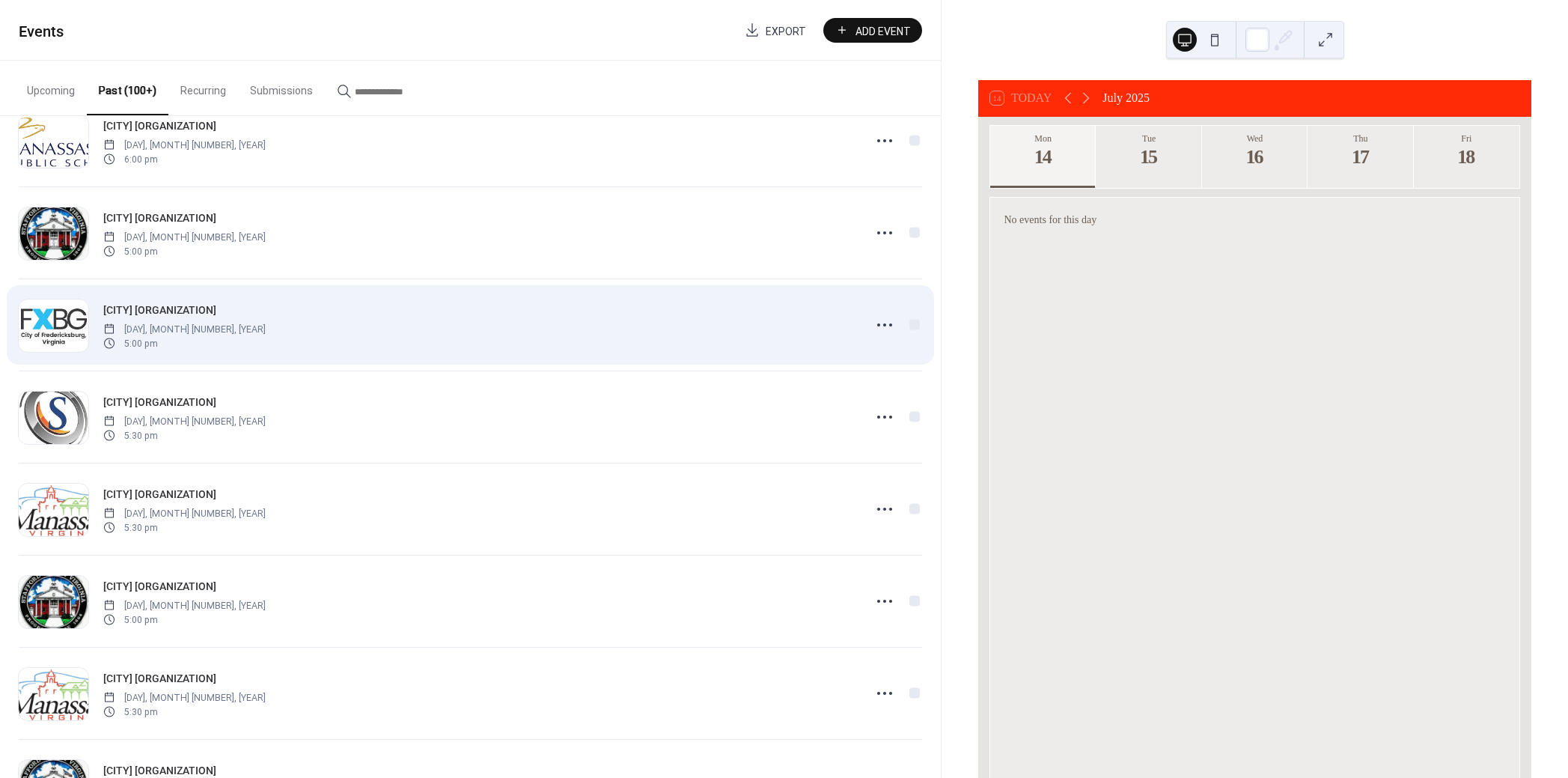 scroll, scrollTop: 408, scrollLeft: 0, axis: vertical 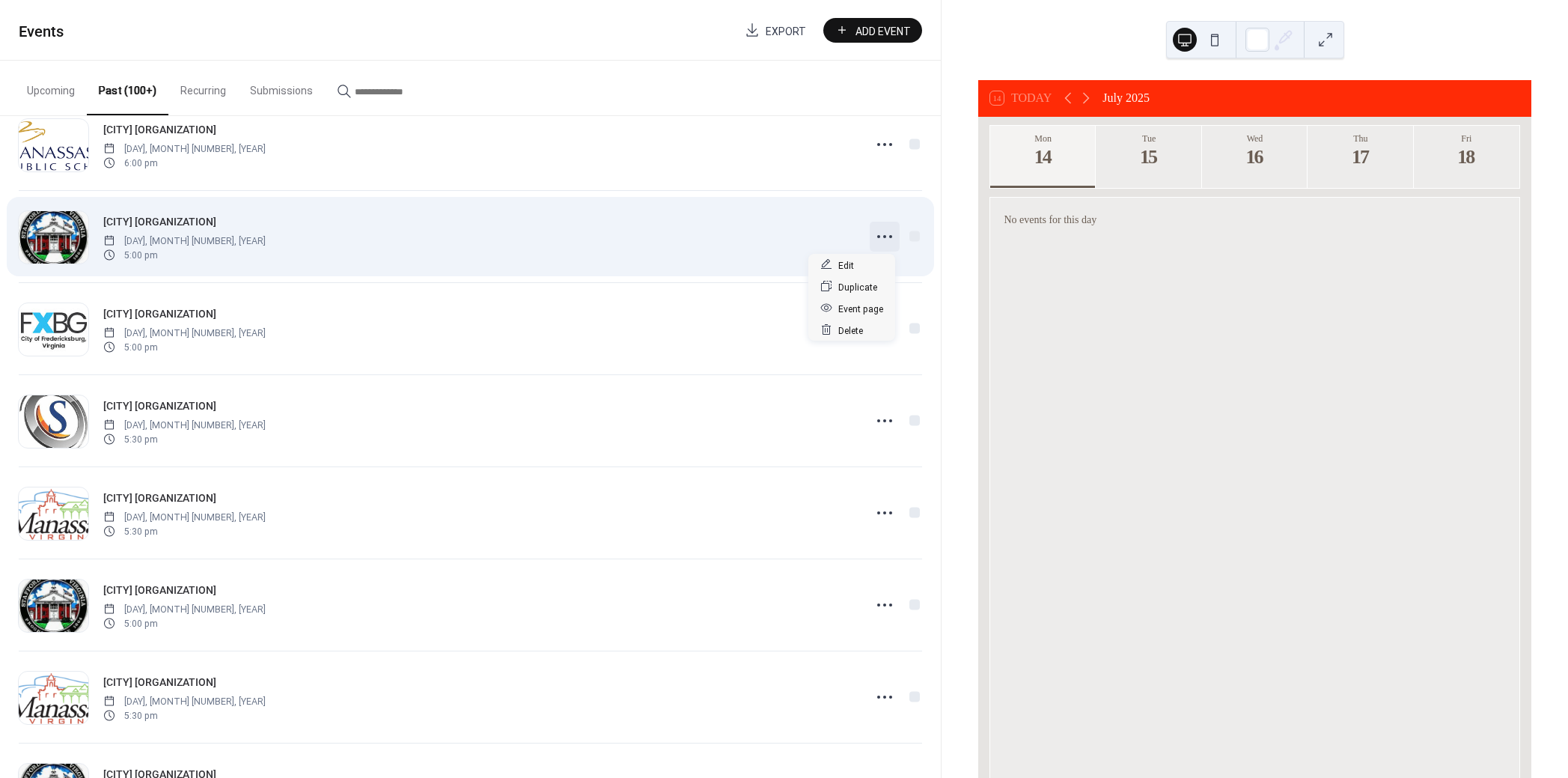 click 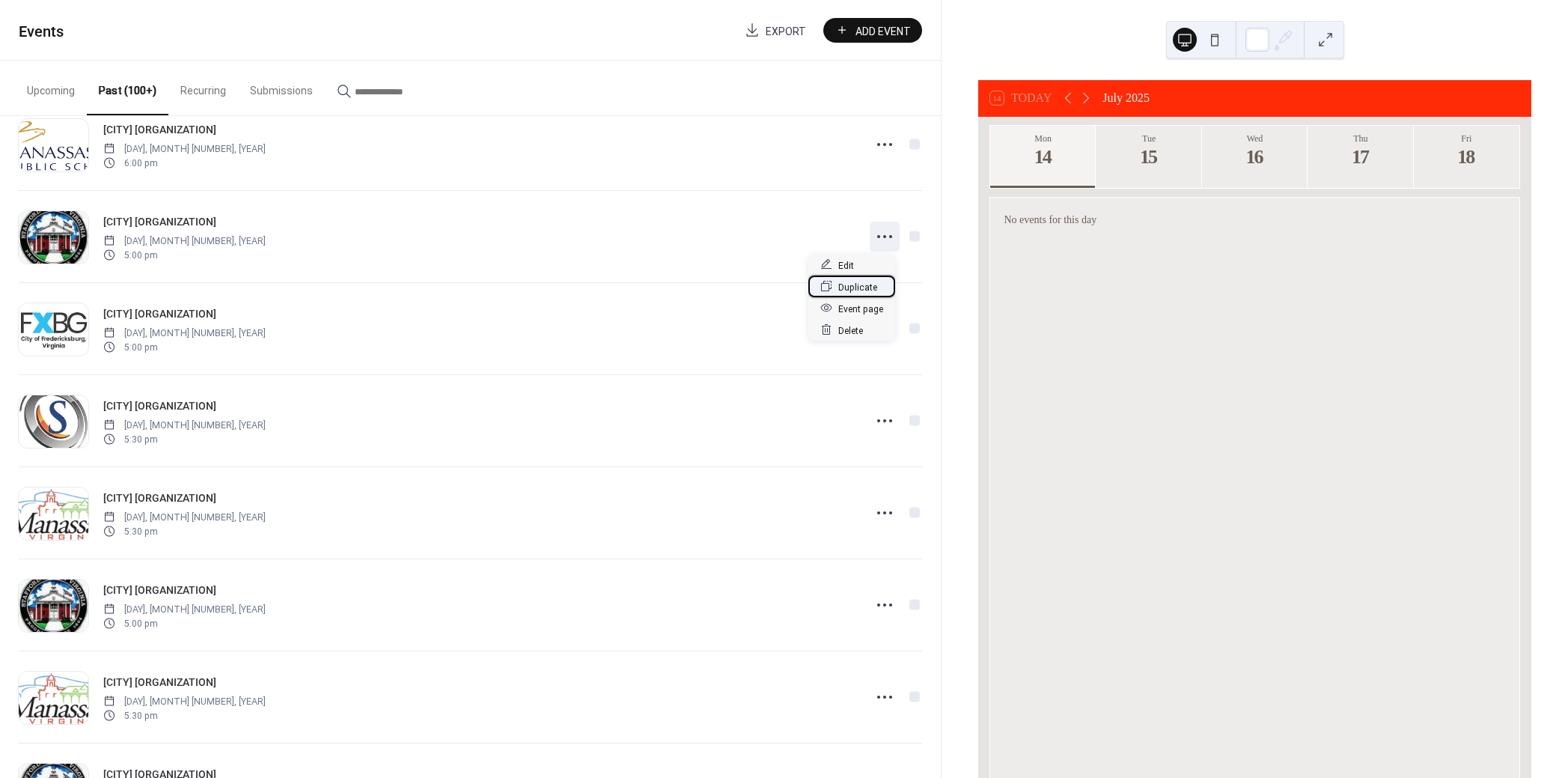 click on "Duplicate" at bounding box center [858, 287] 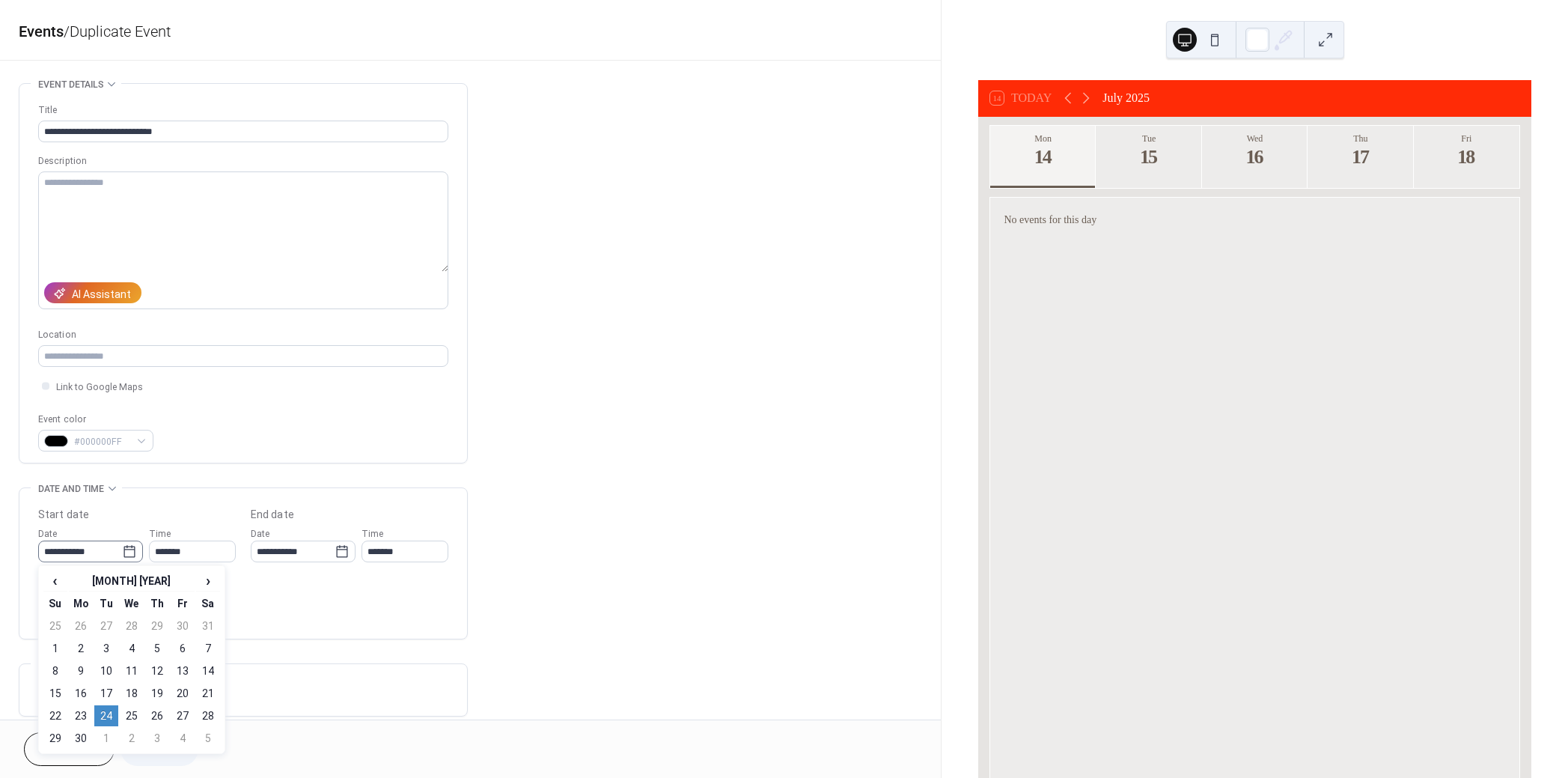 click 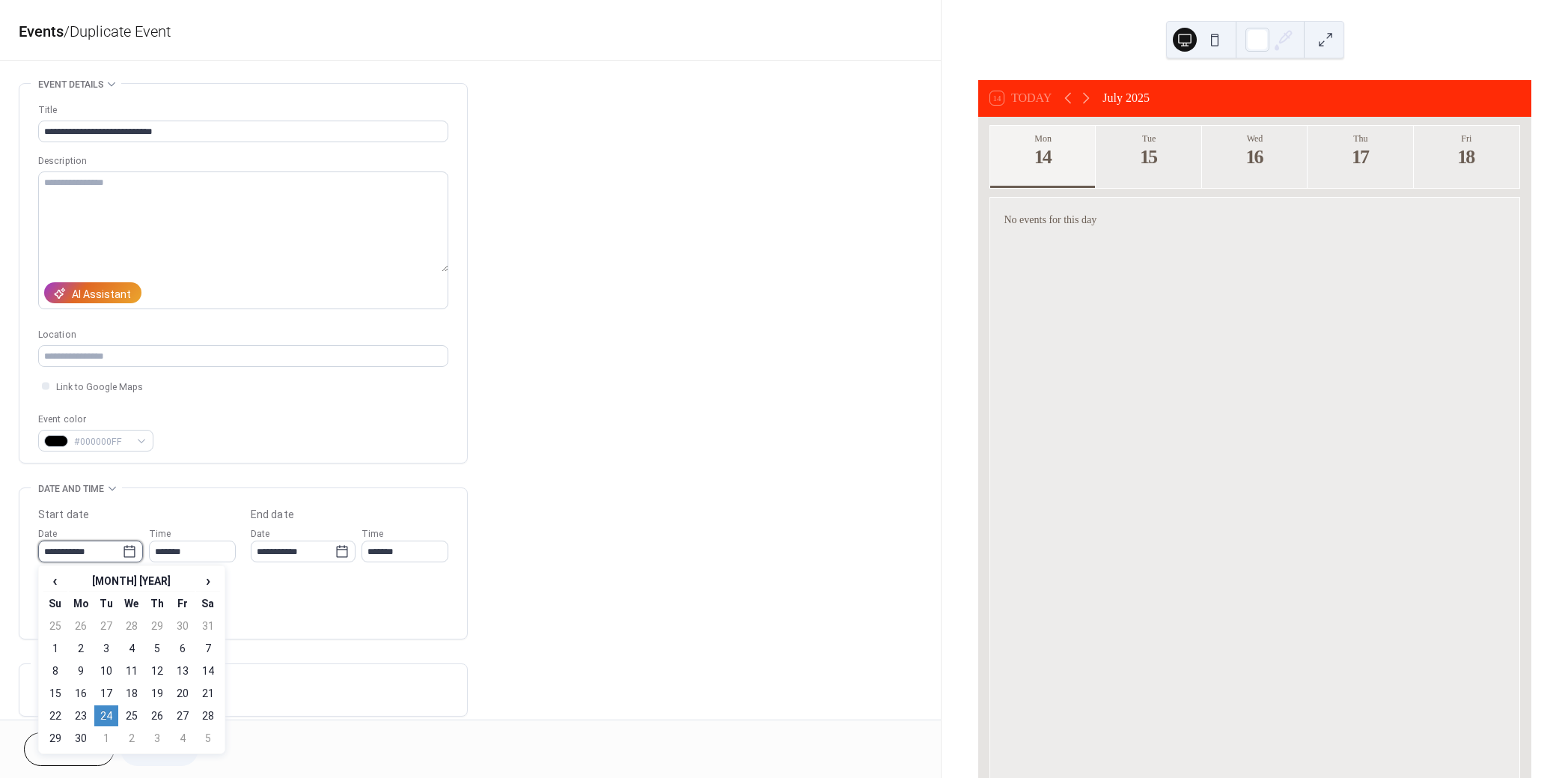 click on "**********" at bounding box center [80, 551] 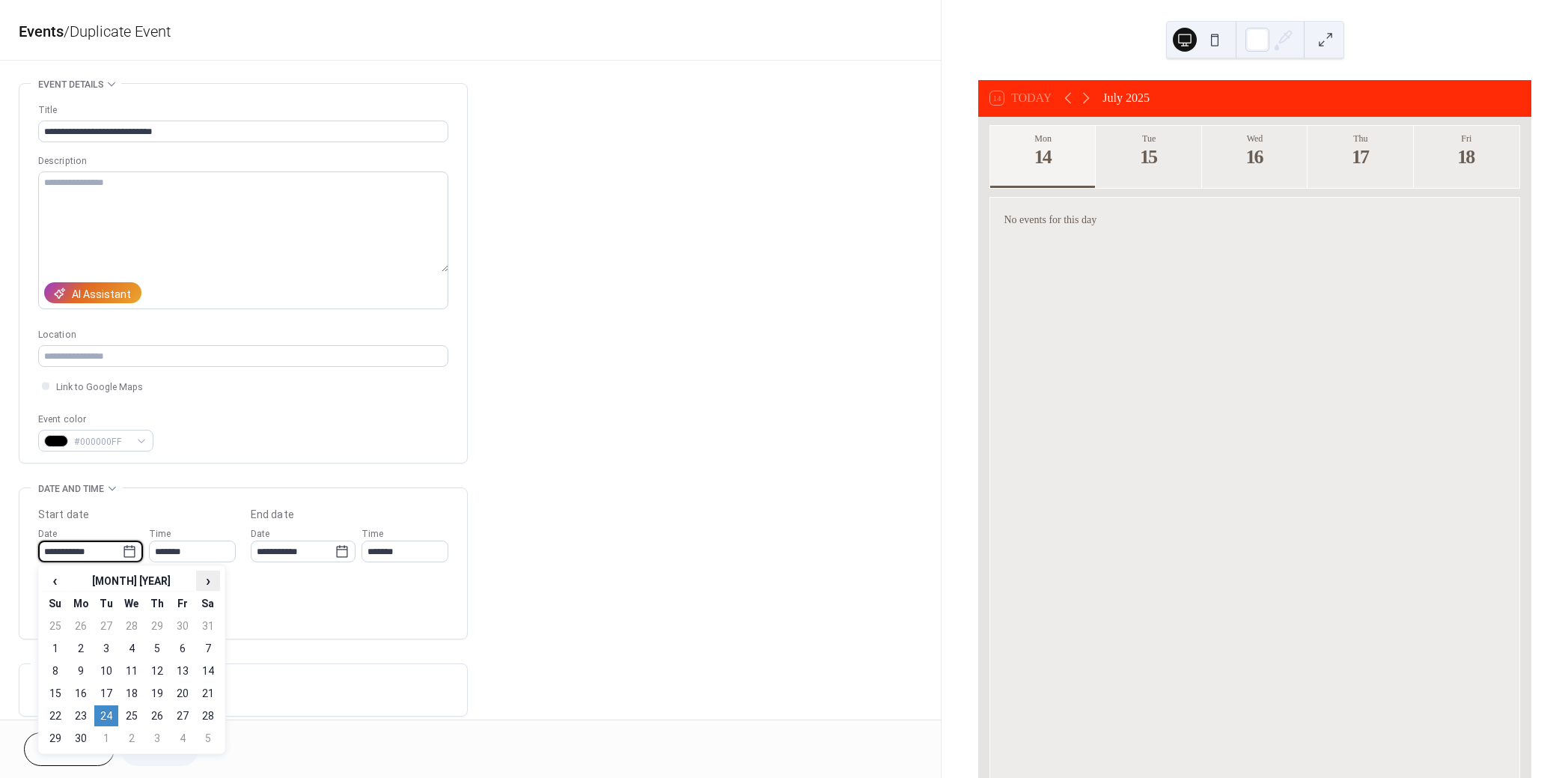 click on "›" at bounding box center (208, 580) 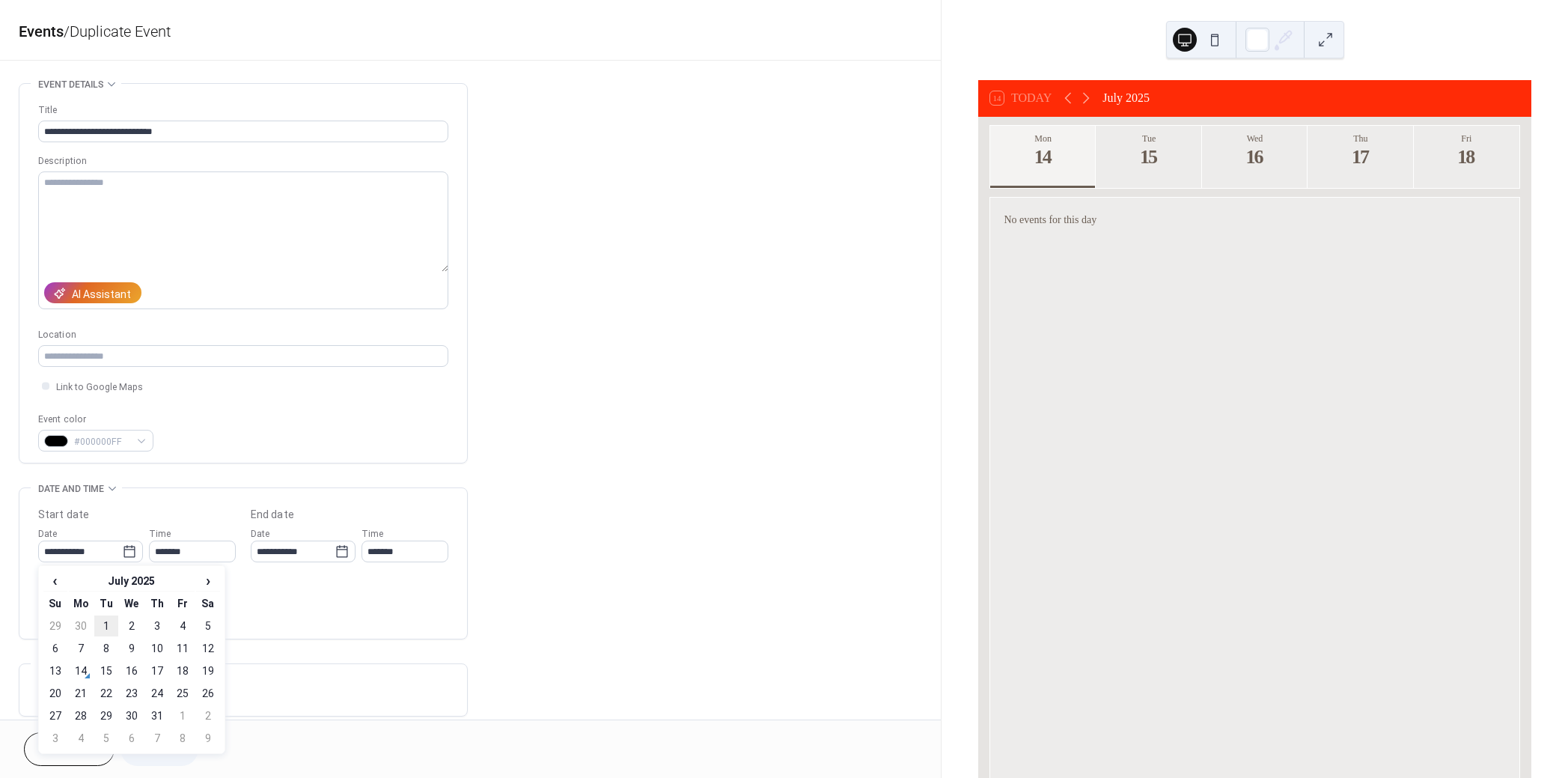 click on "1" at bounding box center [106, 626] 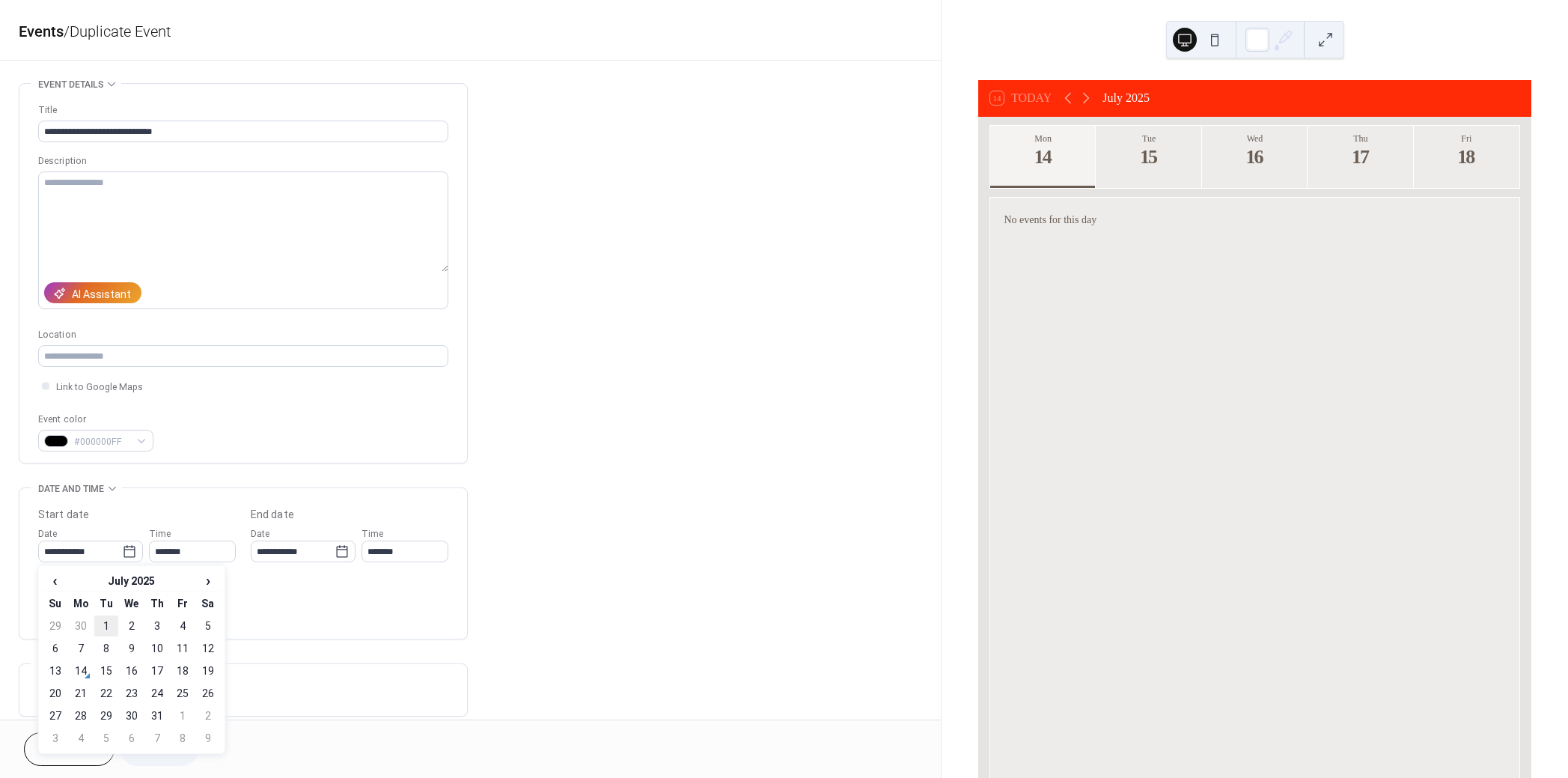 type on "**********" 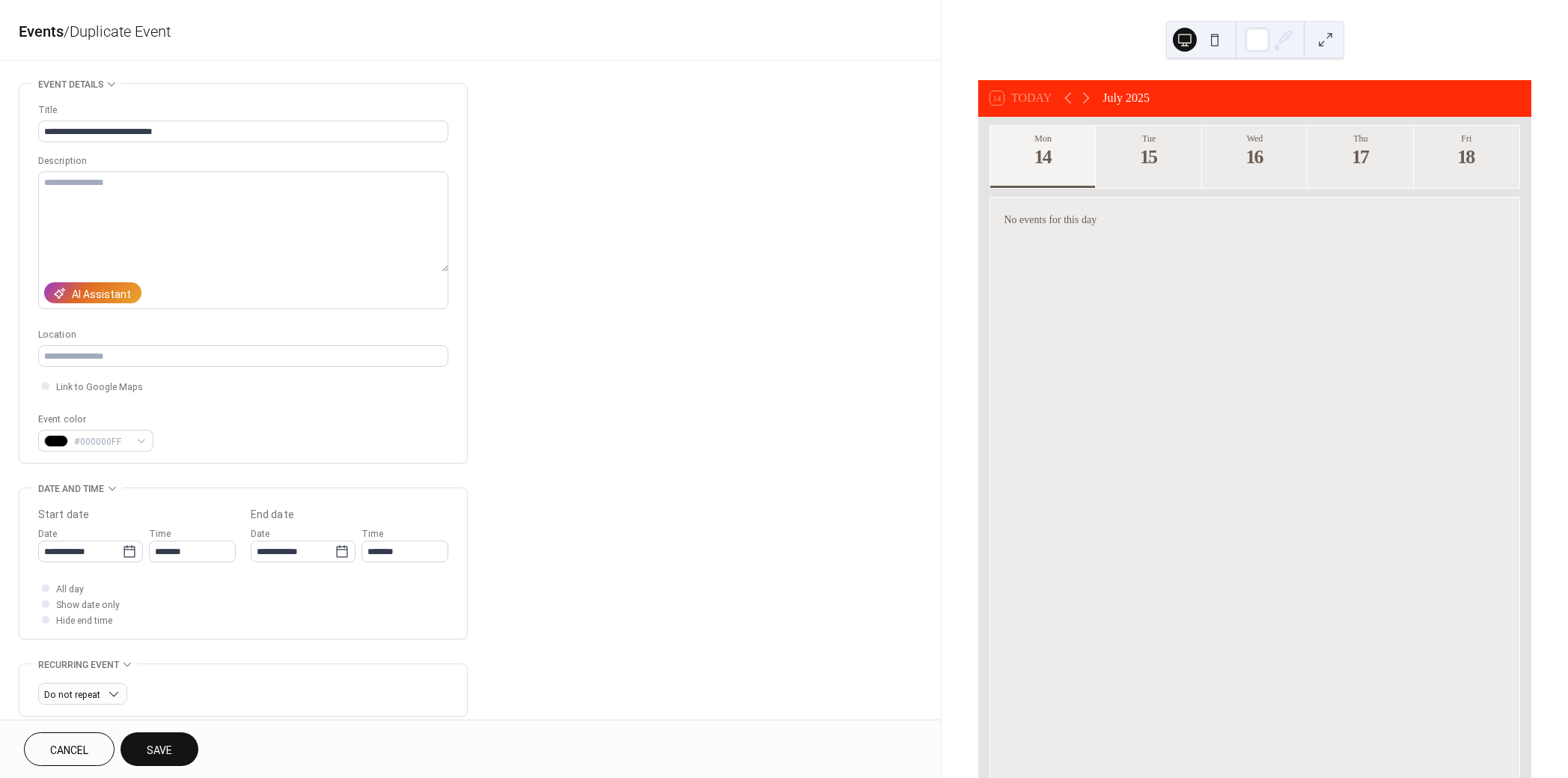 click on "Save" at bounding box center (159, 750) 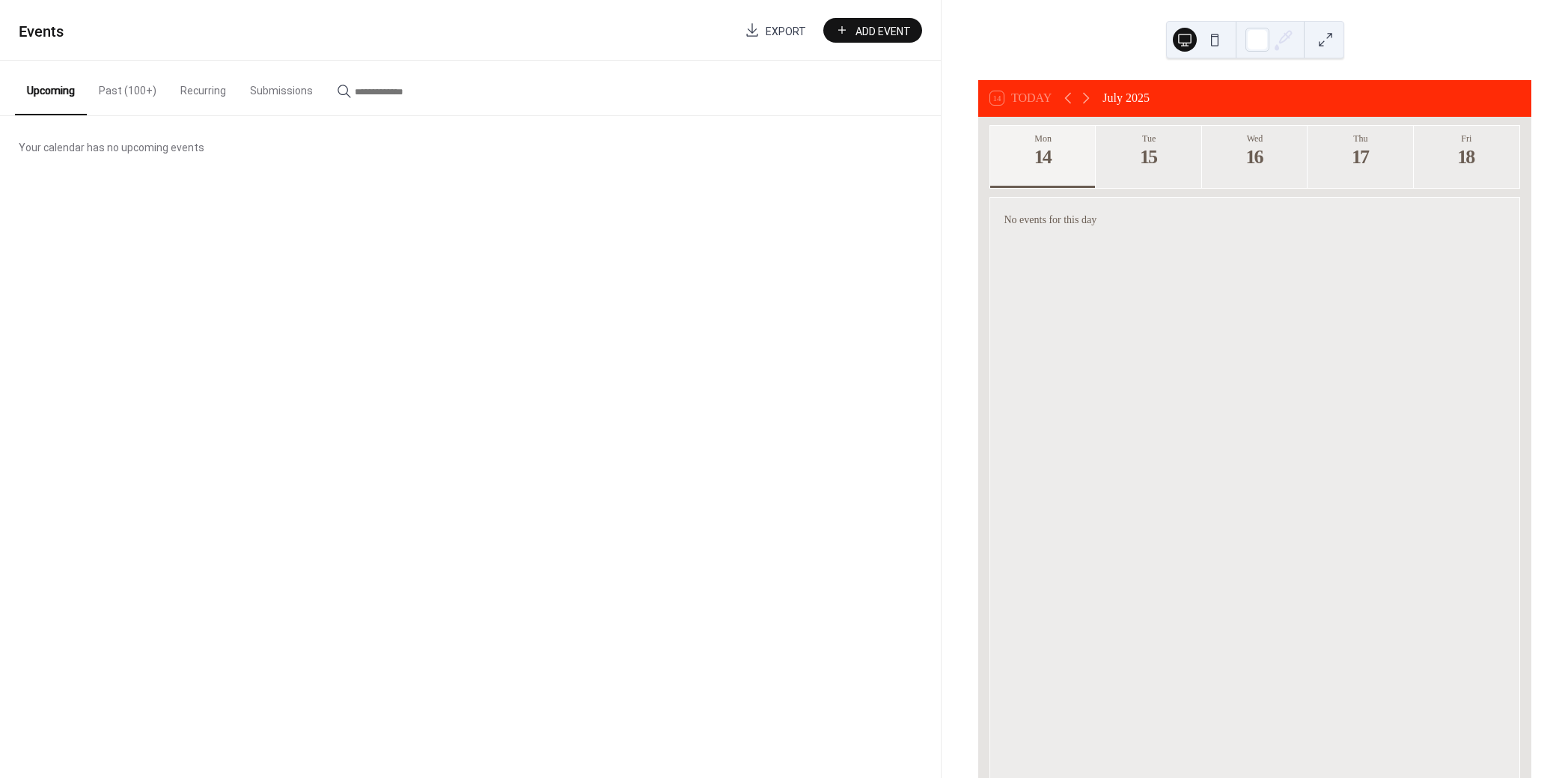 click on "Past (100+)" at bounding box center [127, 87] 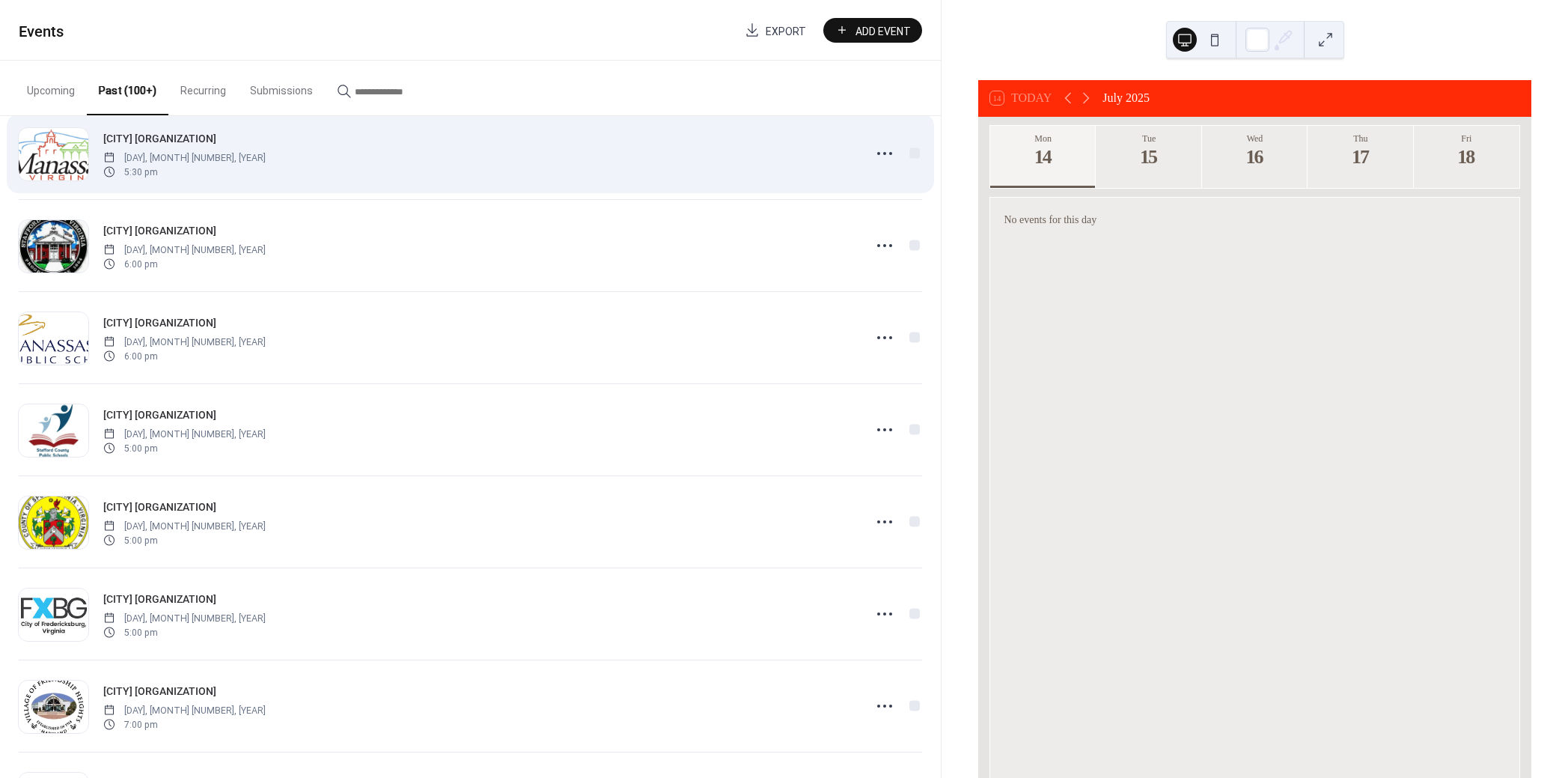 scroll, scrollTop: 1089, scrollLeft: 0, axis: vertical 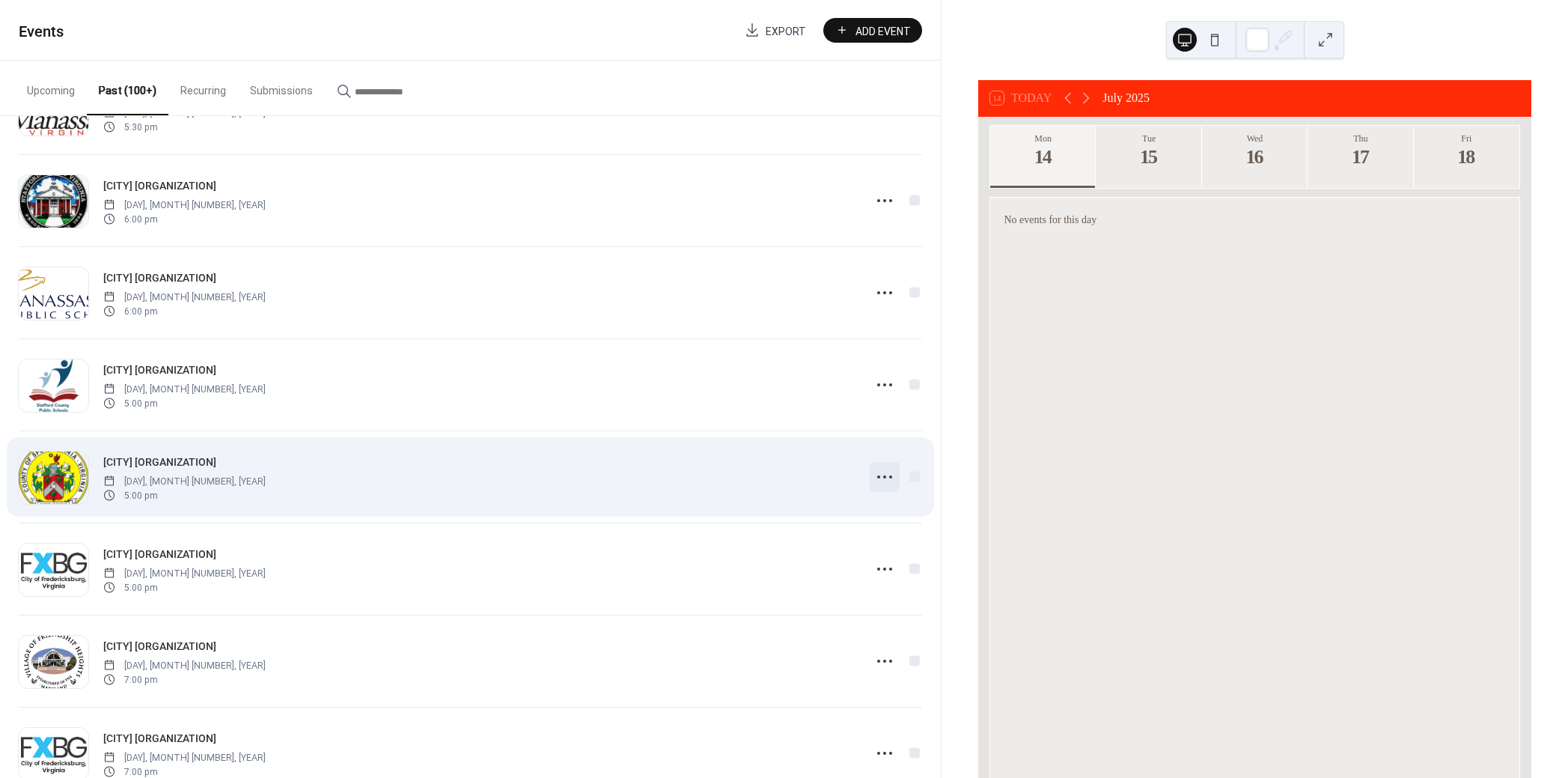 click 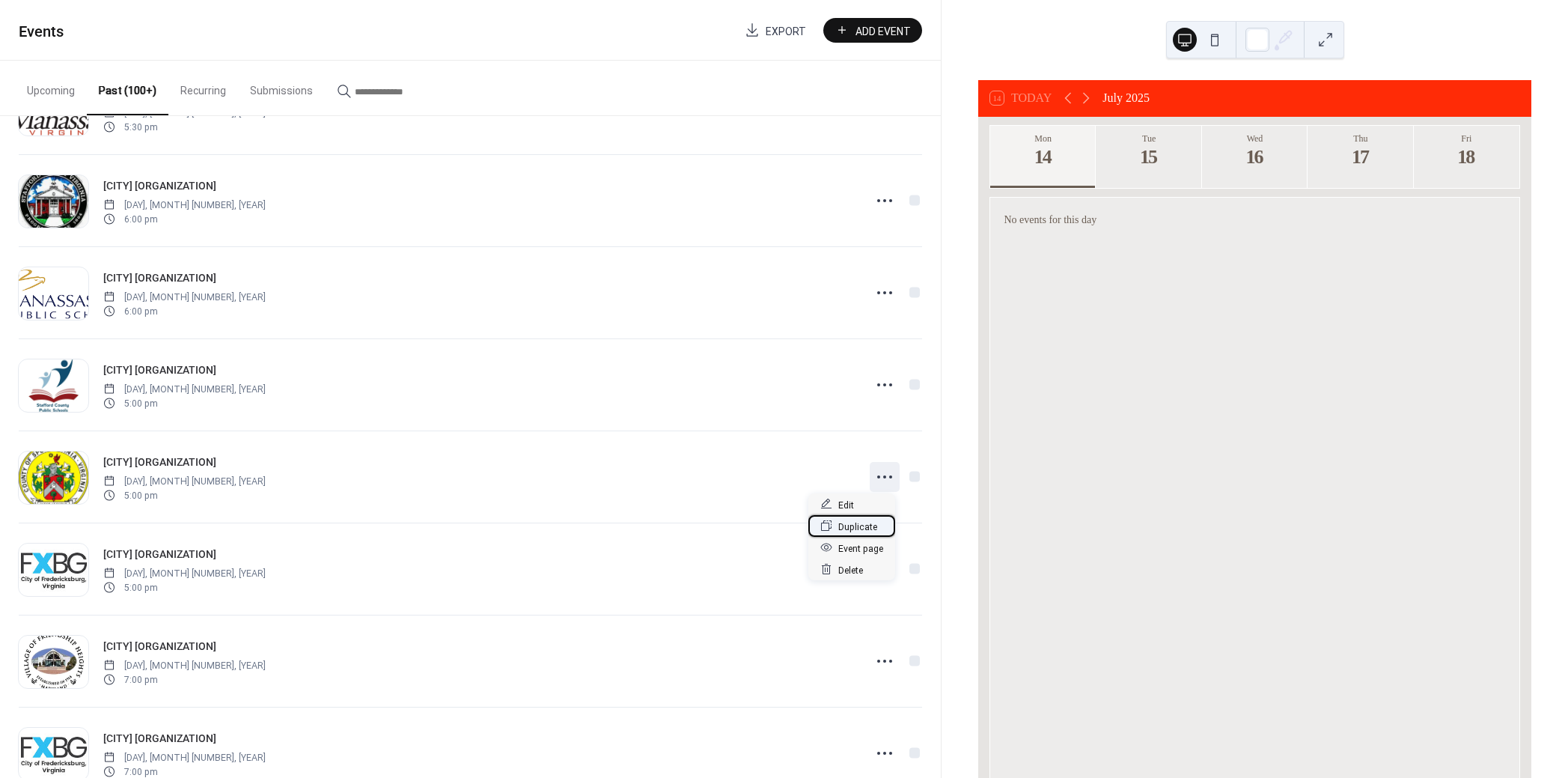 click on "Duplicate" at bounding box center (858, 526) 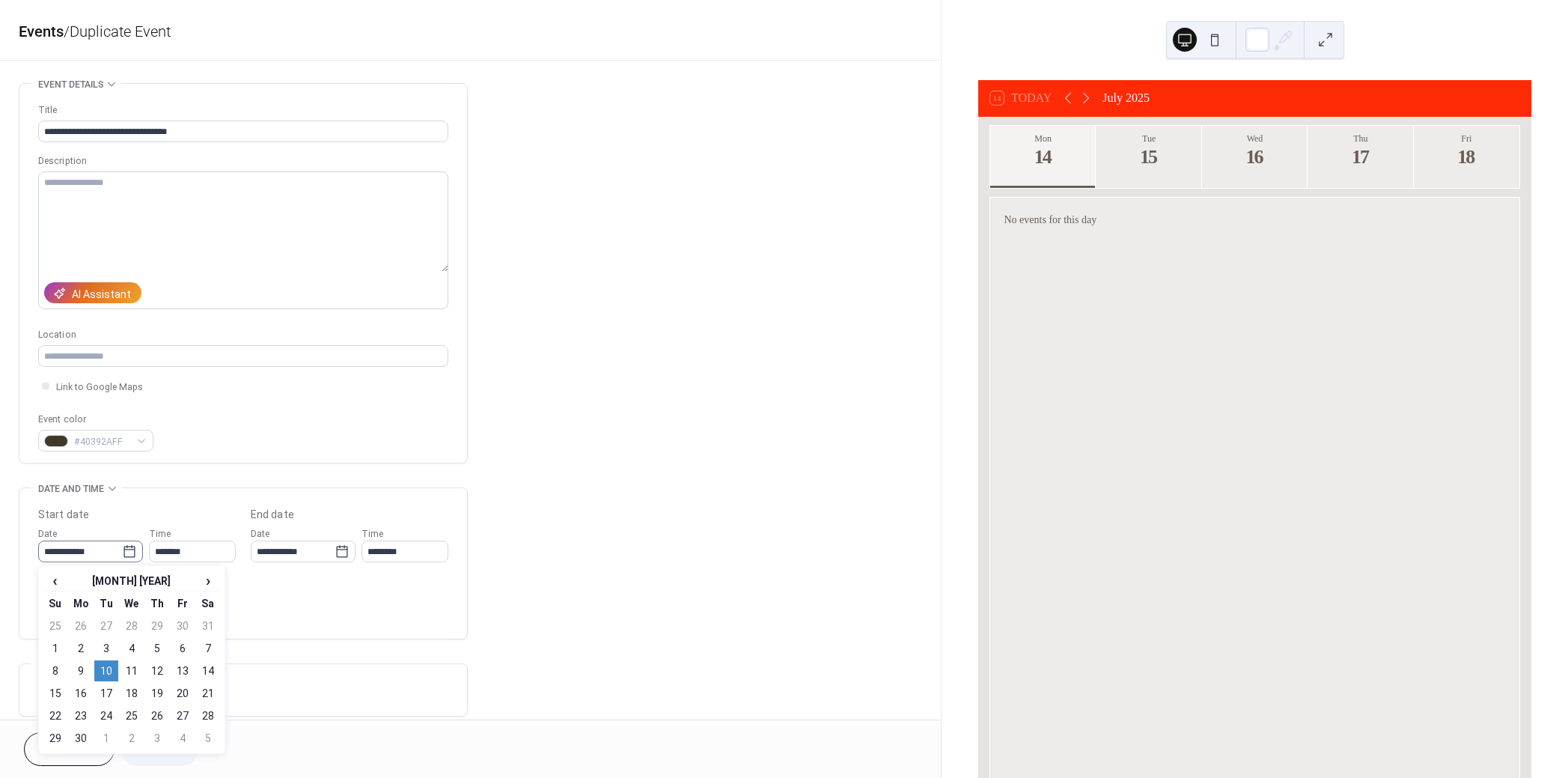 click 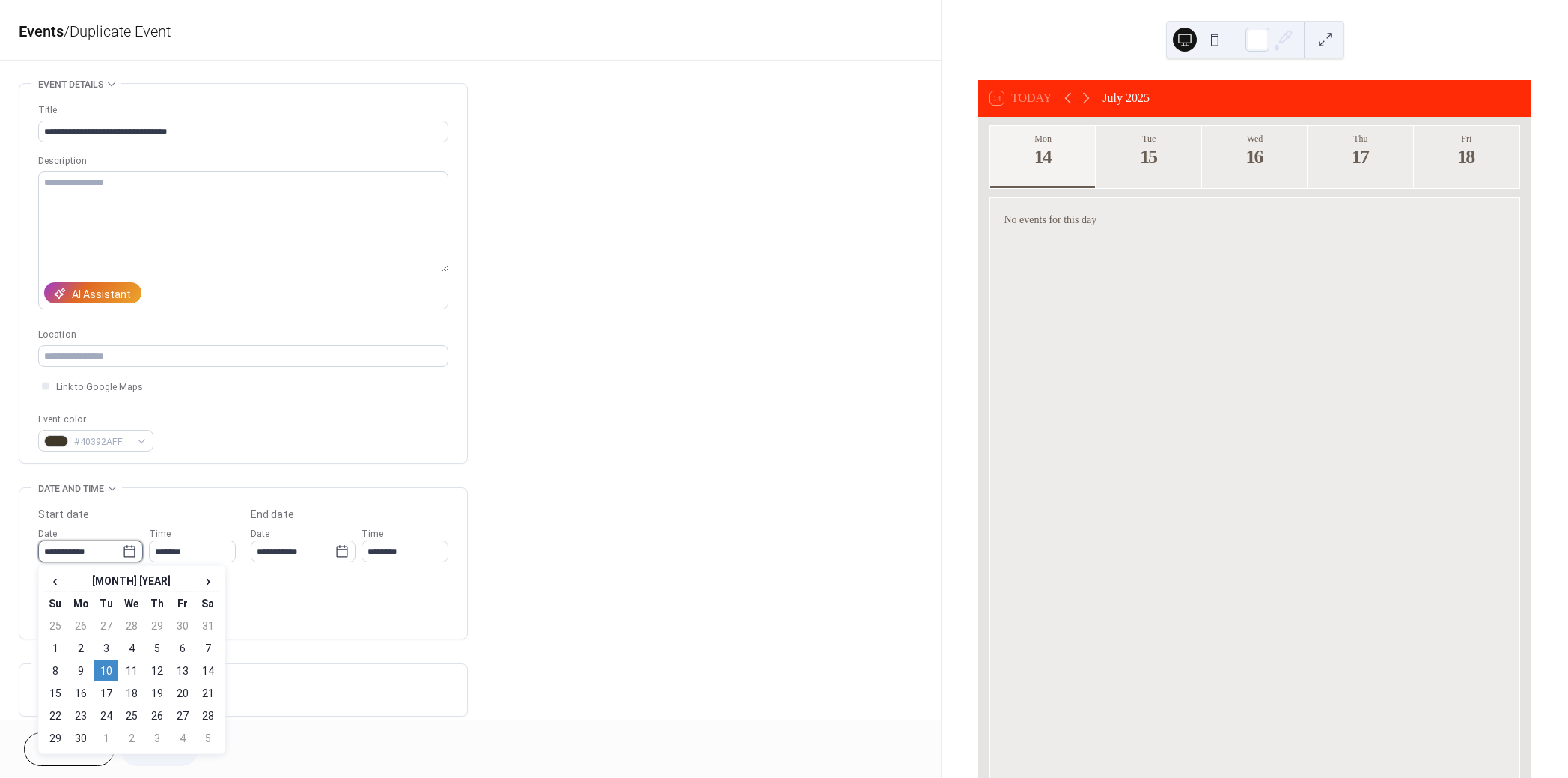 click on "**********" at bounding box center (80, 551) 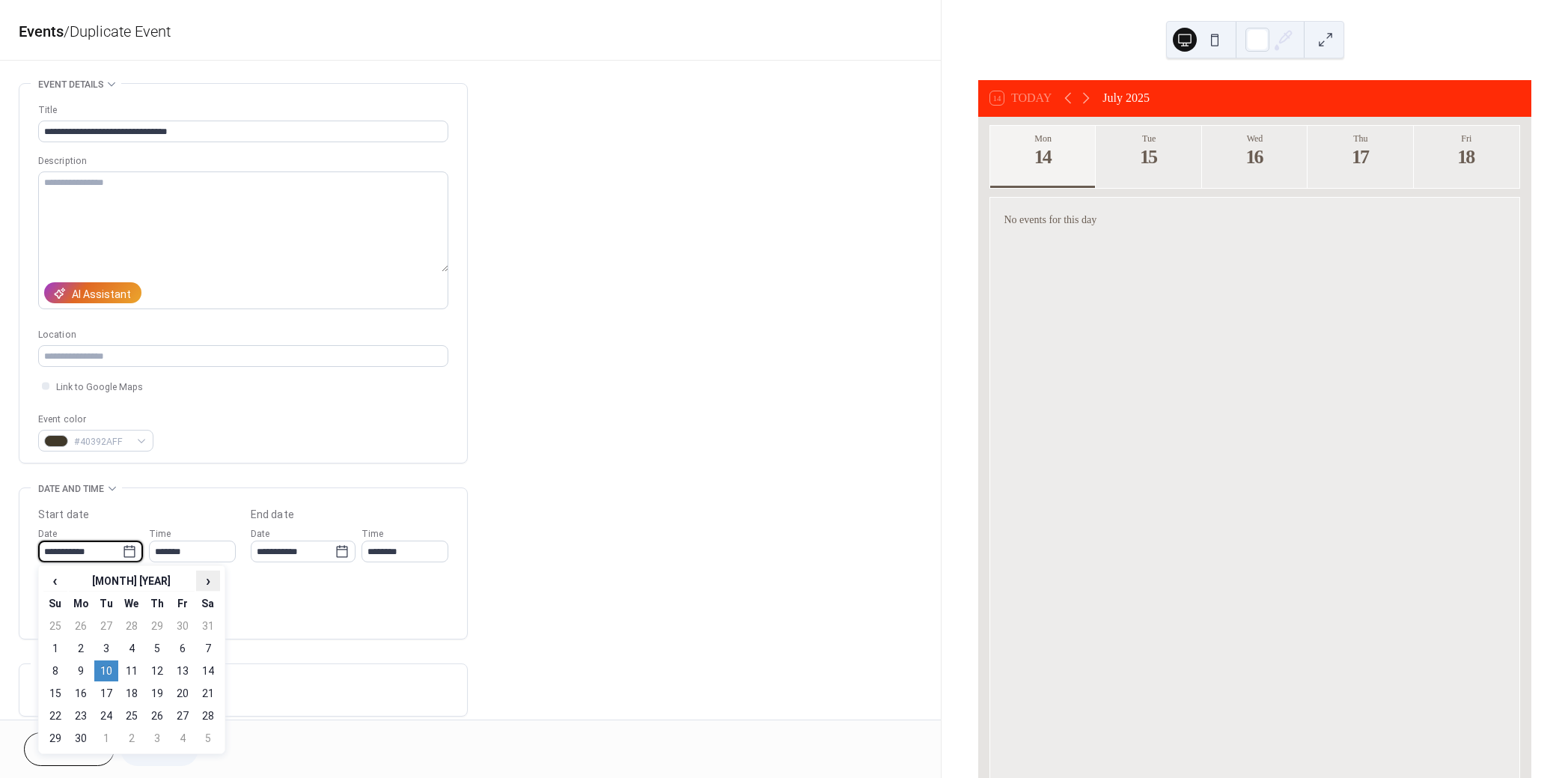 click on "›" at bounding box center [208, 580] 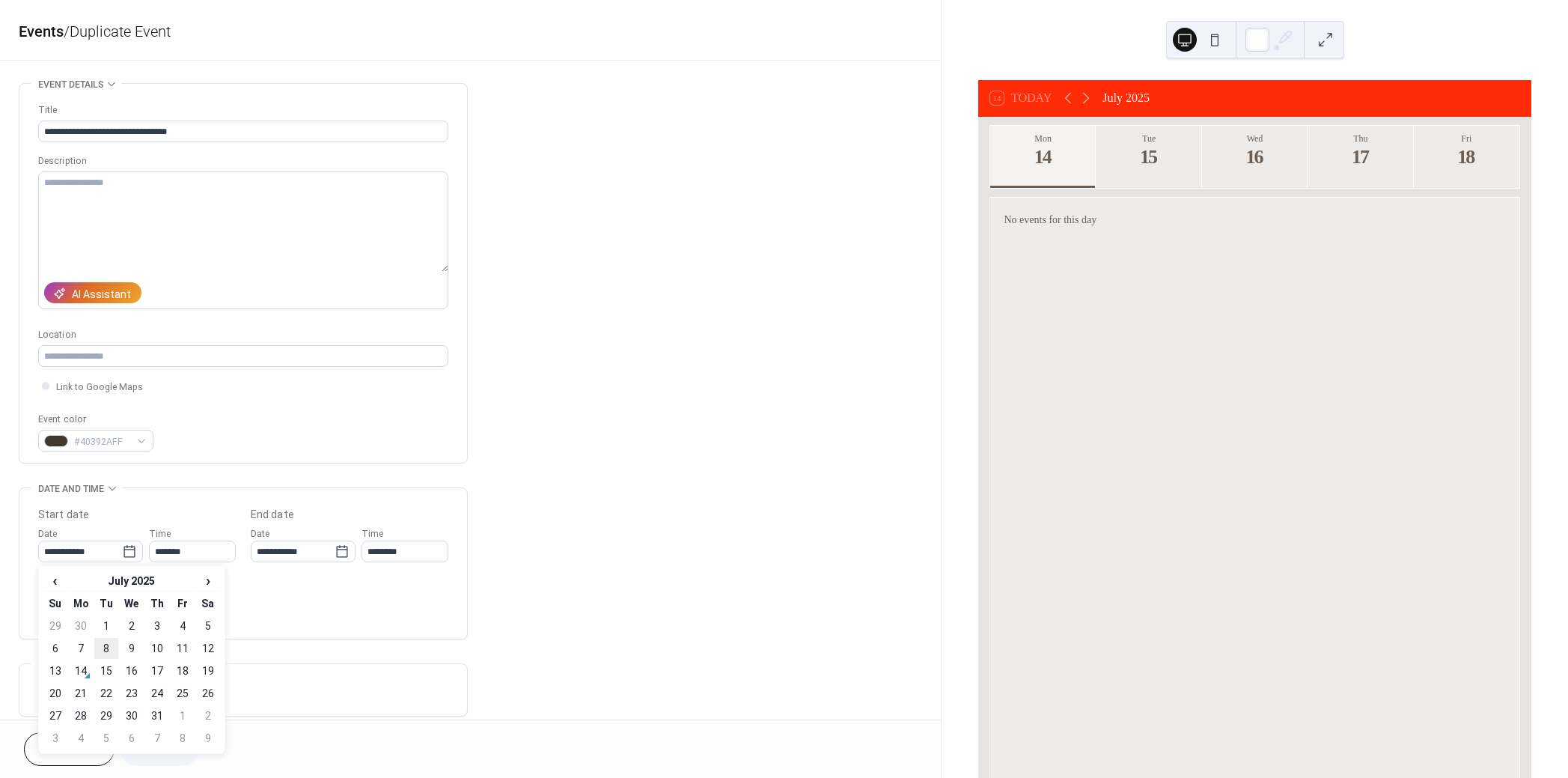 click on "8" at bounding box center (106, 648) 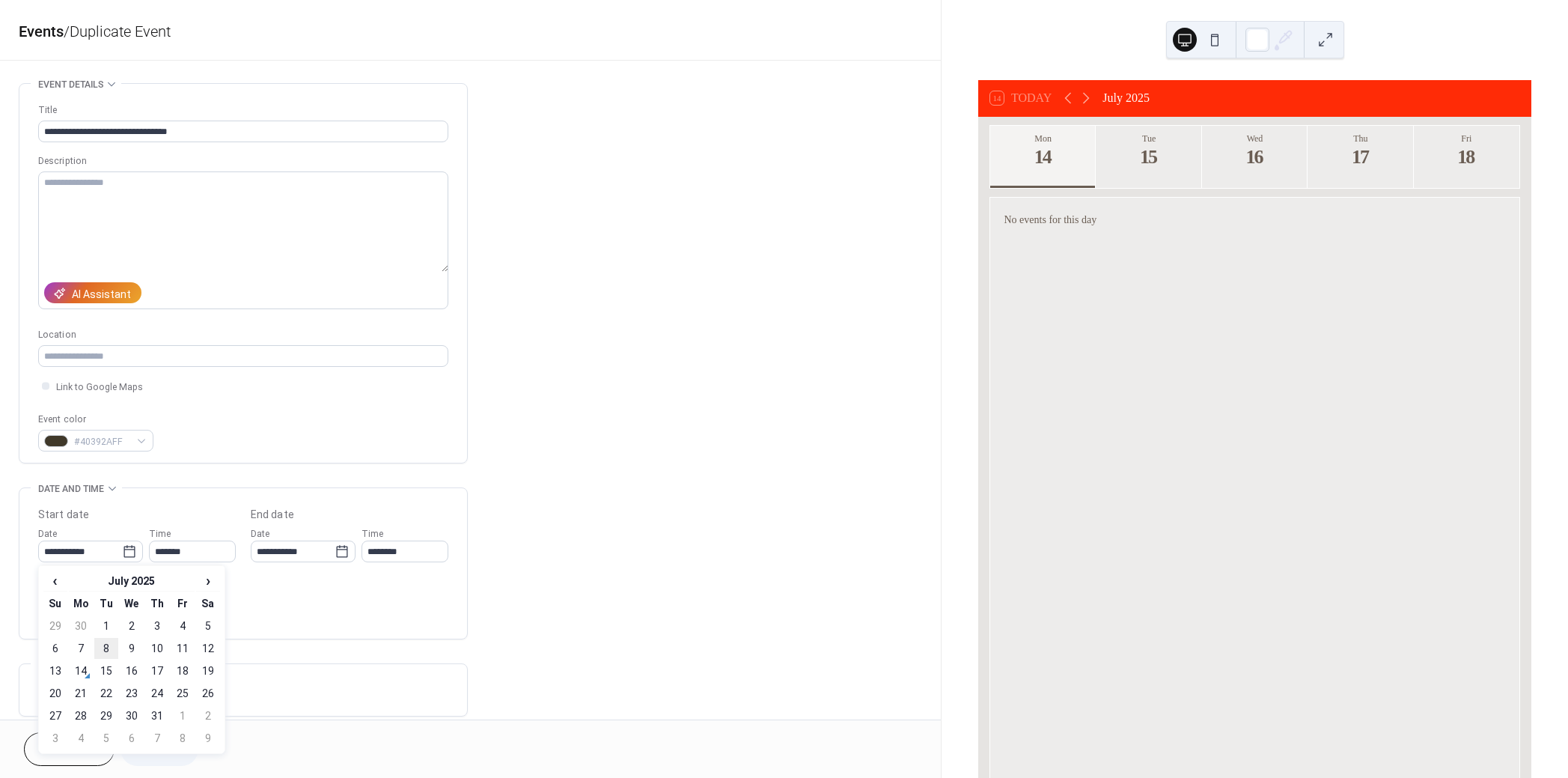 type on "**********" 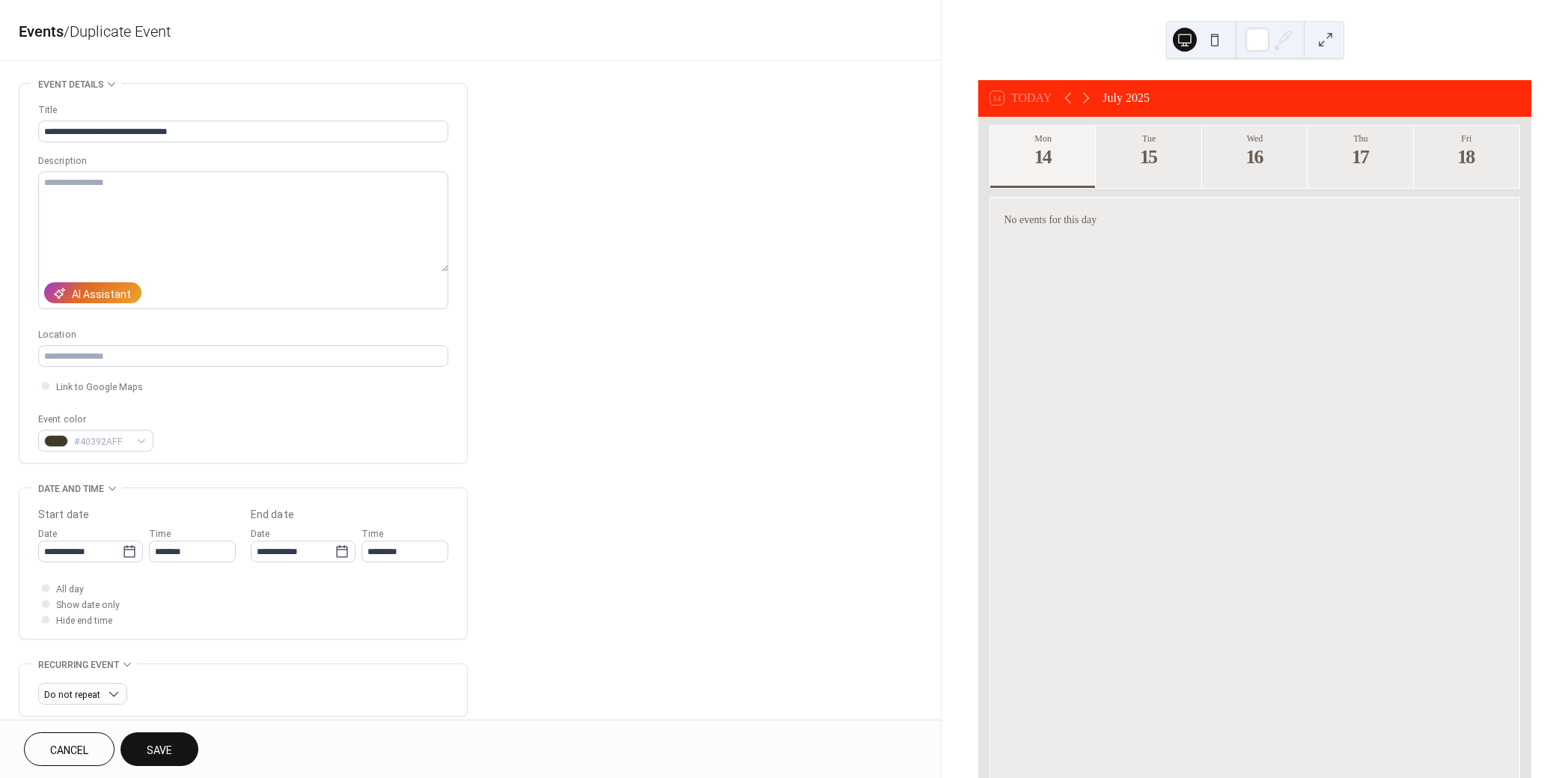 click on "Save" at bounding box center [159, 750] 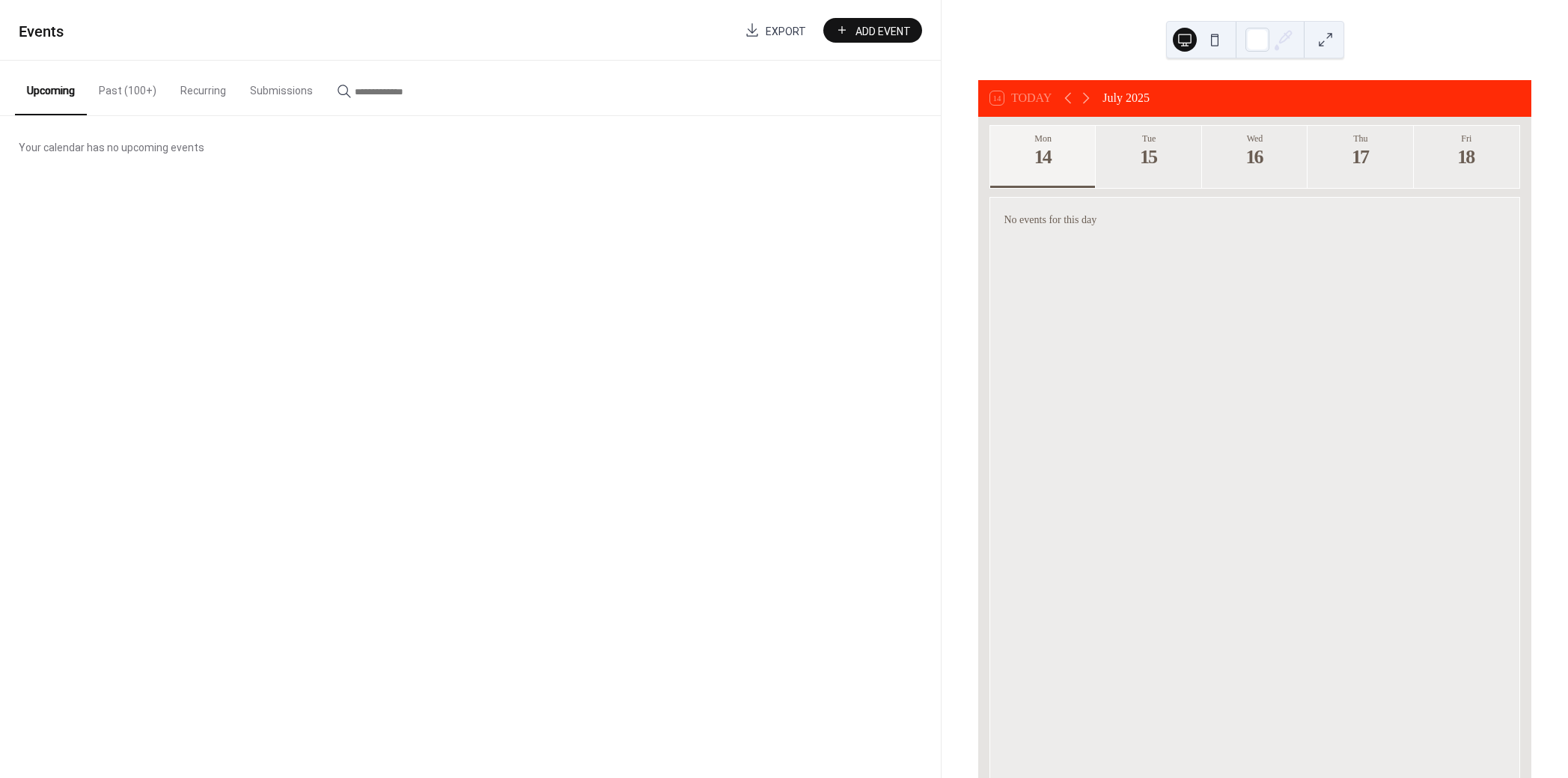 click on "Past (100+)" at bounding box center (127, 87) 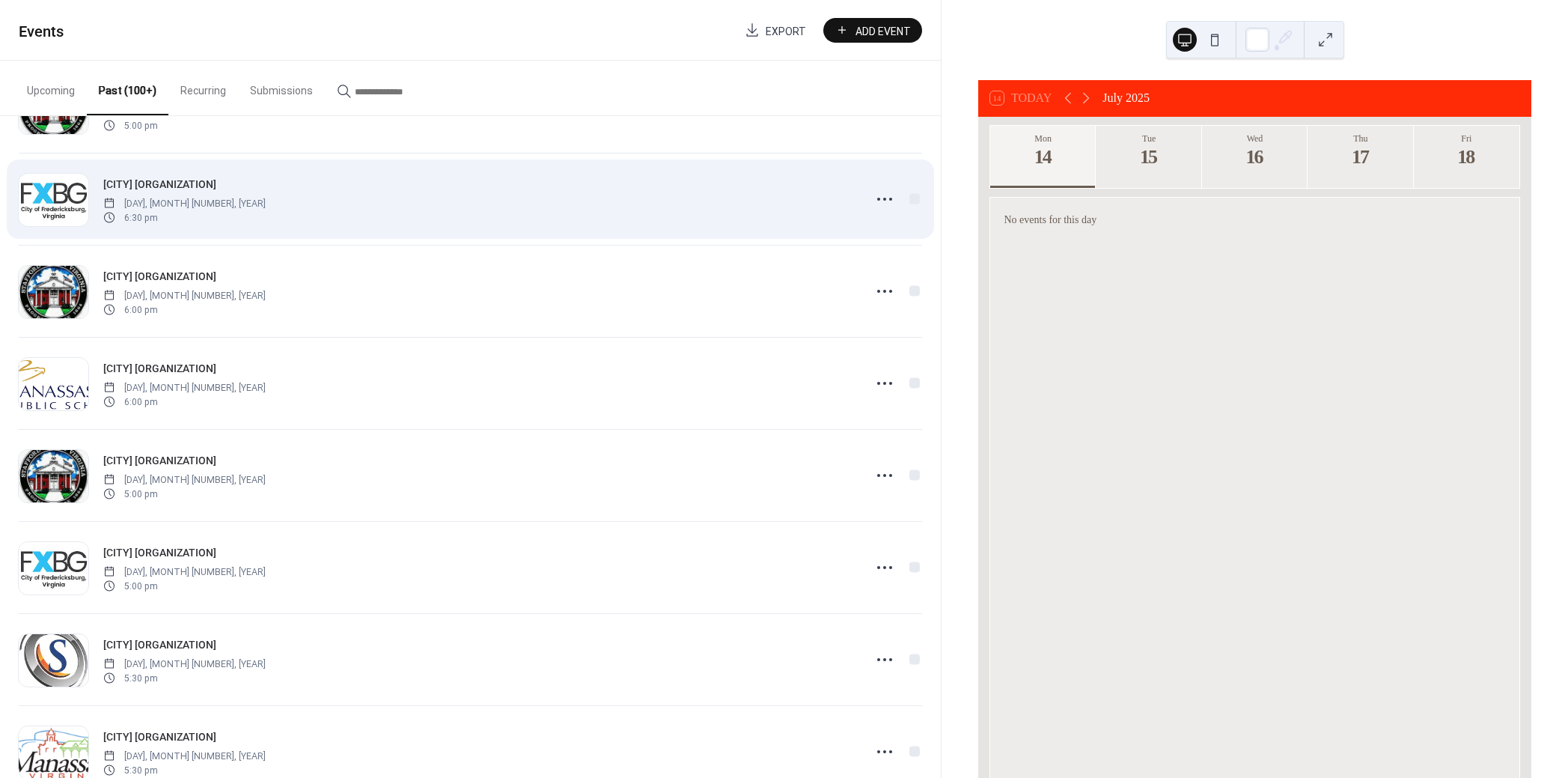scroll, scrollTop: 408, scrollLeft: 0, axis: vertical 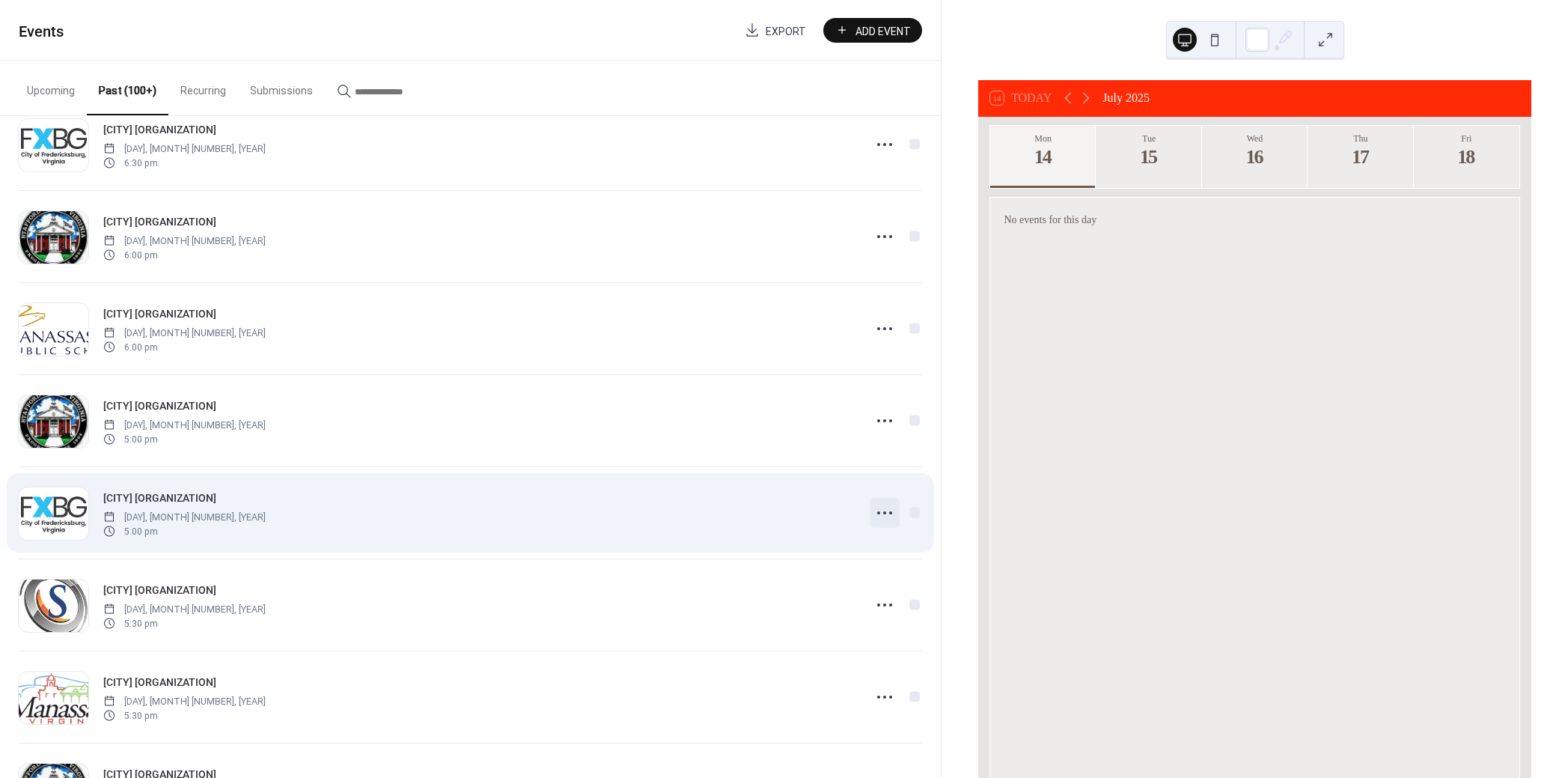 click 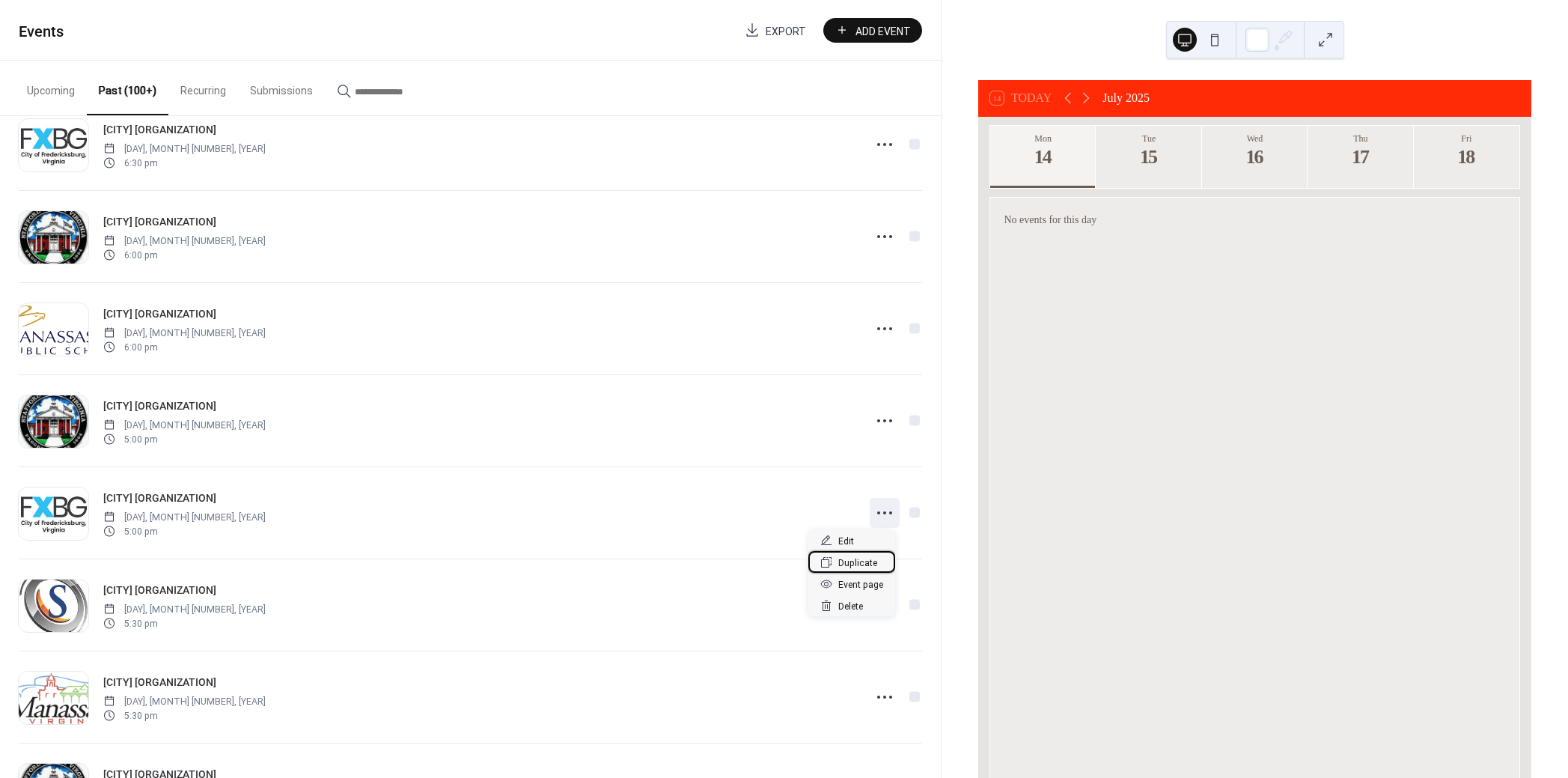 click on "Duplicate" at bounding box center (858, 563) 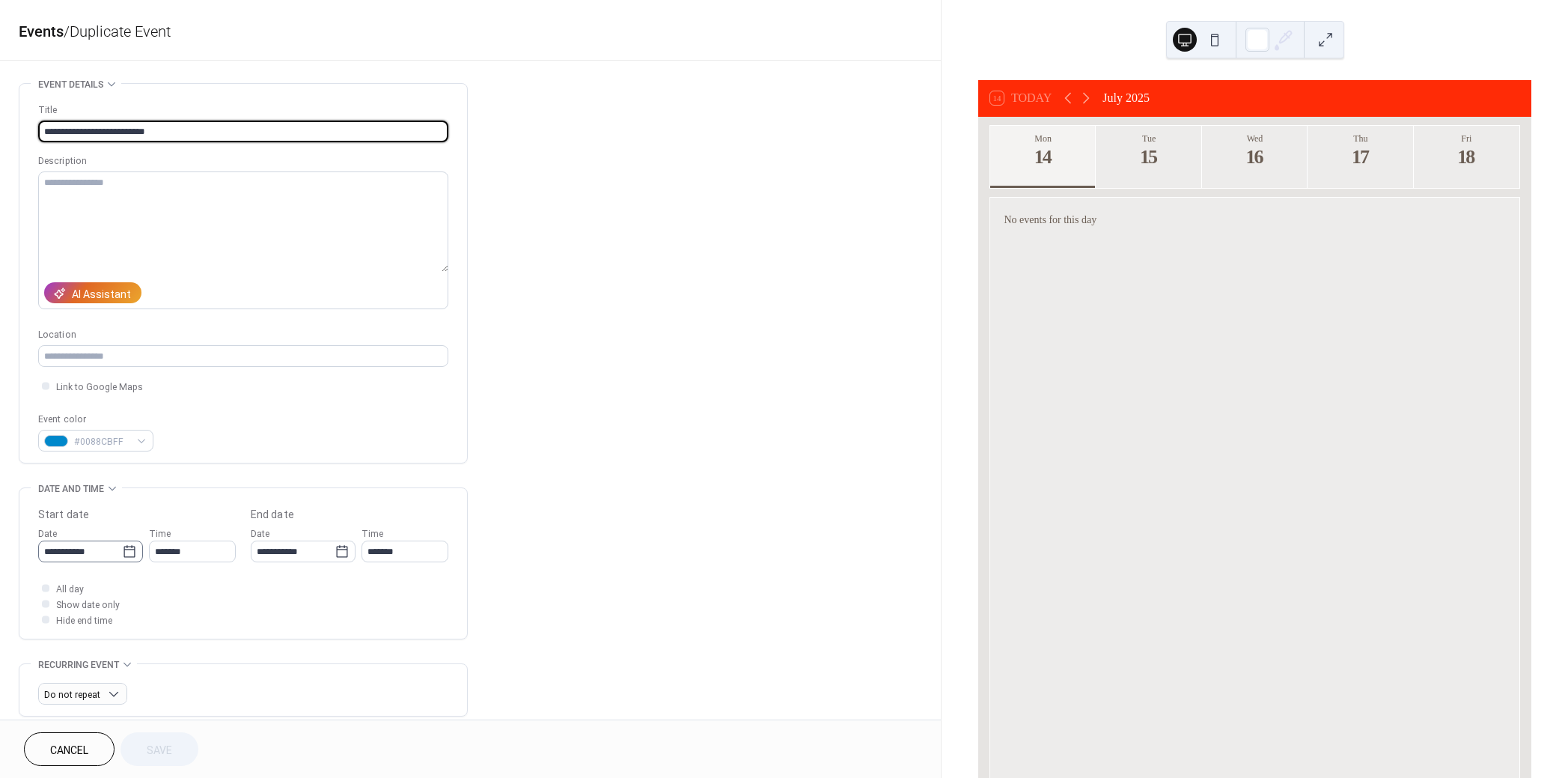 click 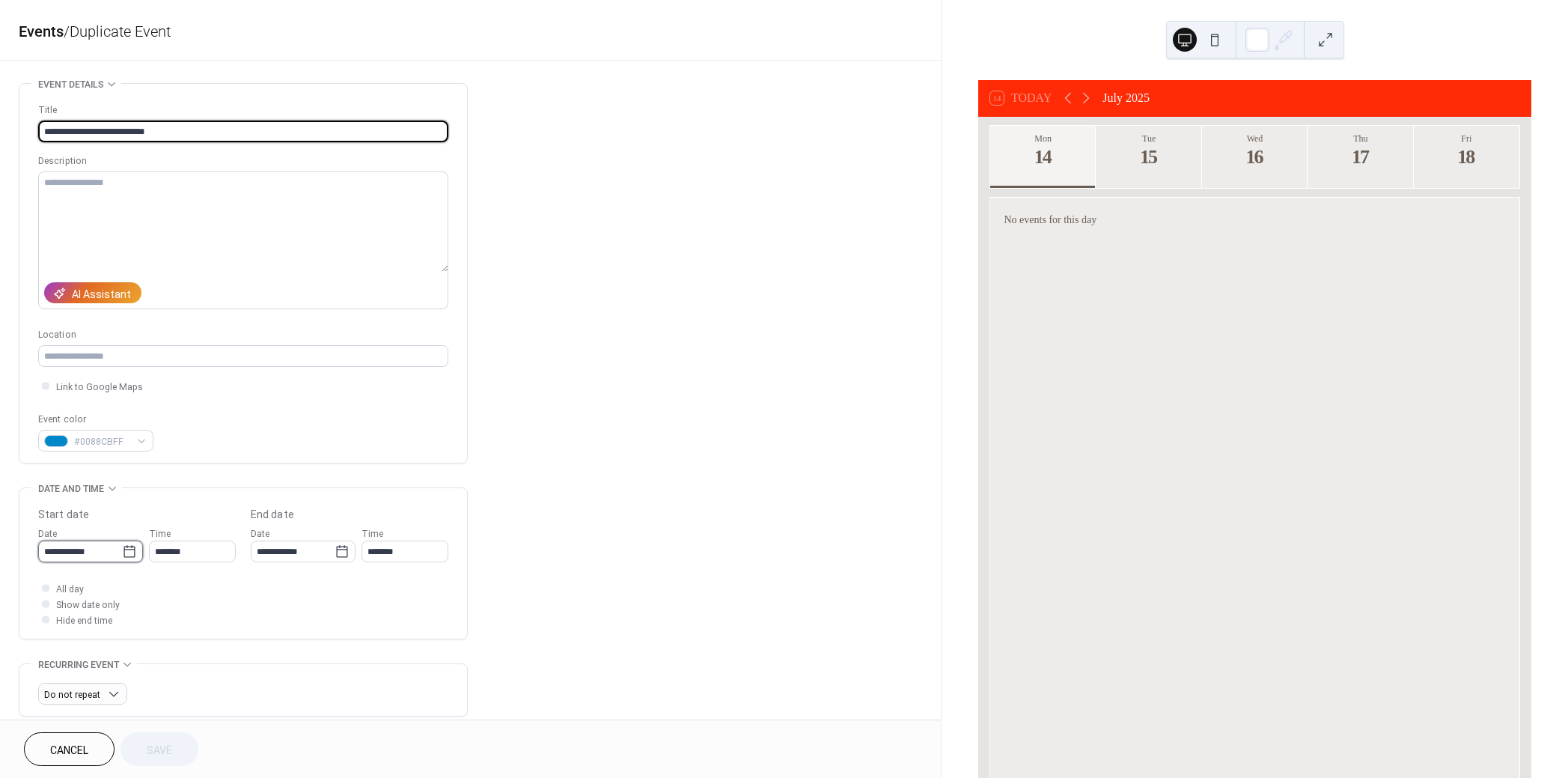 click on "**********" at bounding box center (80, 551) 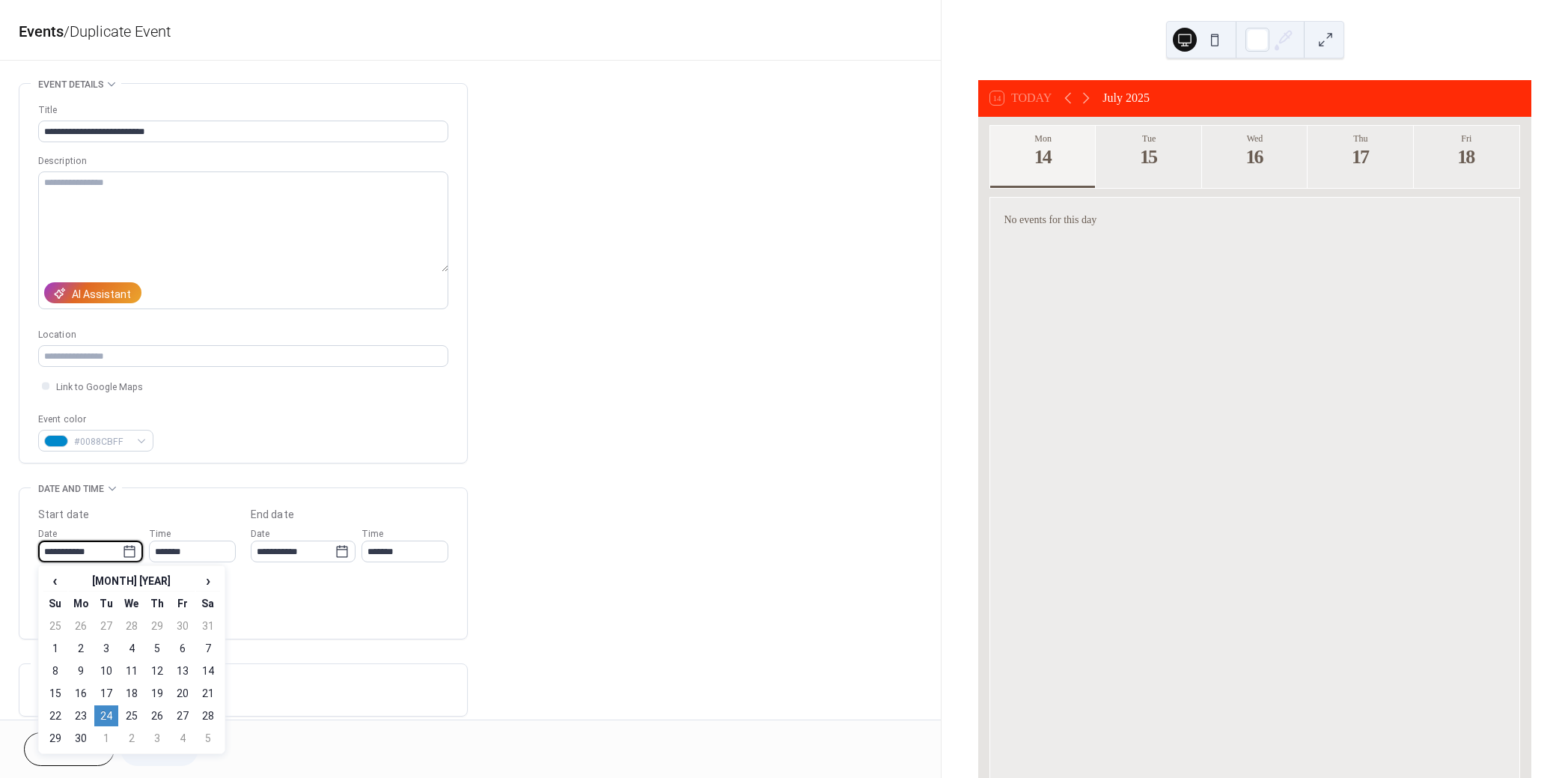 click on "‹ [MONTH] [YEAR] › [DAY] [DAY] [DAY] [DAY] [DAY] [DAY] [DAY] [NUMBER] [NUMBER] [NUMBER] [NUMBER] [NUMBER] [NUMBER] [NUMBER] [NUMBER] [NUMBER] [NUMBER] [NUMBER] [NUMBER] [NUMBER] [NUMBER] [NUMBER] [NUMBER] [NUMBER] [NUMBER] [NUMBER] [NUMBER] [NUMBER] [NUMBER] [NUMBER] [NUMBER] [NUMBER] [NUMBER] [NUMBER] [NUMBER] [NUMBER] [NUMBER] [NUMBER] [NUMBER] [NUMBER] [NUMBER] [NUMBER] [NUMBER] [NUMBER] [NUMBER] [NUMBER]" at bounding box center [132, 660] 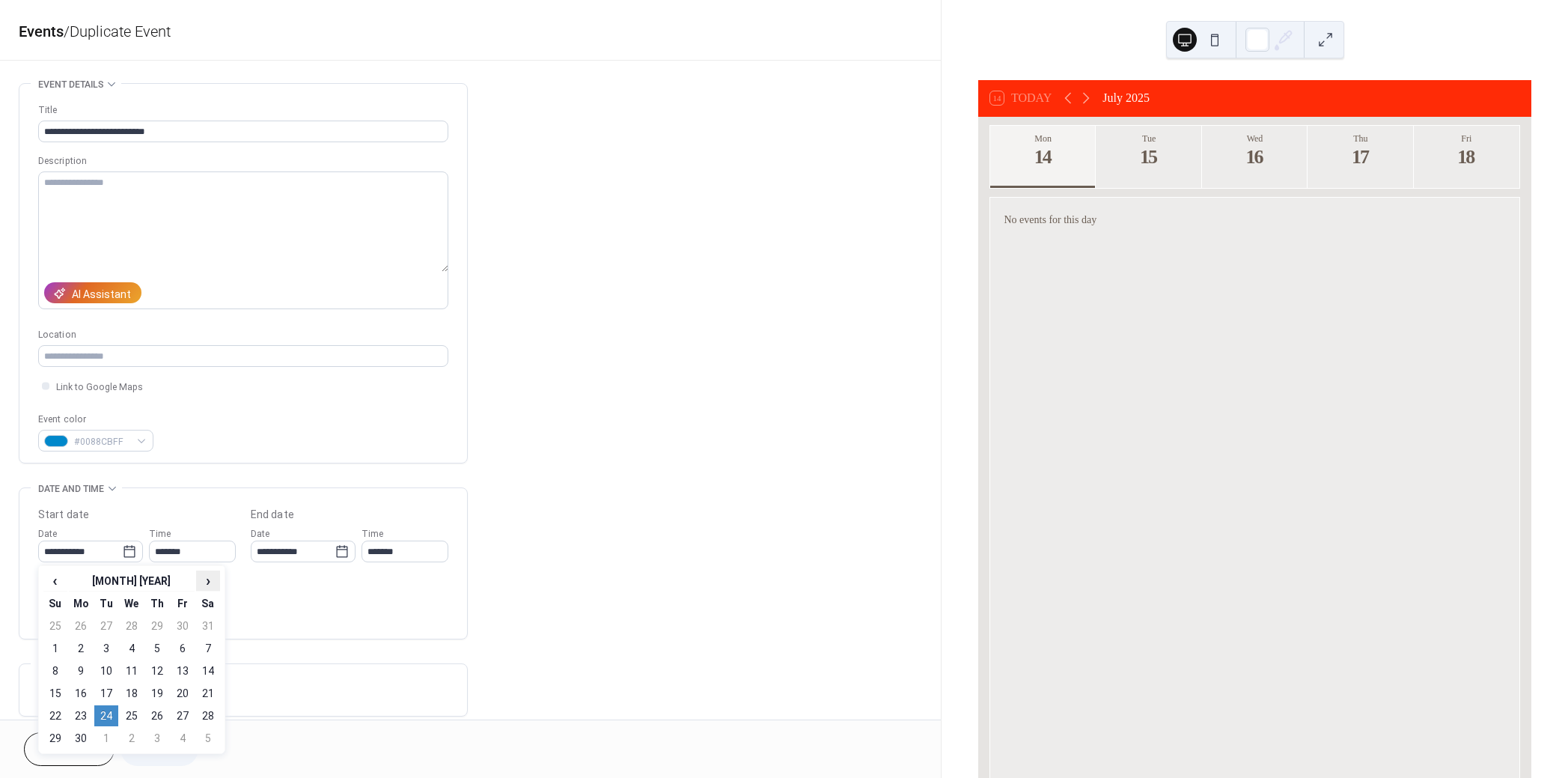 click on "›" at bounding box center (208, 580) 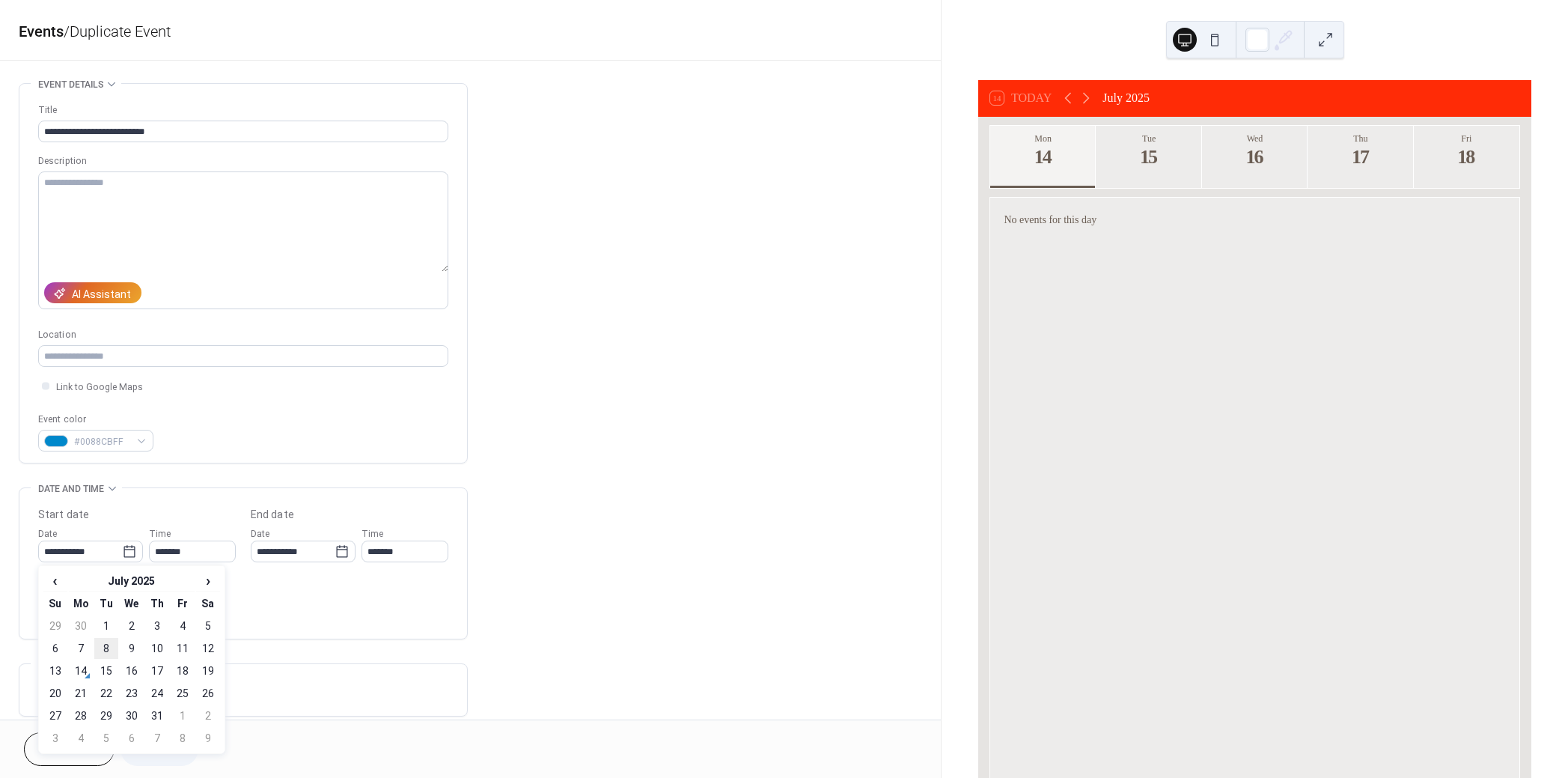 click on "8" at bounding box center [106, 648] 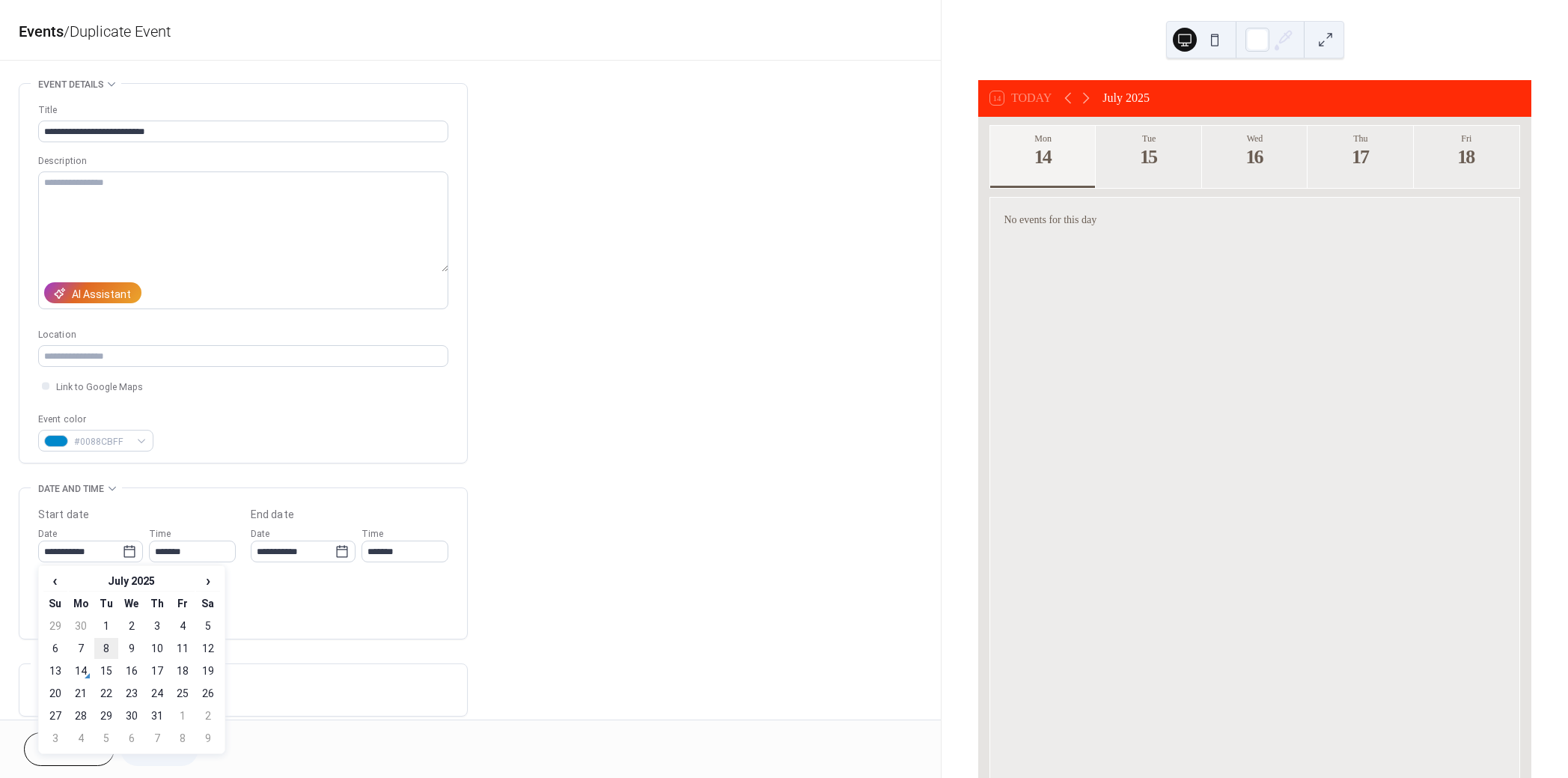 type on "**********" 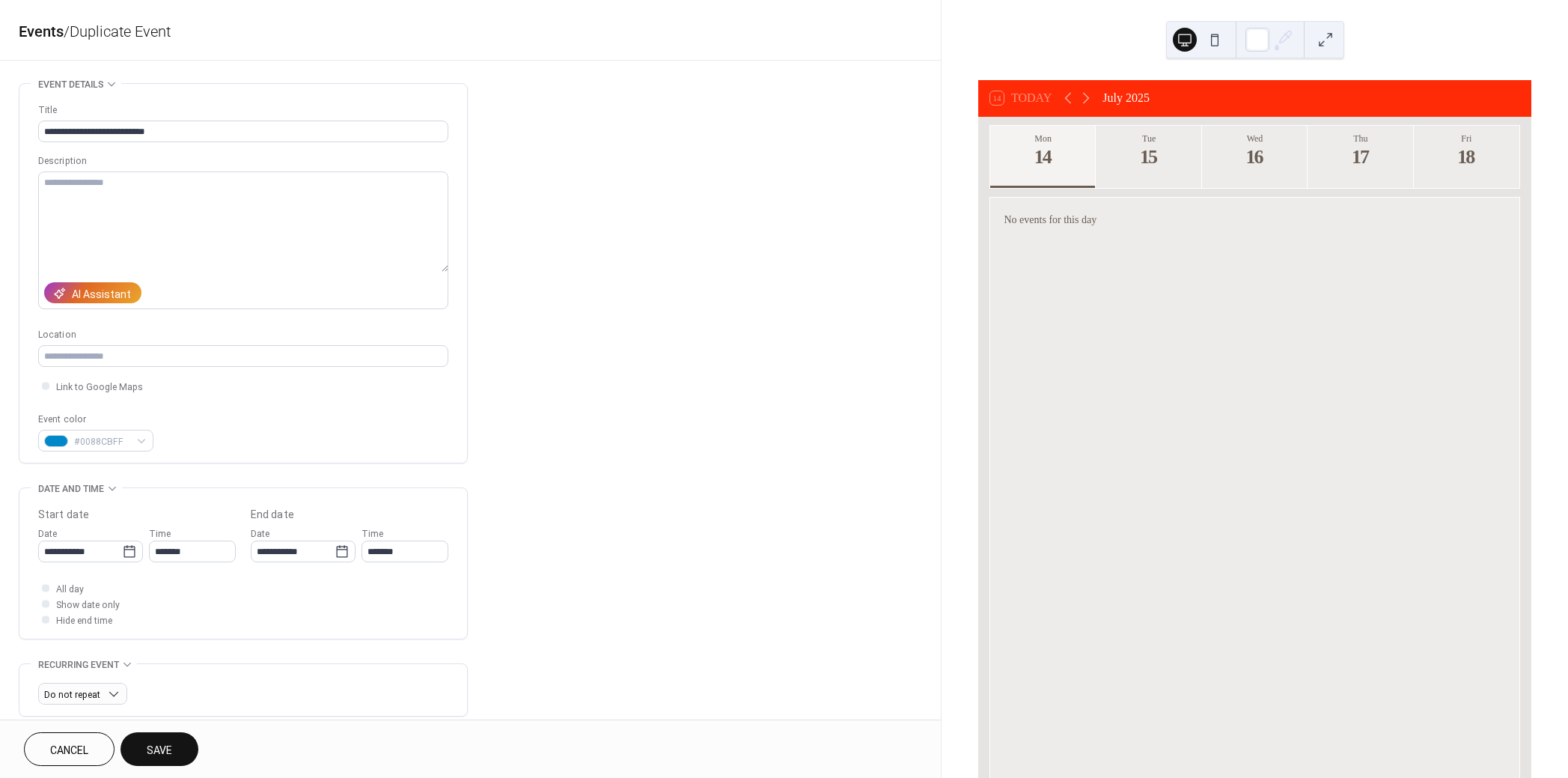click on "Save" at bounding box center (159, 749) 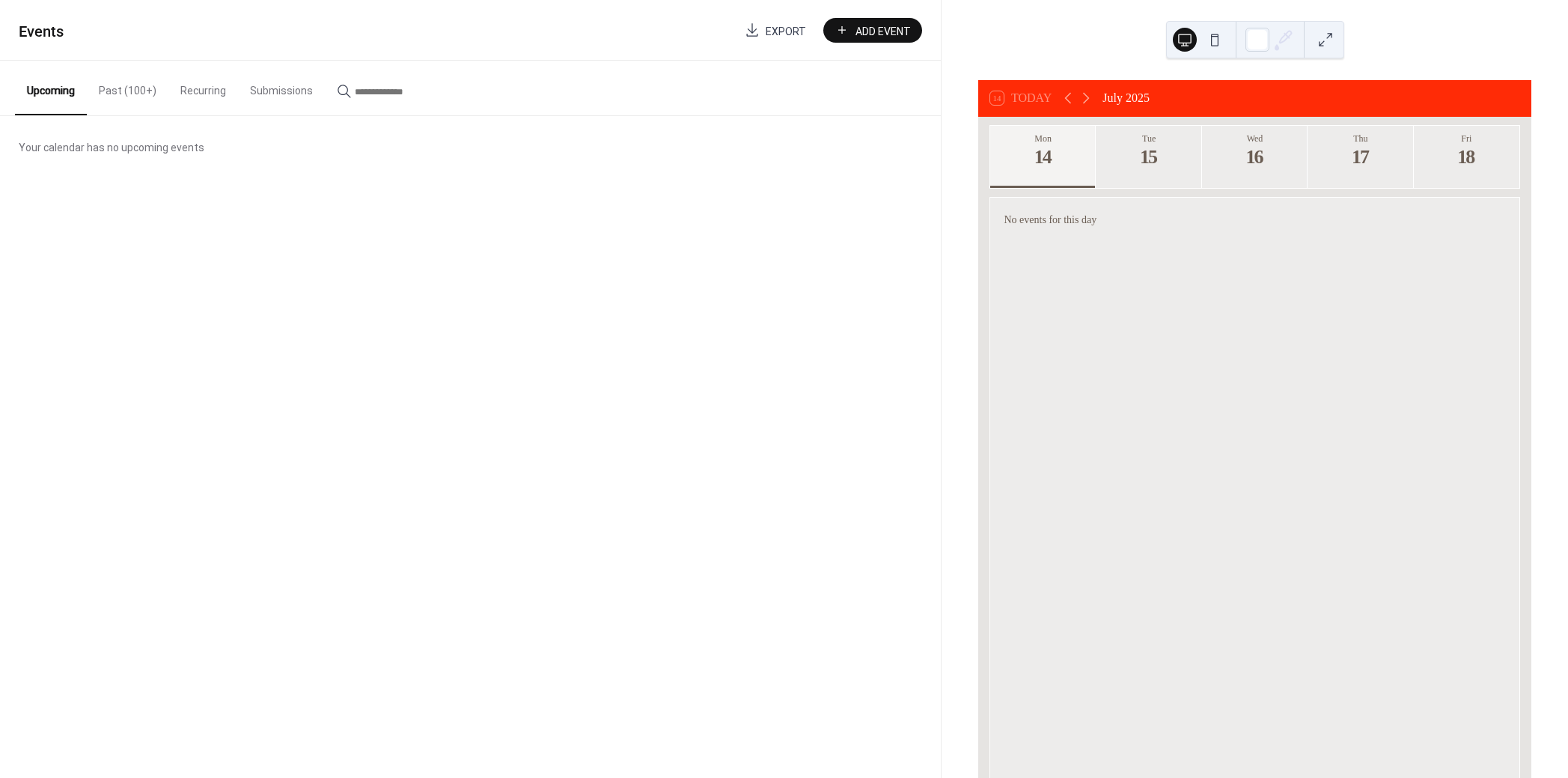 click on "Past (100+)" at bounding box center [127, 87] 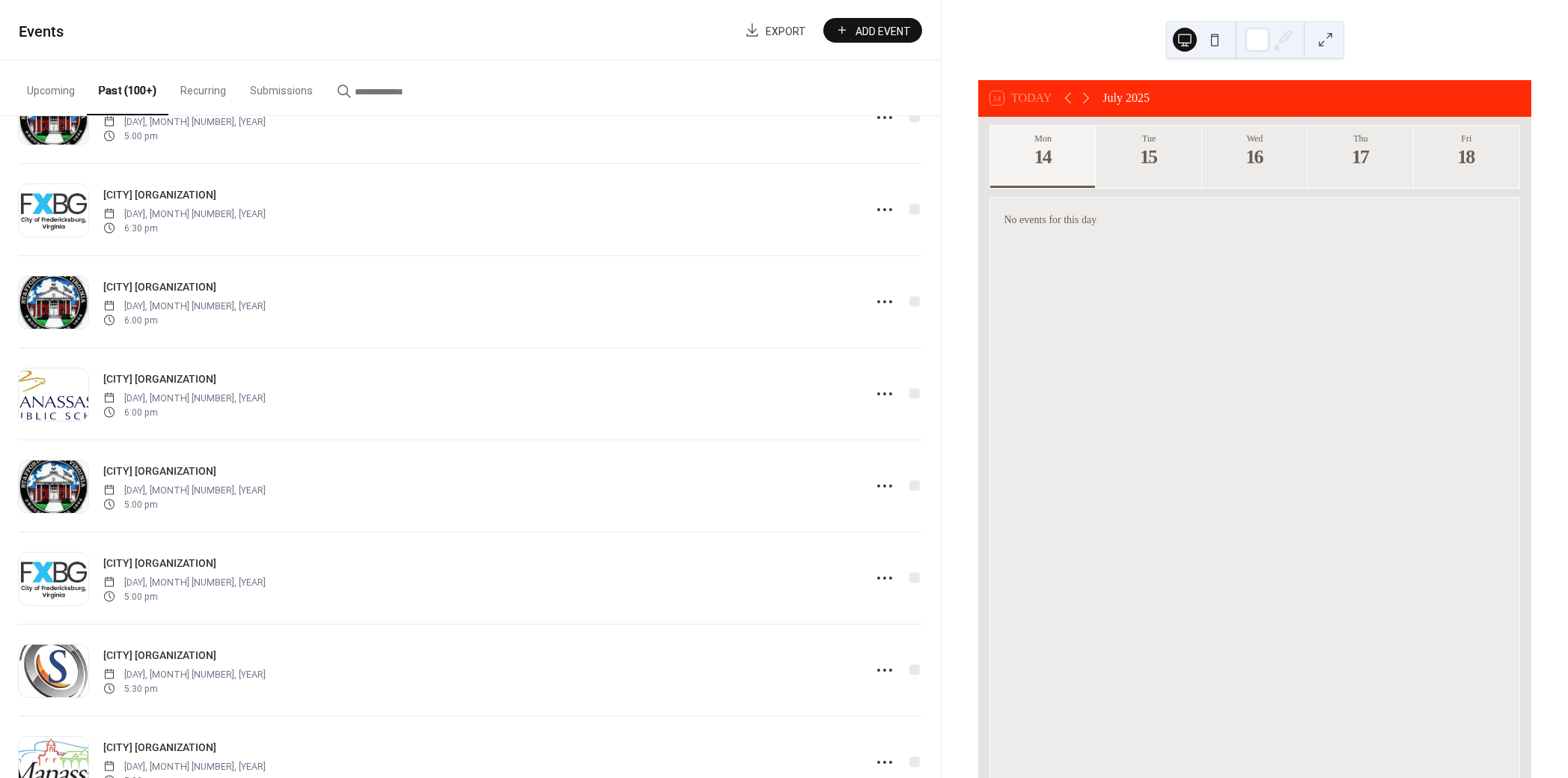 scroll, scrollTop: 476, scrollLeft: 0, axis: vertical 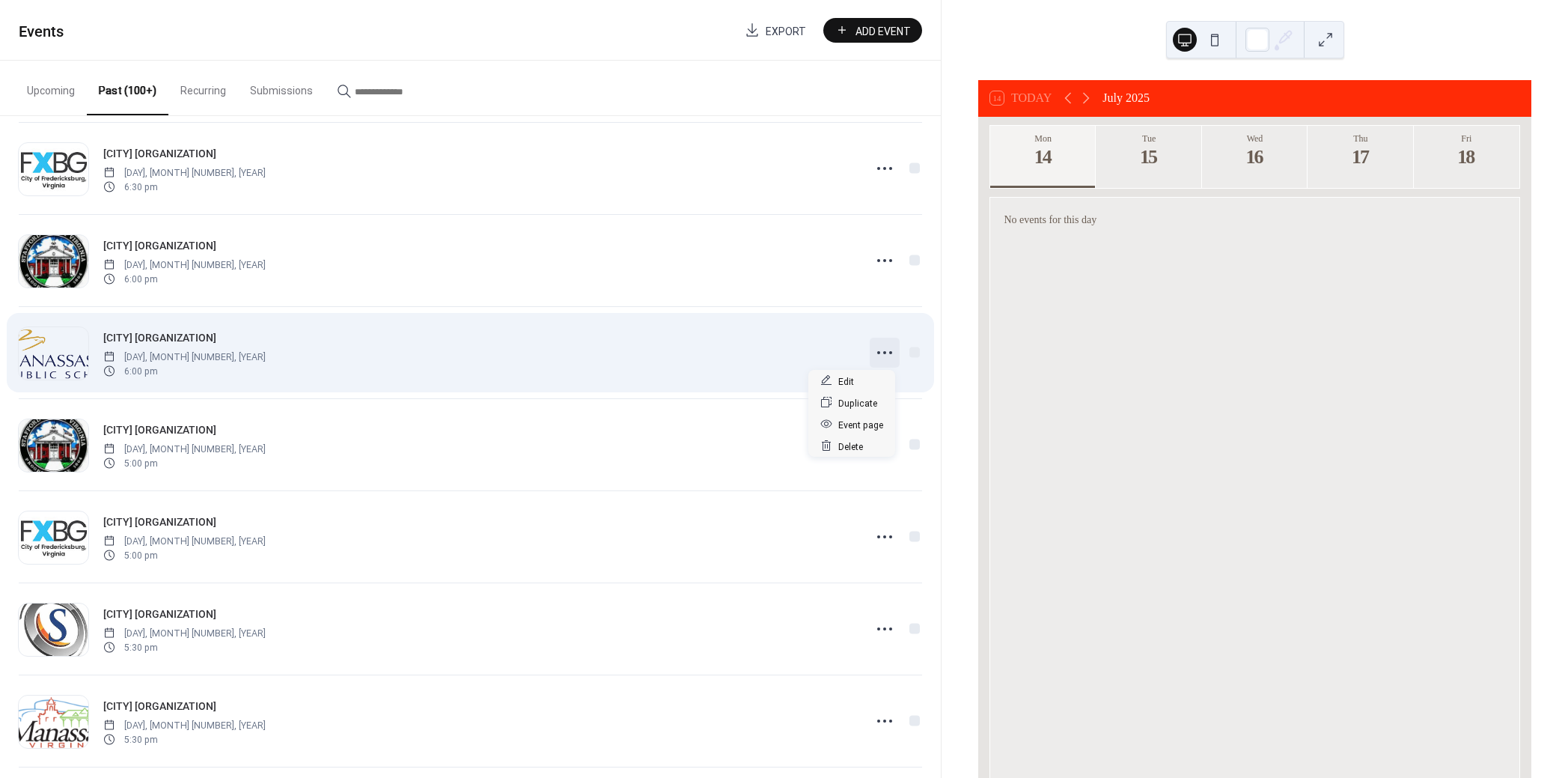 click 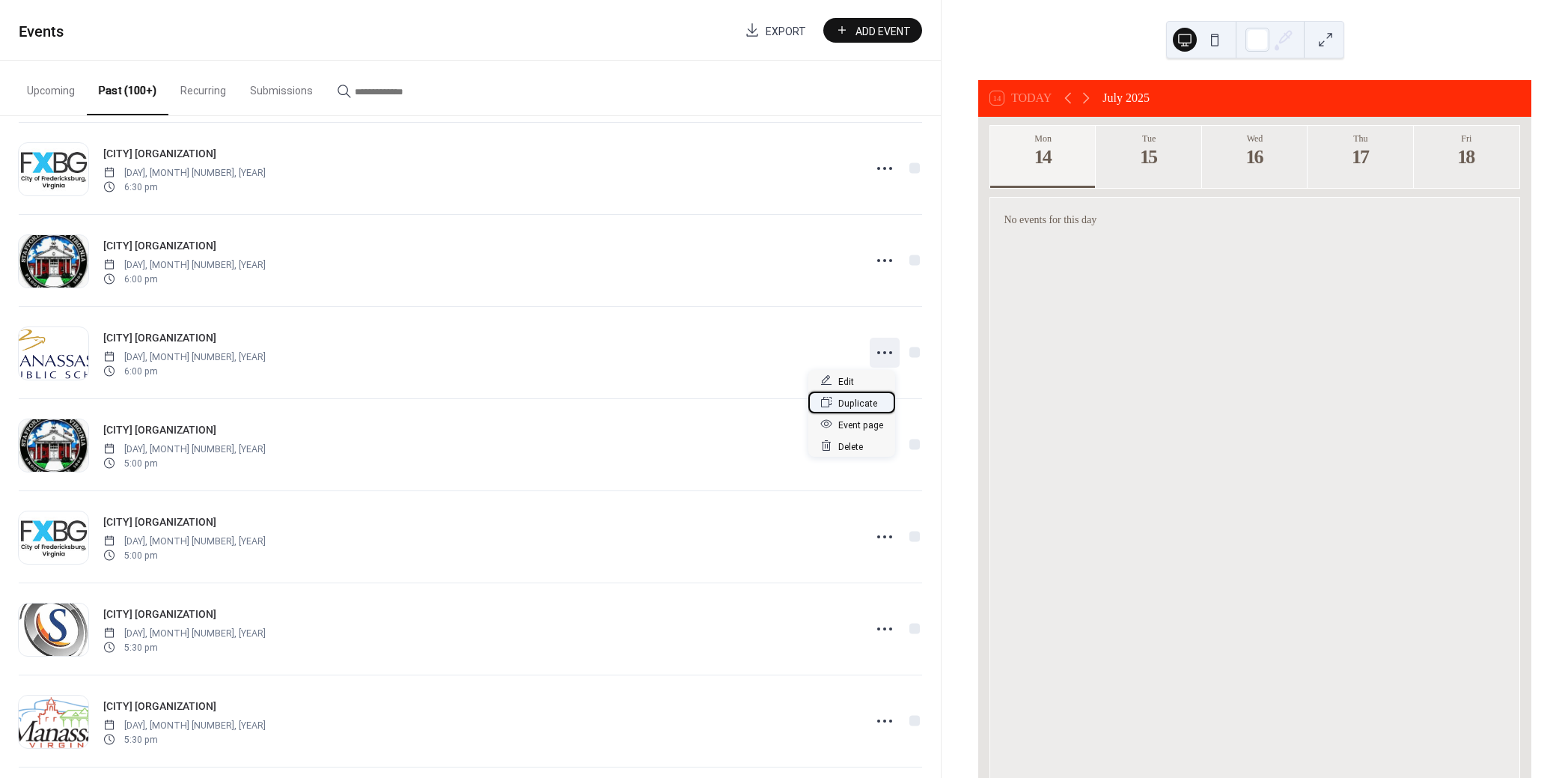 click on "Duplicate" at bounding box center [858, 403] 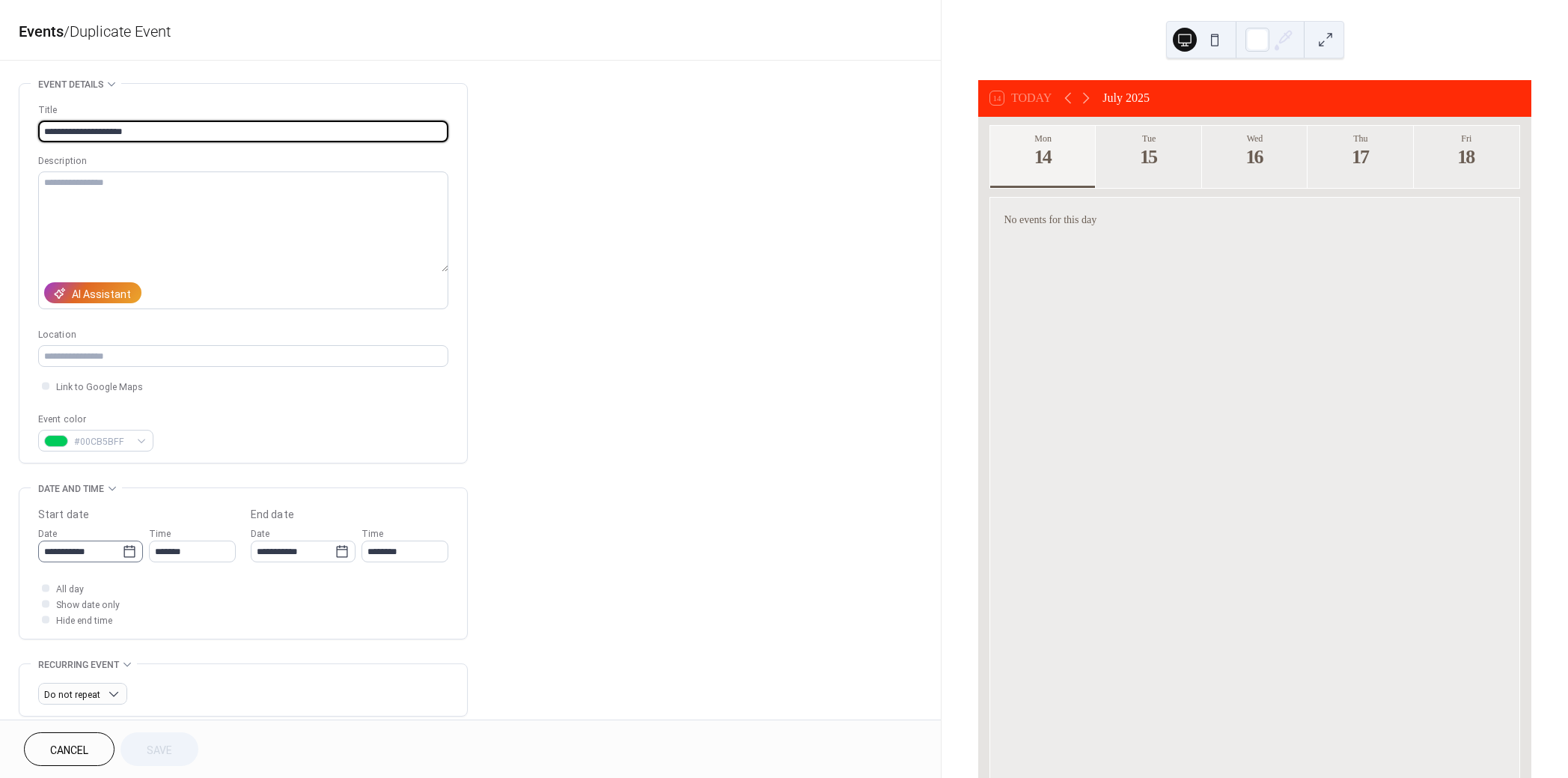 click 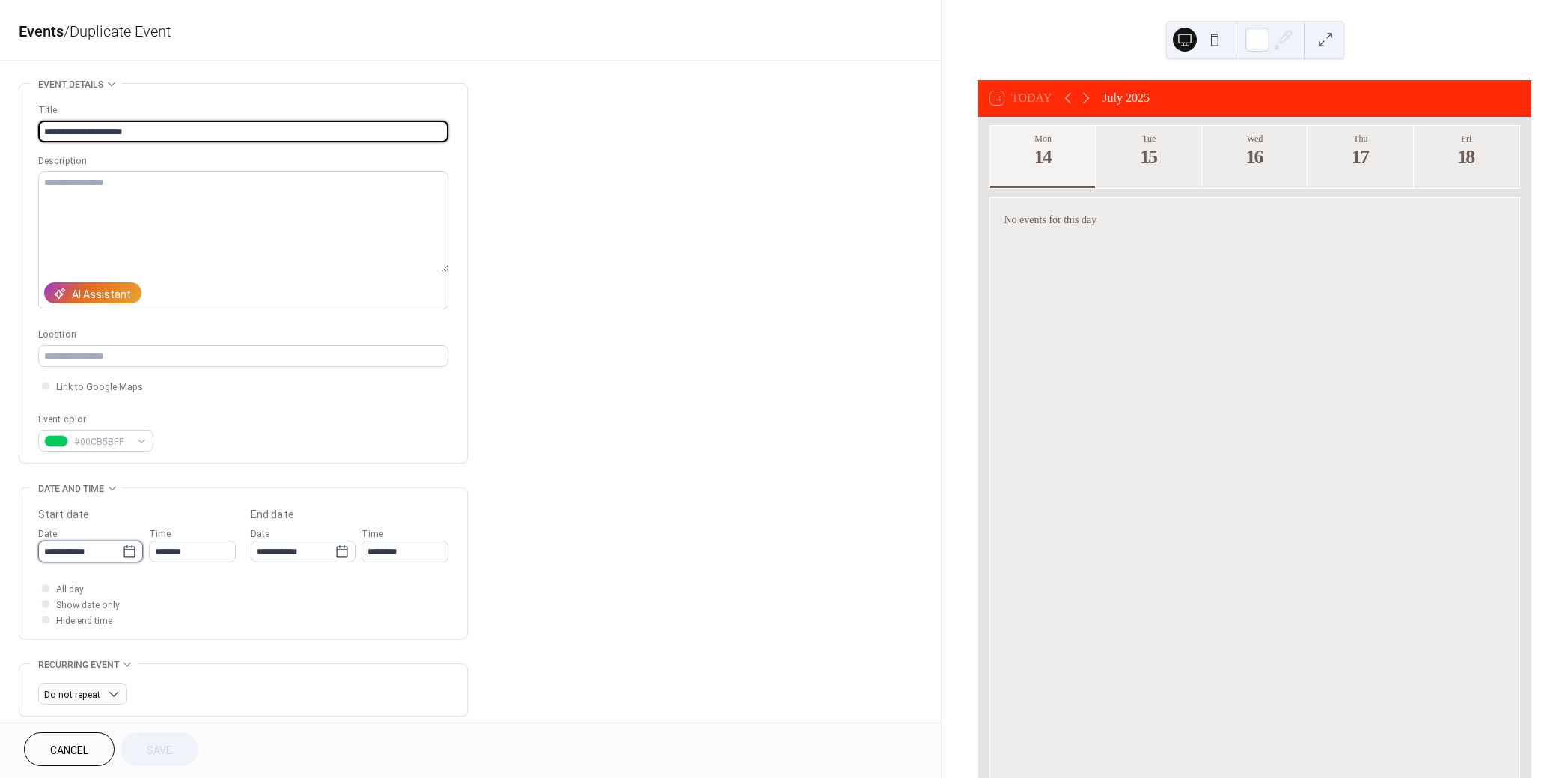 click on "**********" at bounding box center [80, 551] 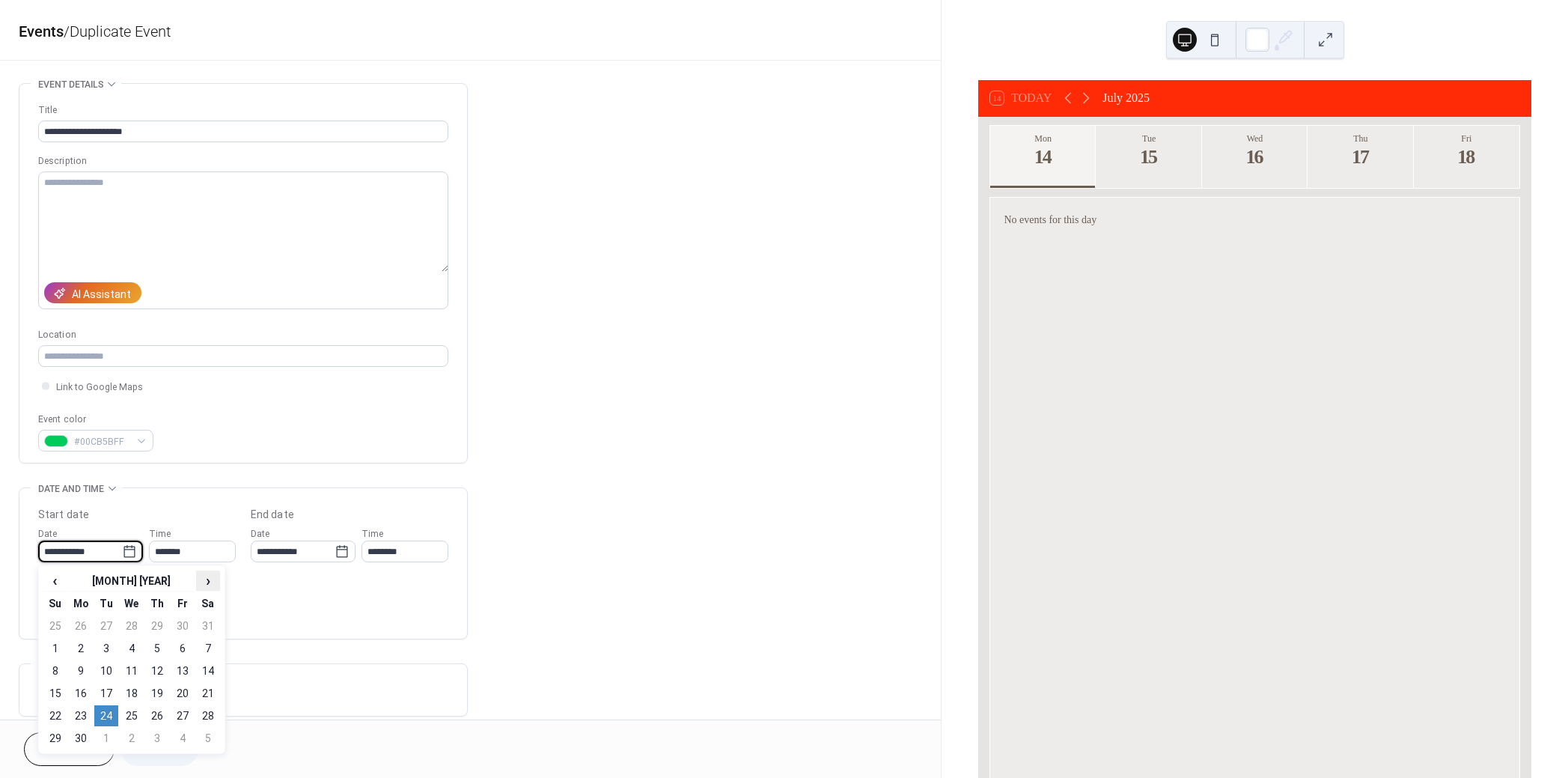 click on "›" at bounding box center (208, 580) 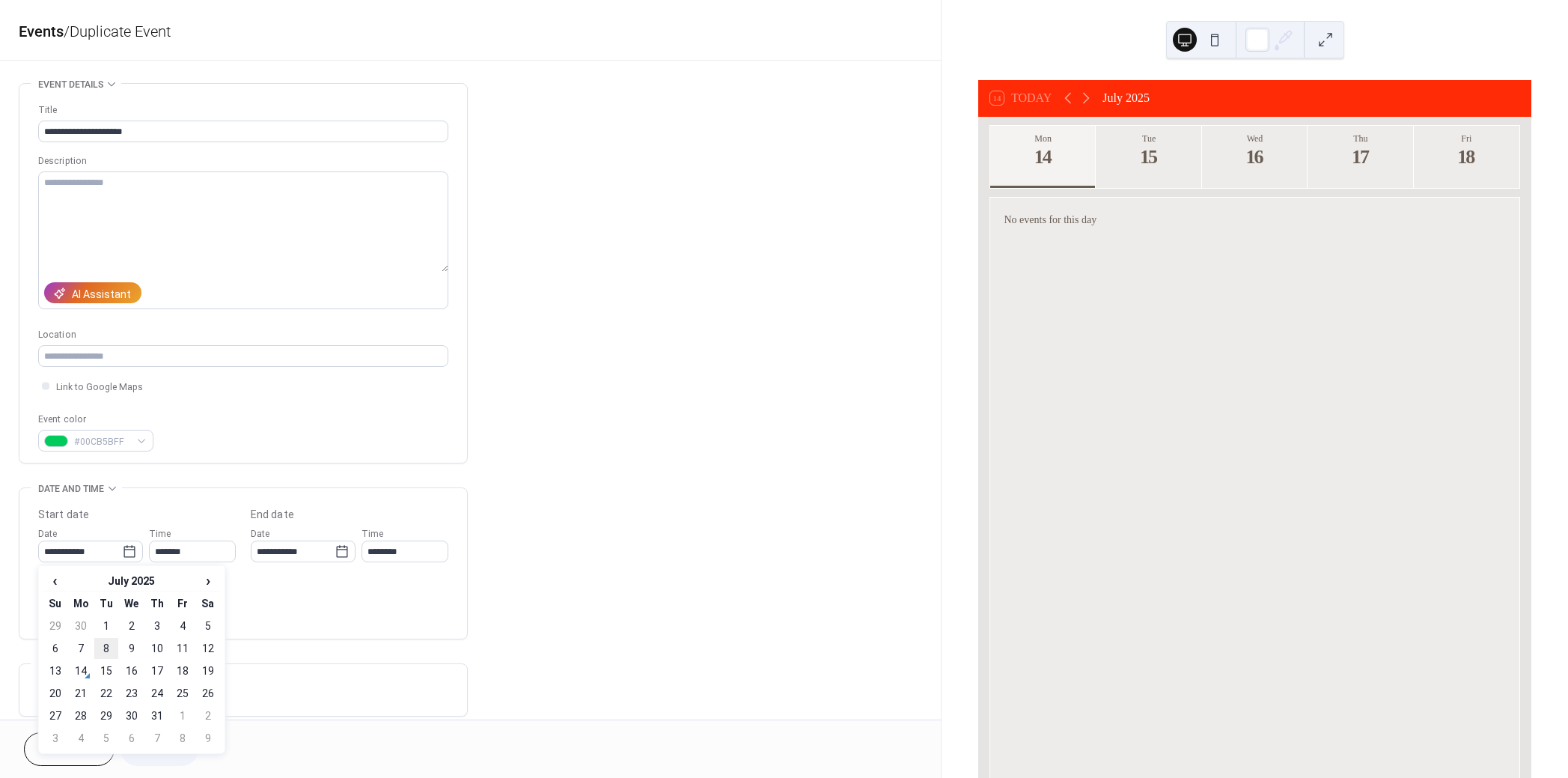 click on "8" at bounding box center (106, 648) 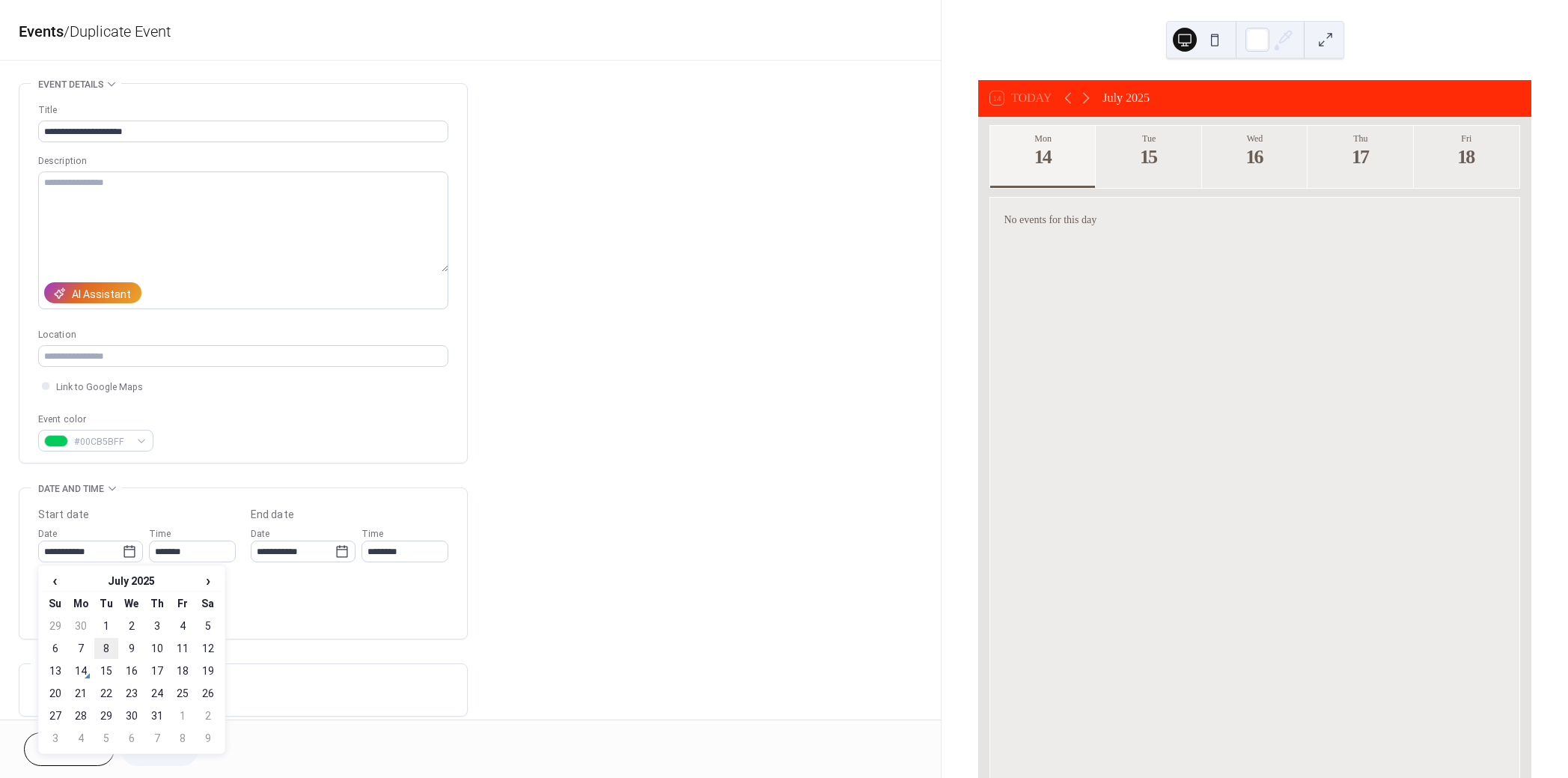 type on "**********" 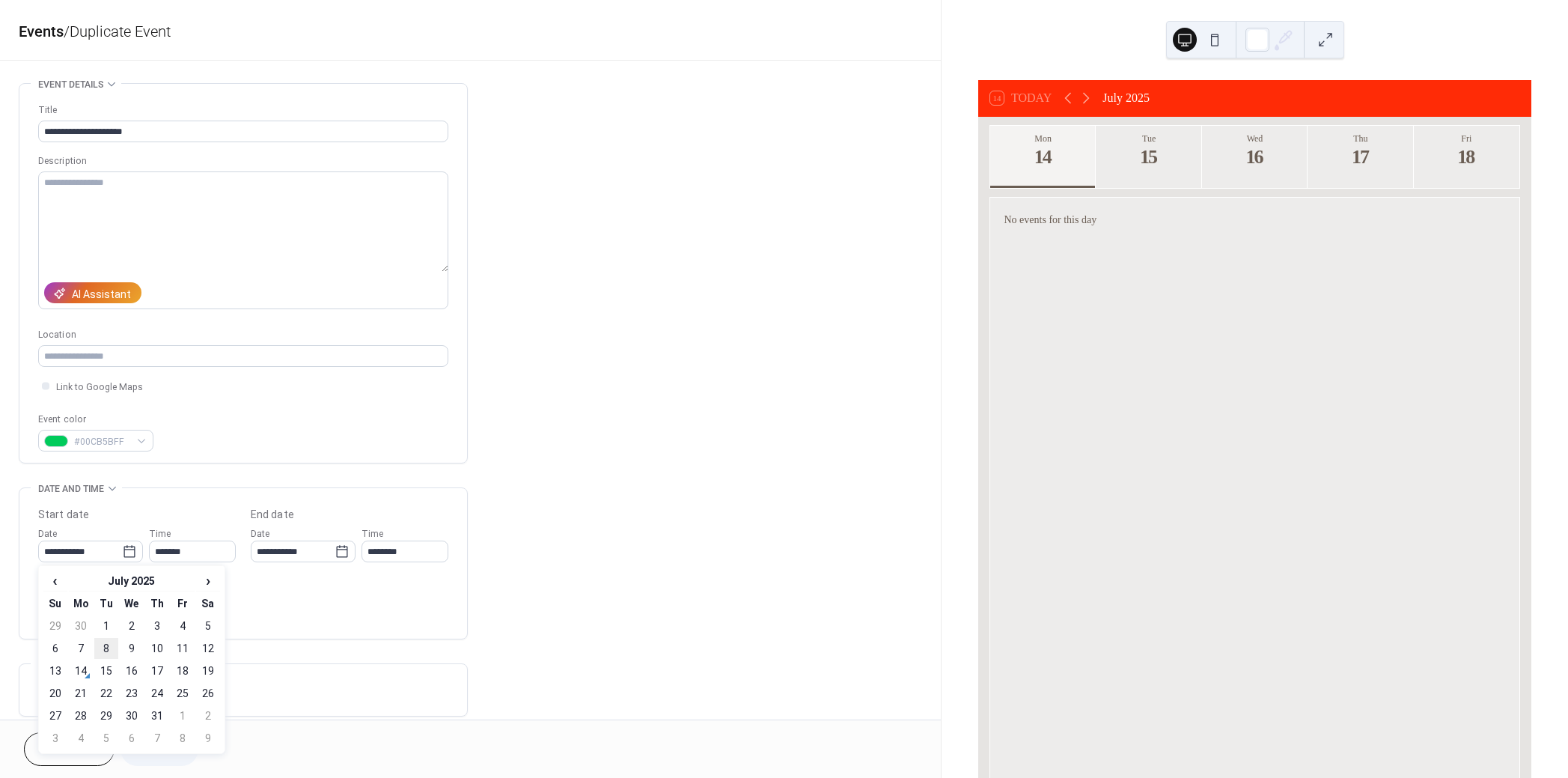 type on "**********" 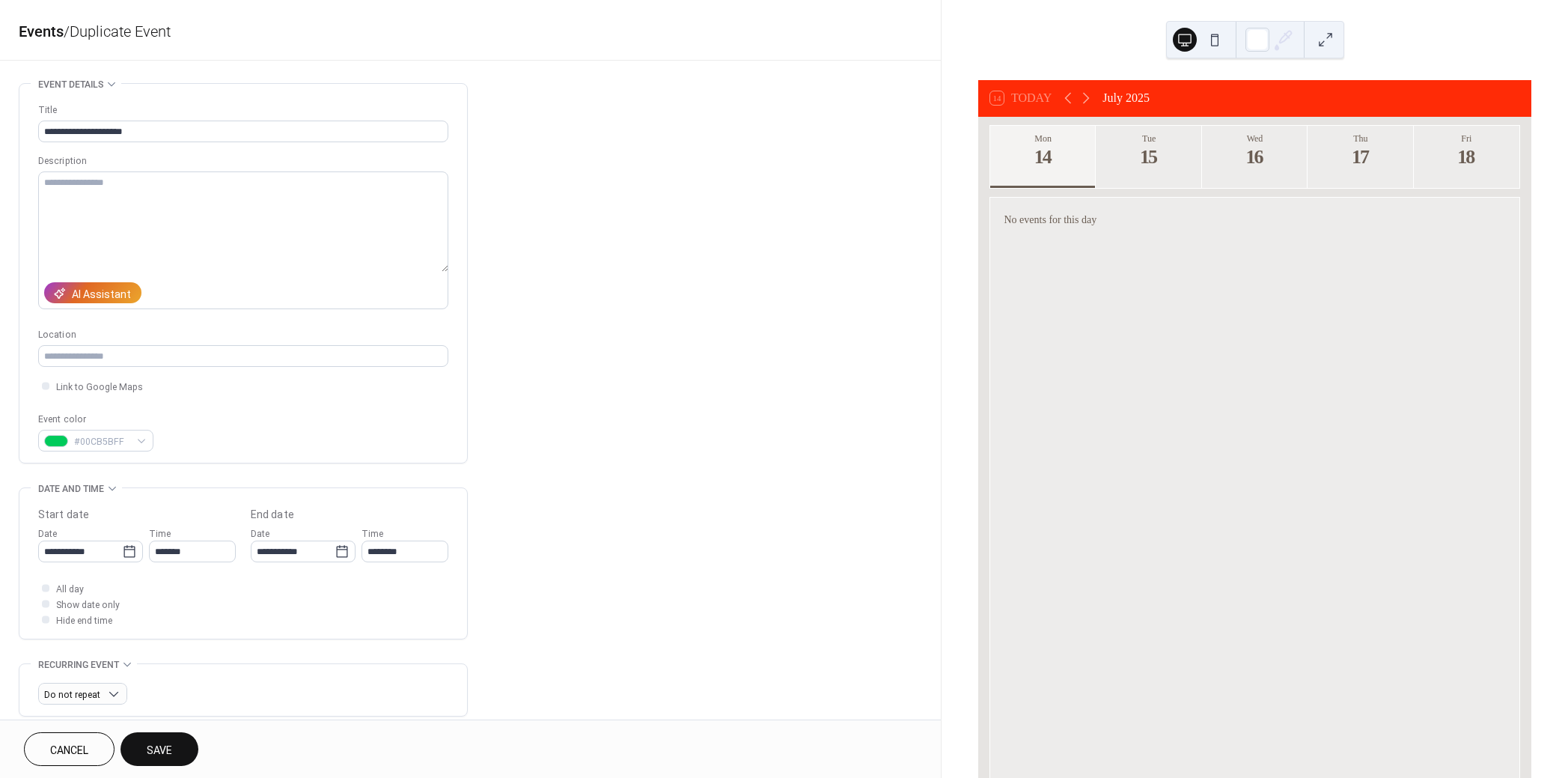 click on "Save" at bounding box center (159, 750) 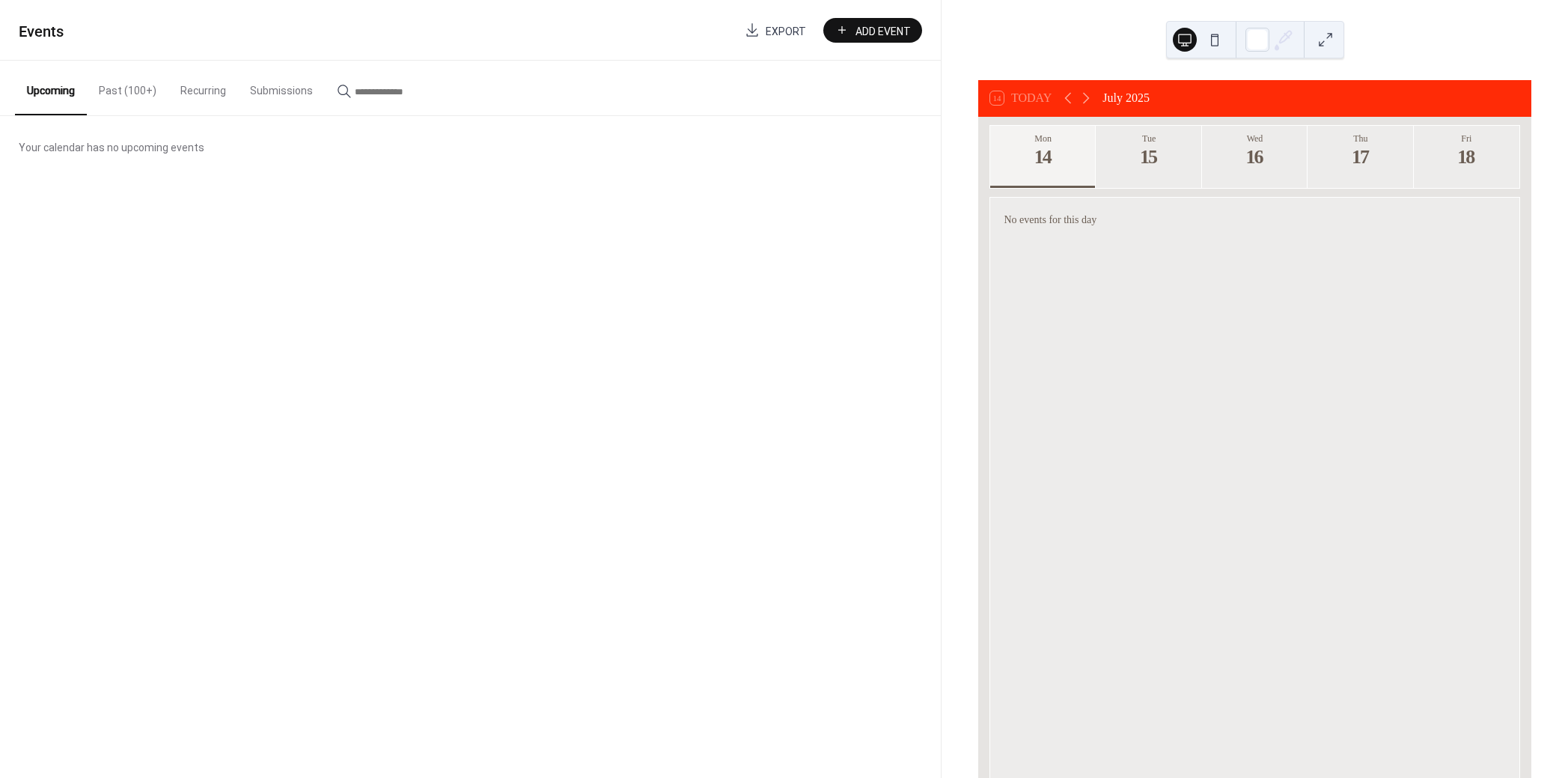 click on "Past (100+)" at bounding box center [127, 87] 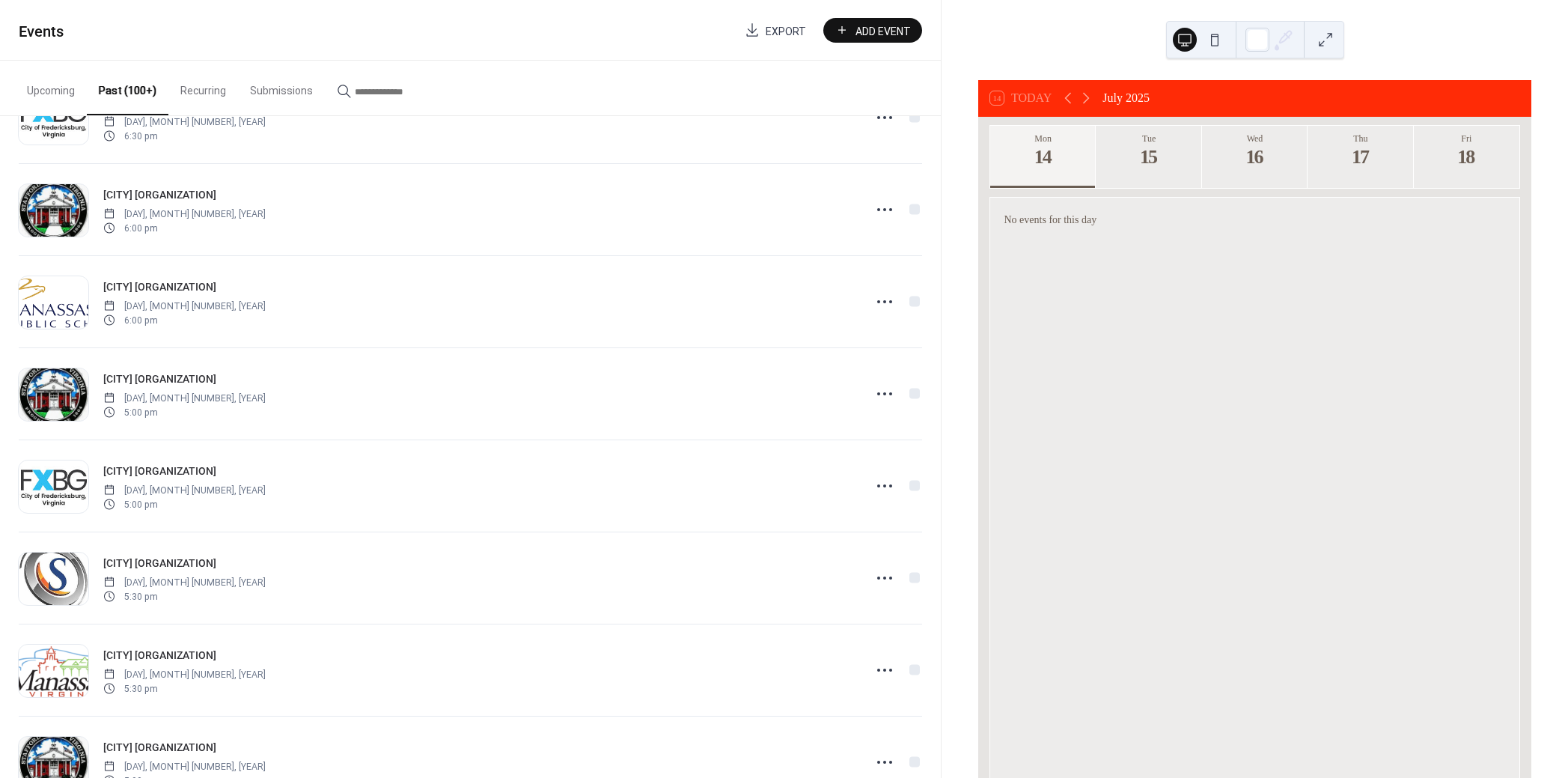 scroll, scrollTop: 749, scrollLeft: 0, axis: vertical 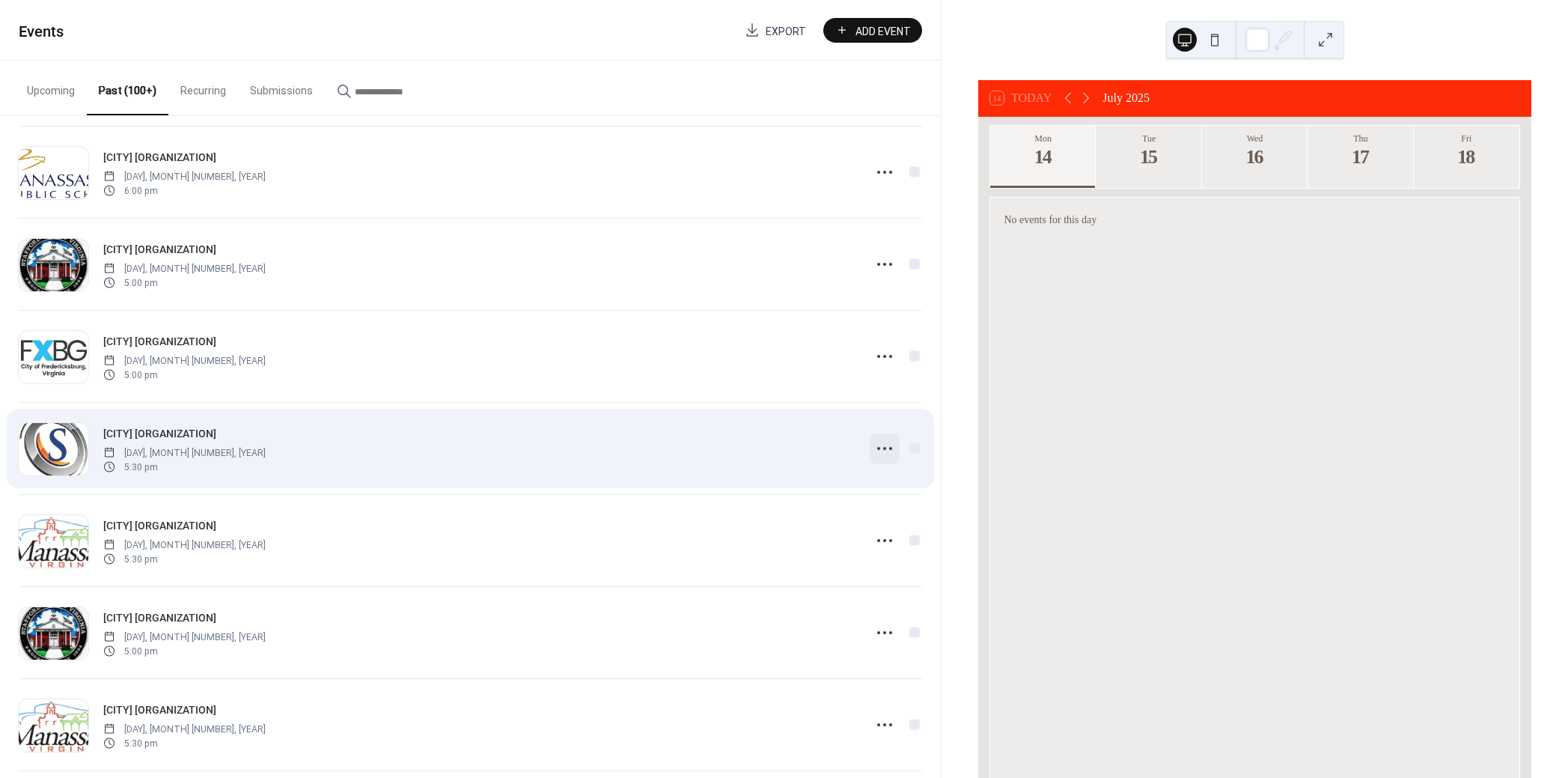 click 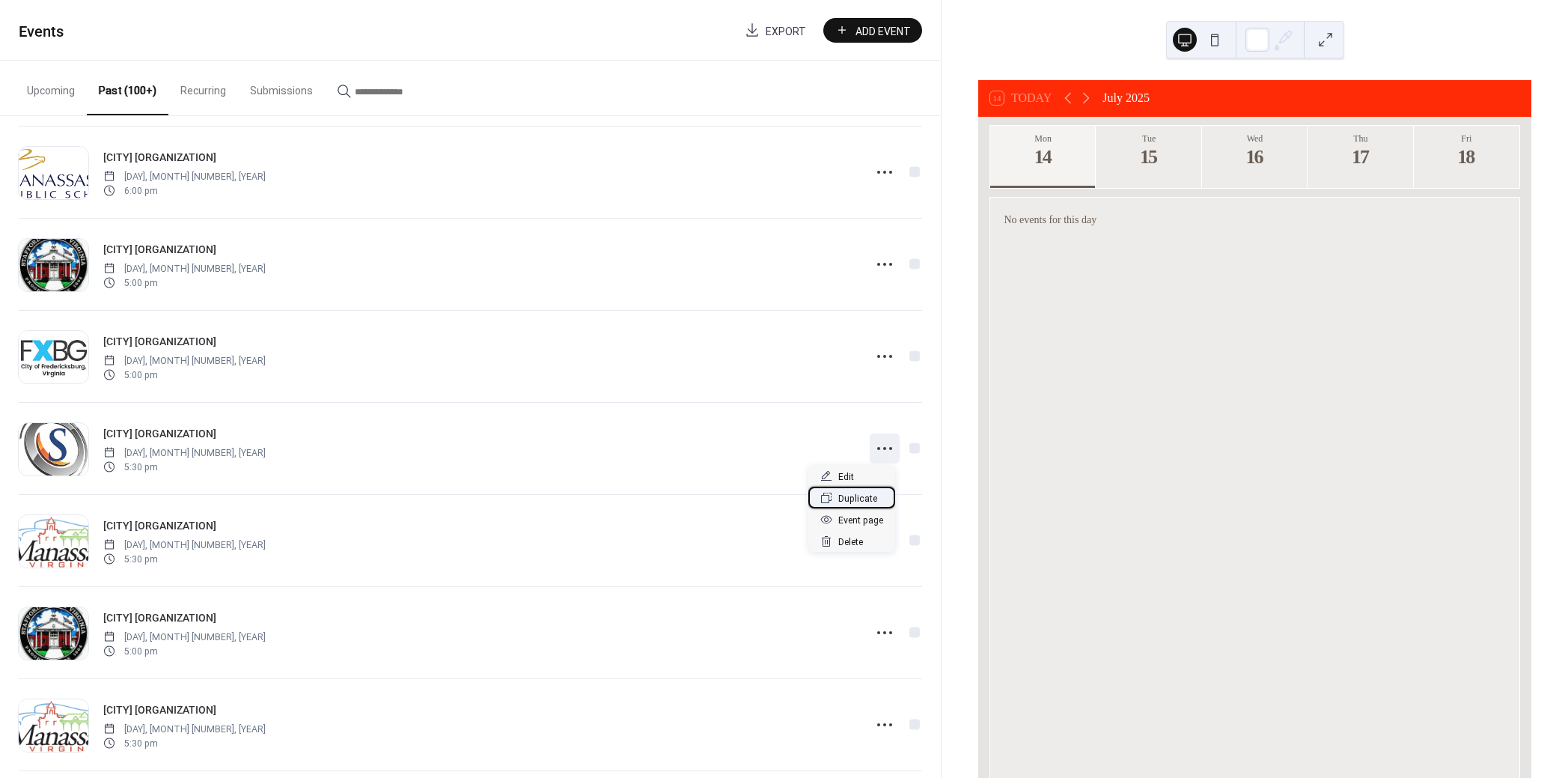 click on "Duplicate" at bounding box center (858, 499) 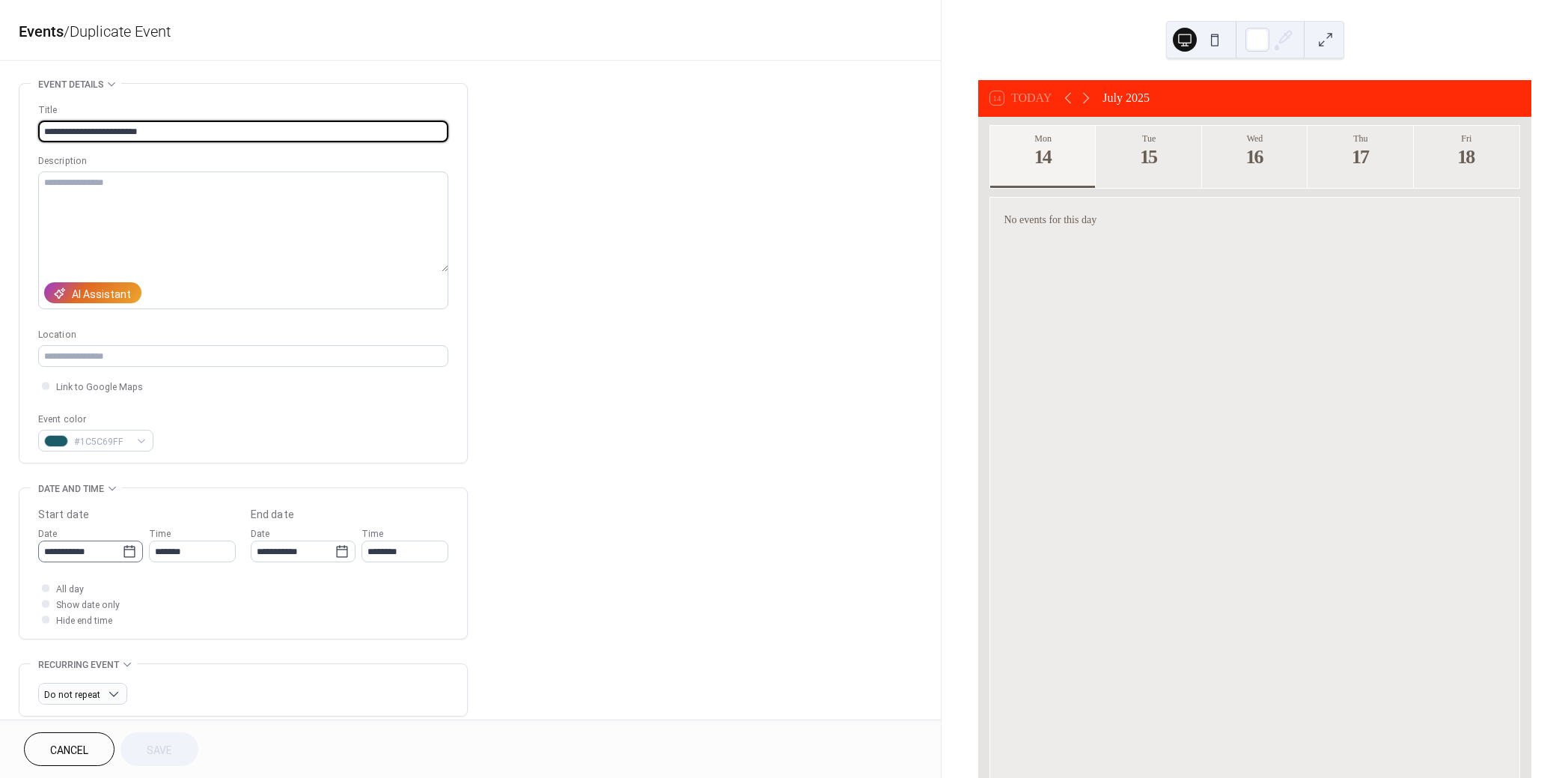 click 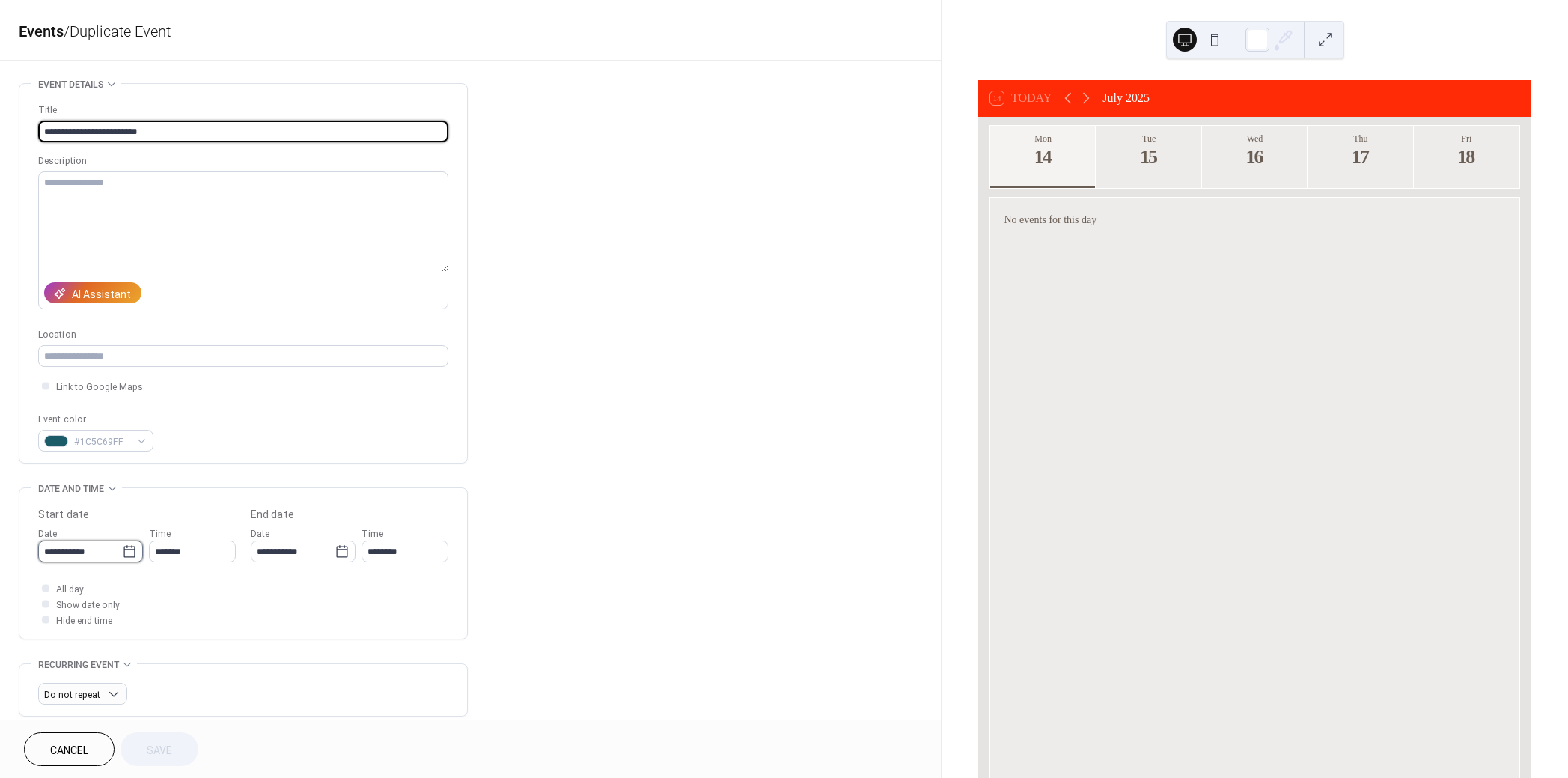 click on "**********" at bounding box center [80, 551] 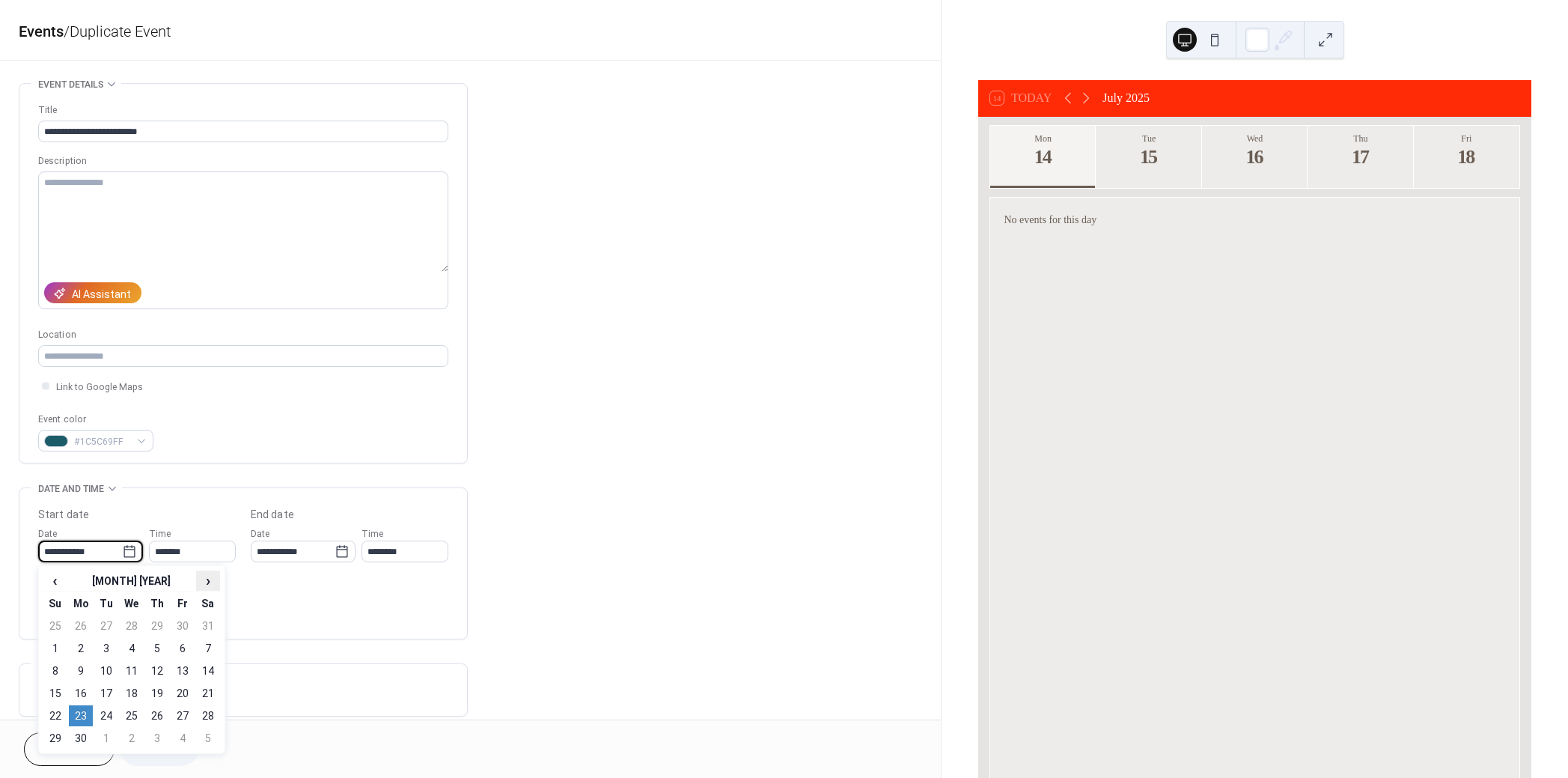 click on "›" at bounding box center [208, 580] 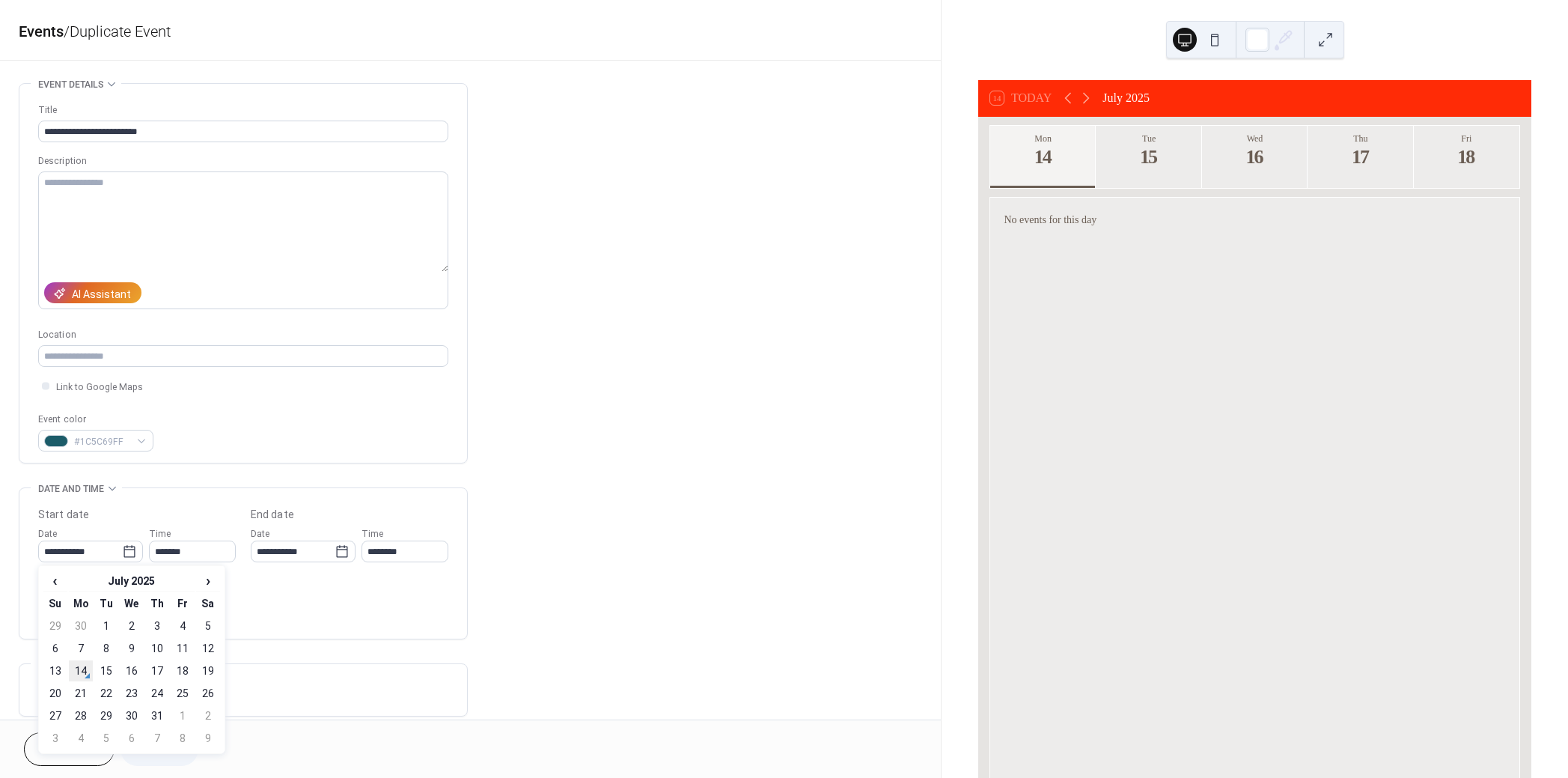 click on "14" at bounding box center [81, 671] 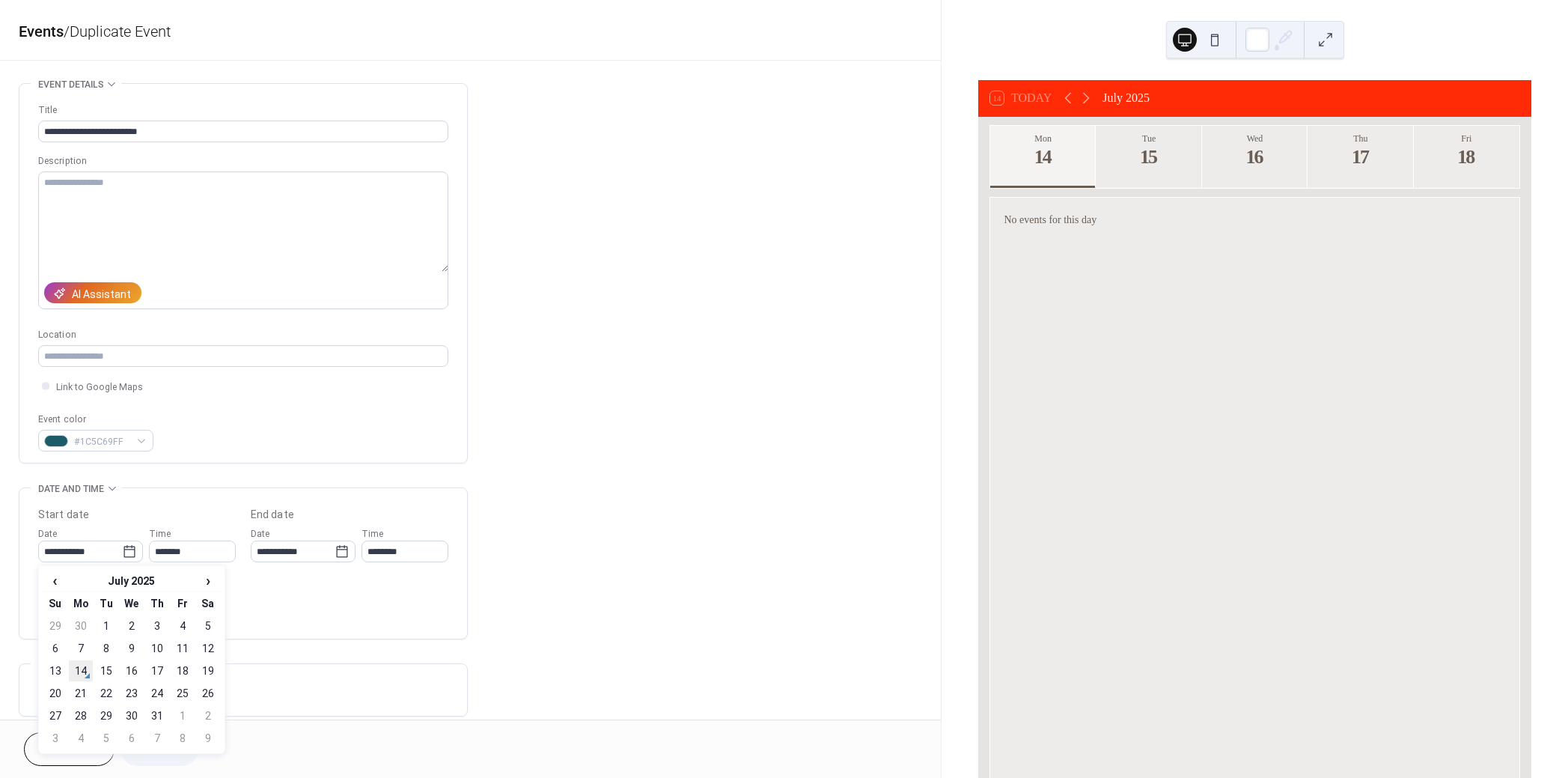 type on "**********" 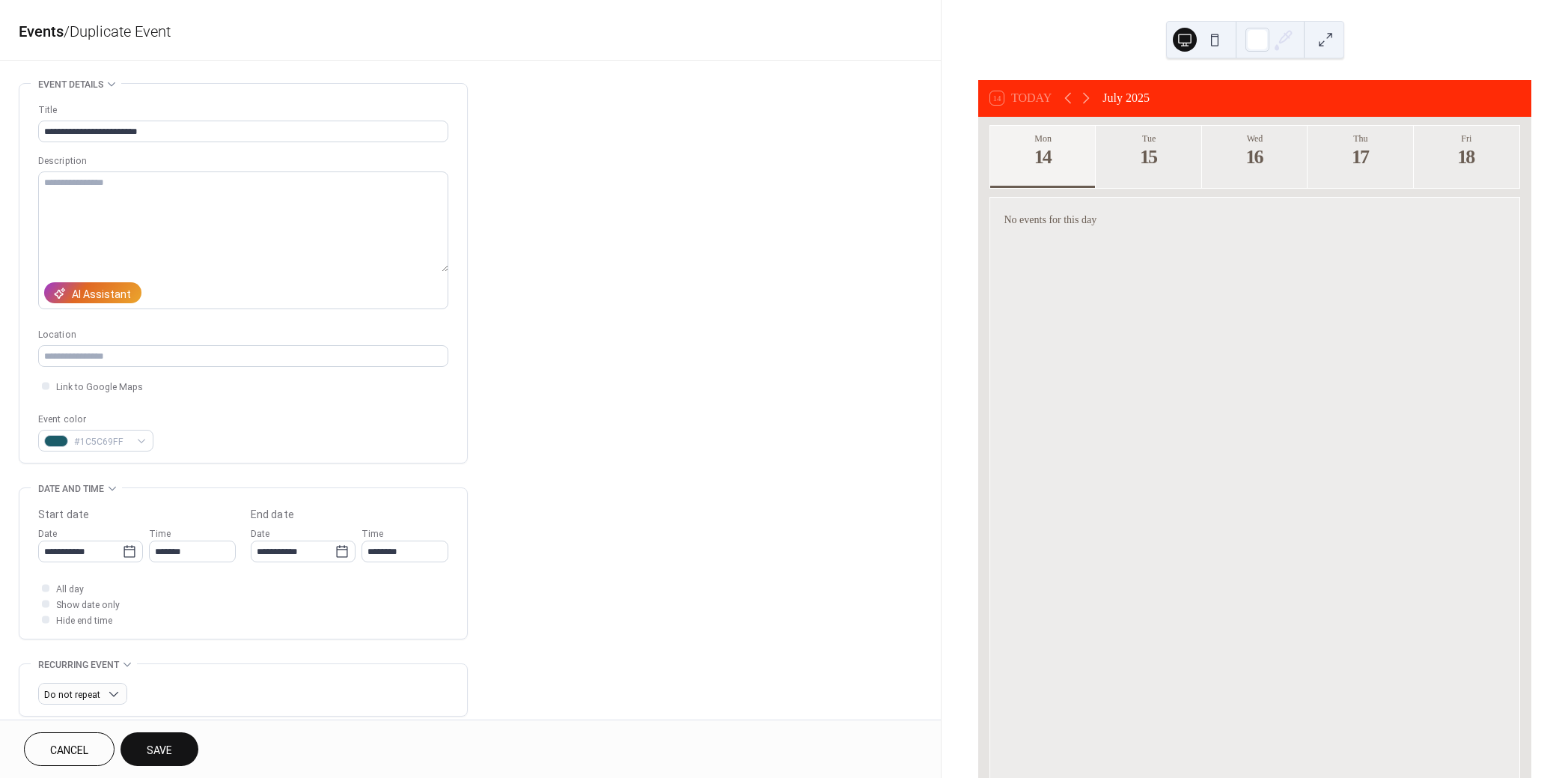 click on "Save" at bounding box center [159, 749] 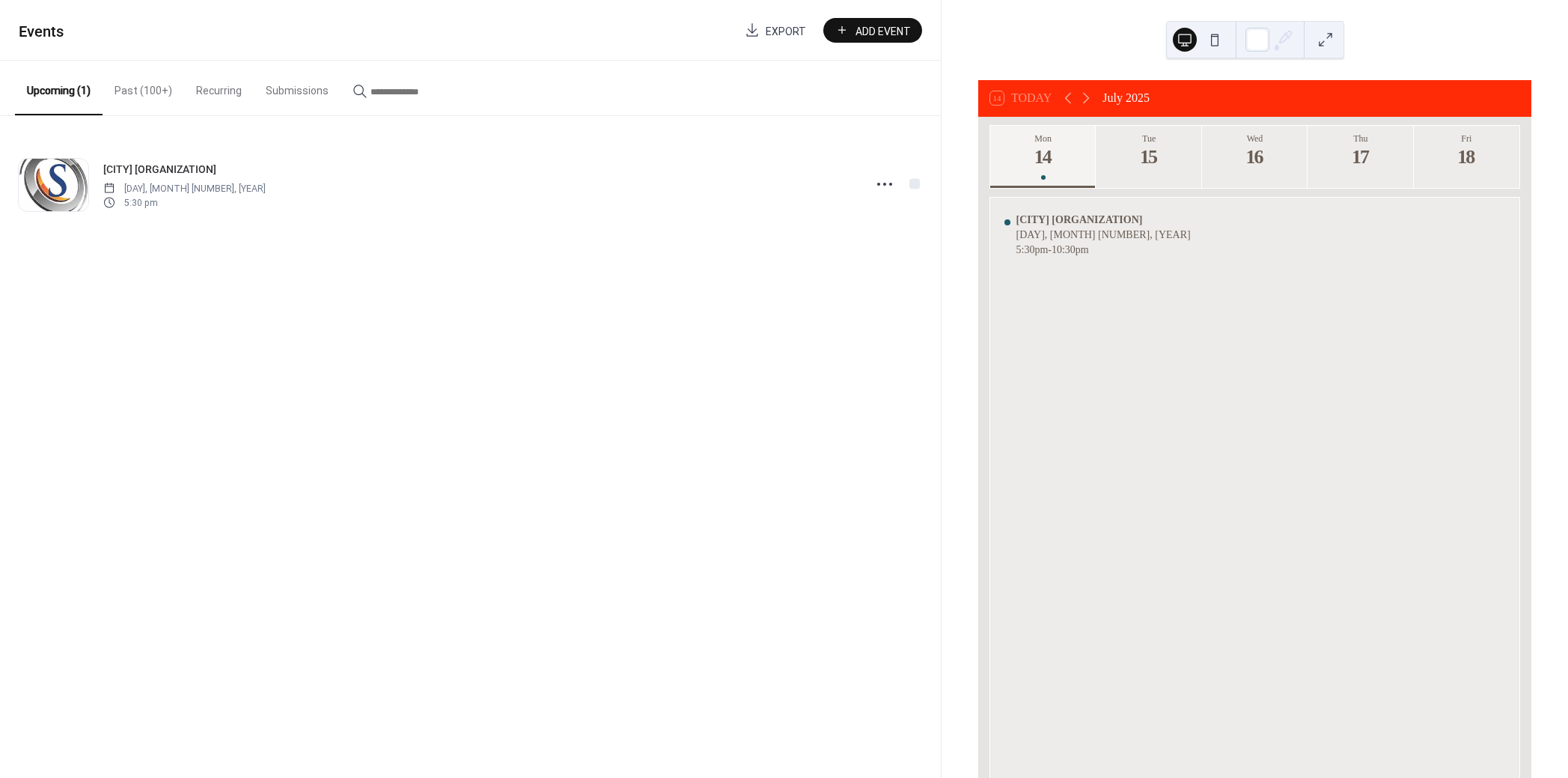 click on "Past (100+)" at bounding box center [143, 87] 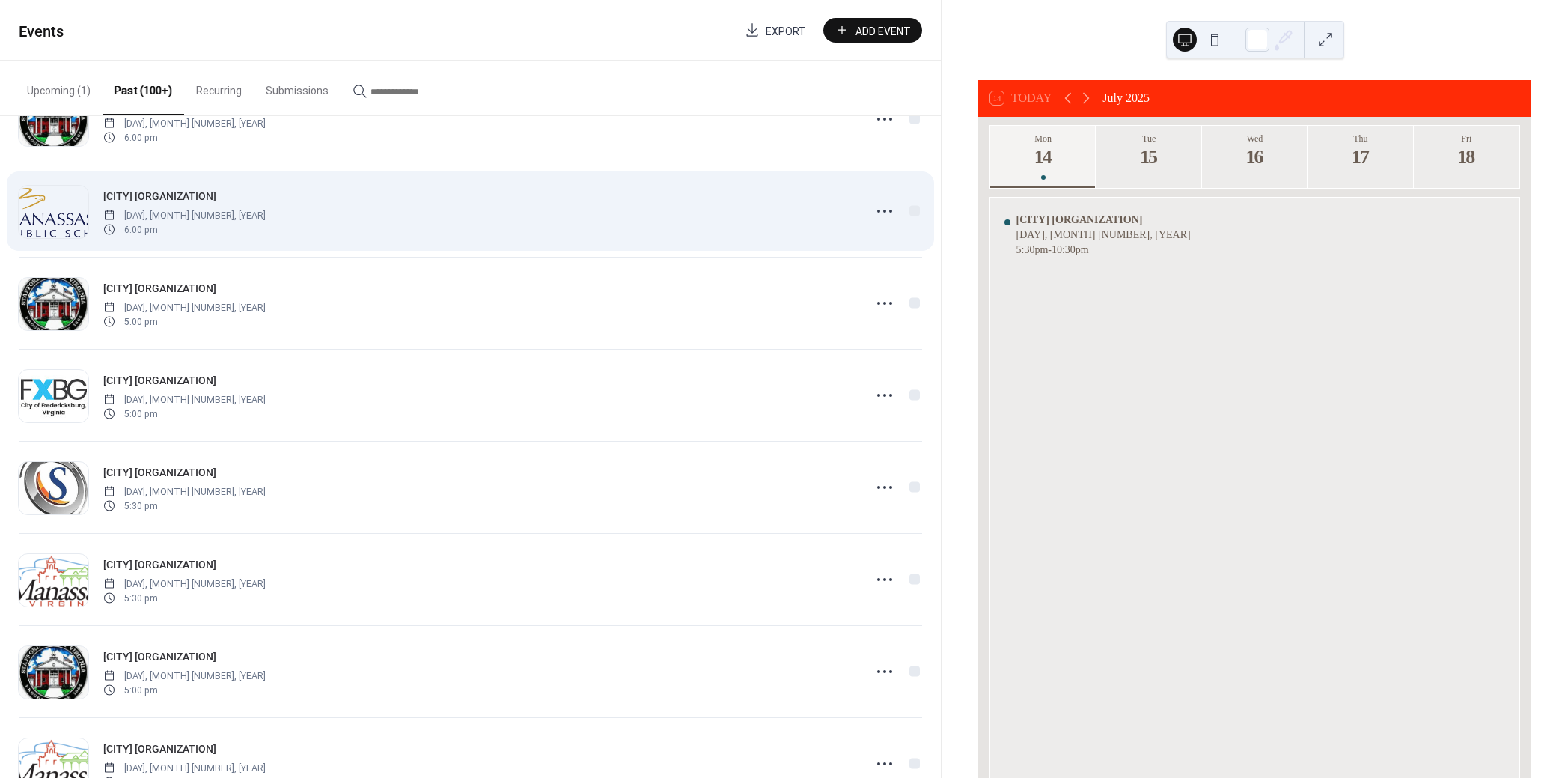 scroll, scrollTop: 749, scrollLeft: 0, axis: vertical 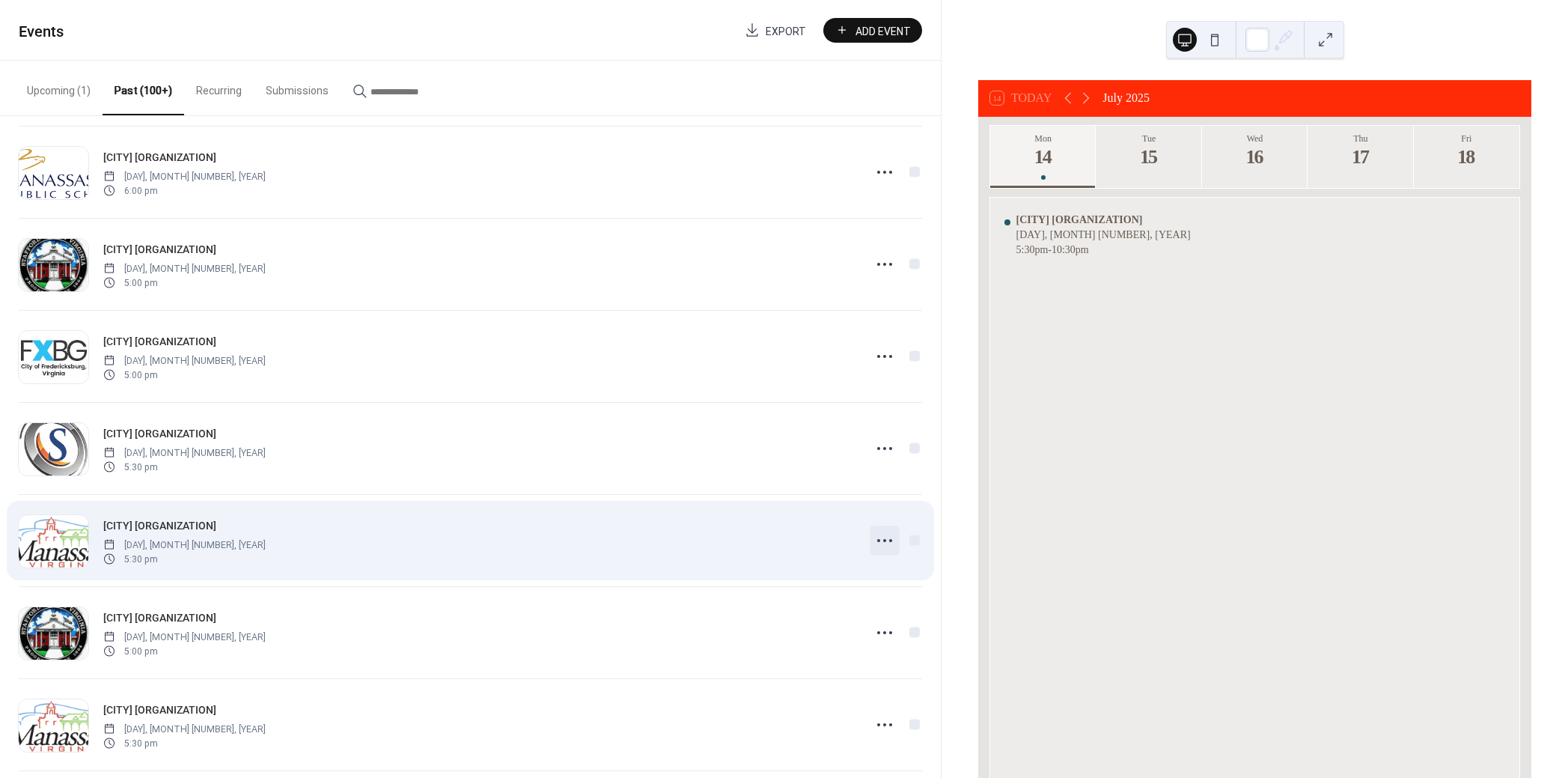 click 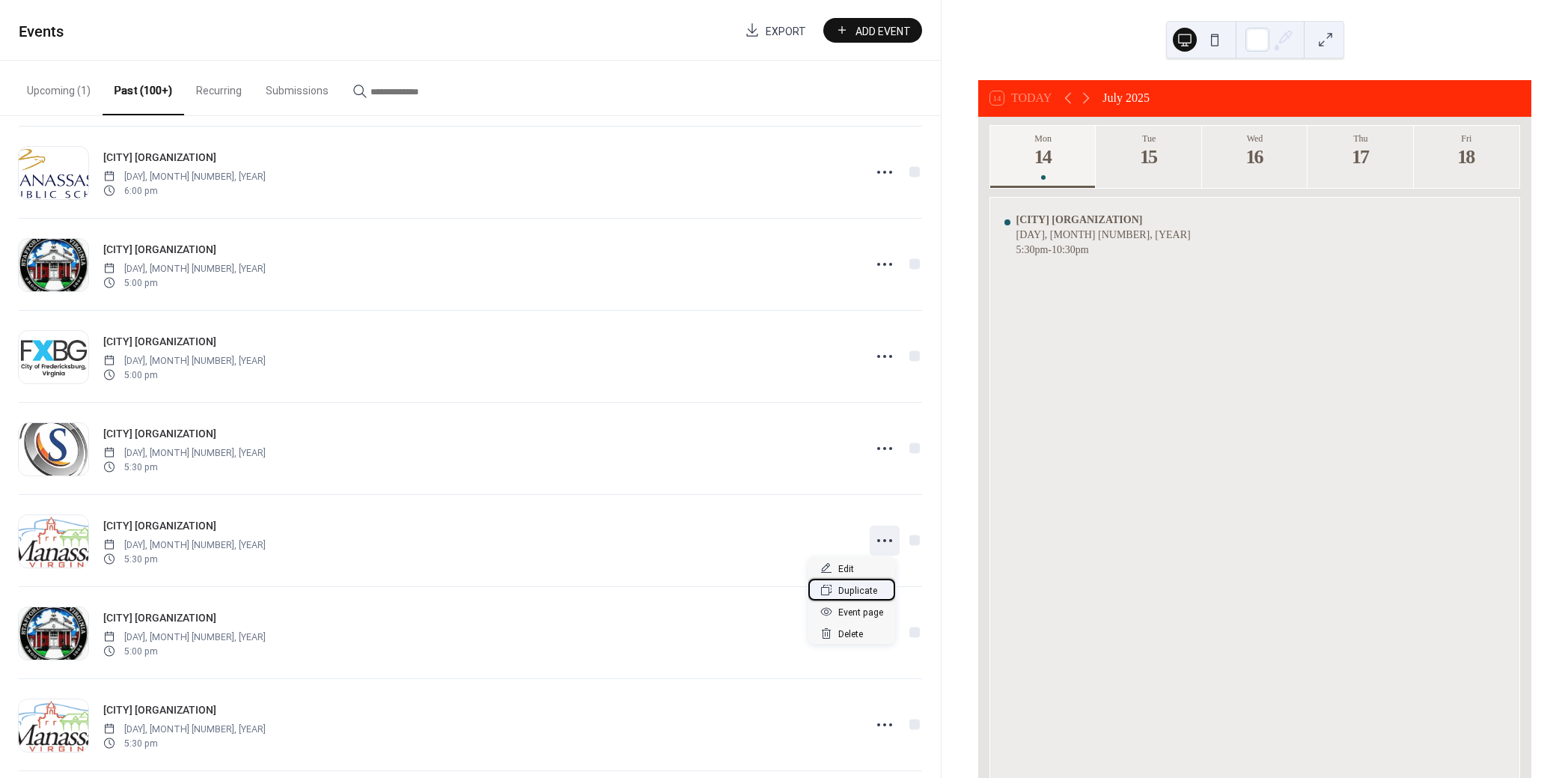 click on "Duplicate" at bounding box center [858, 591] 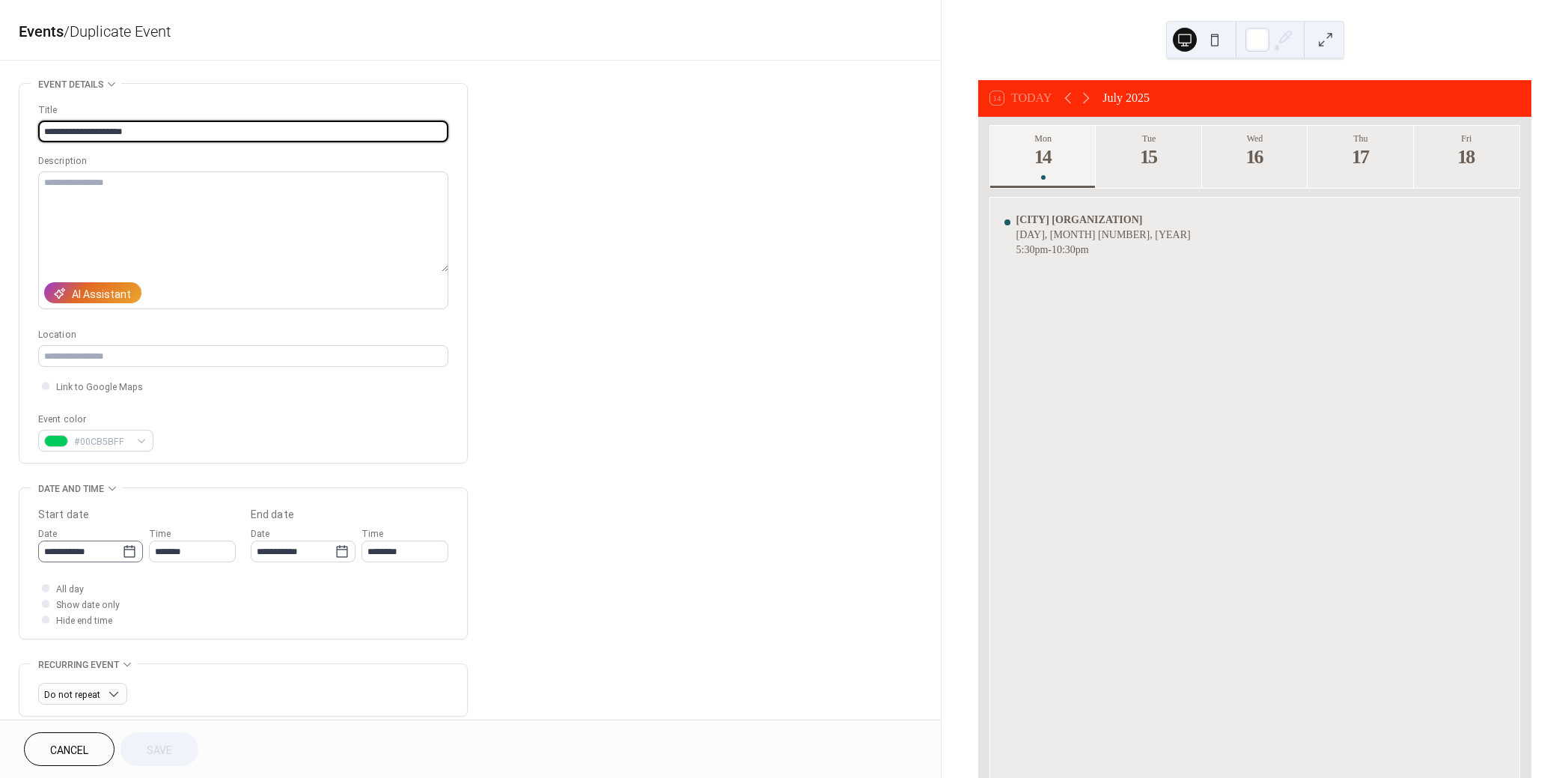 click 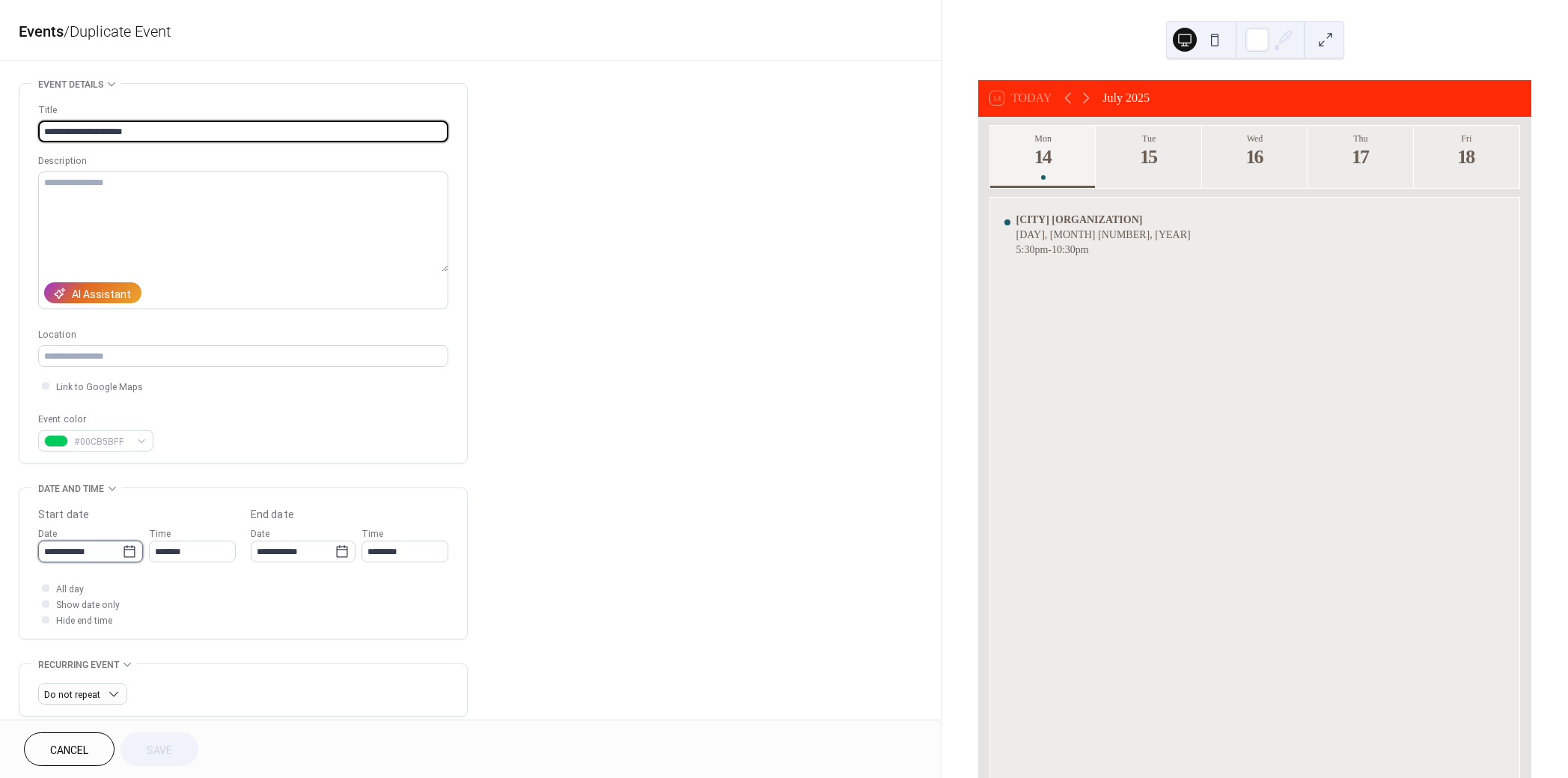 click on "**********" at bounding box center (80, 551) 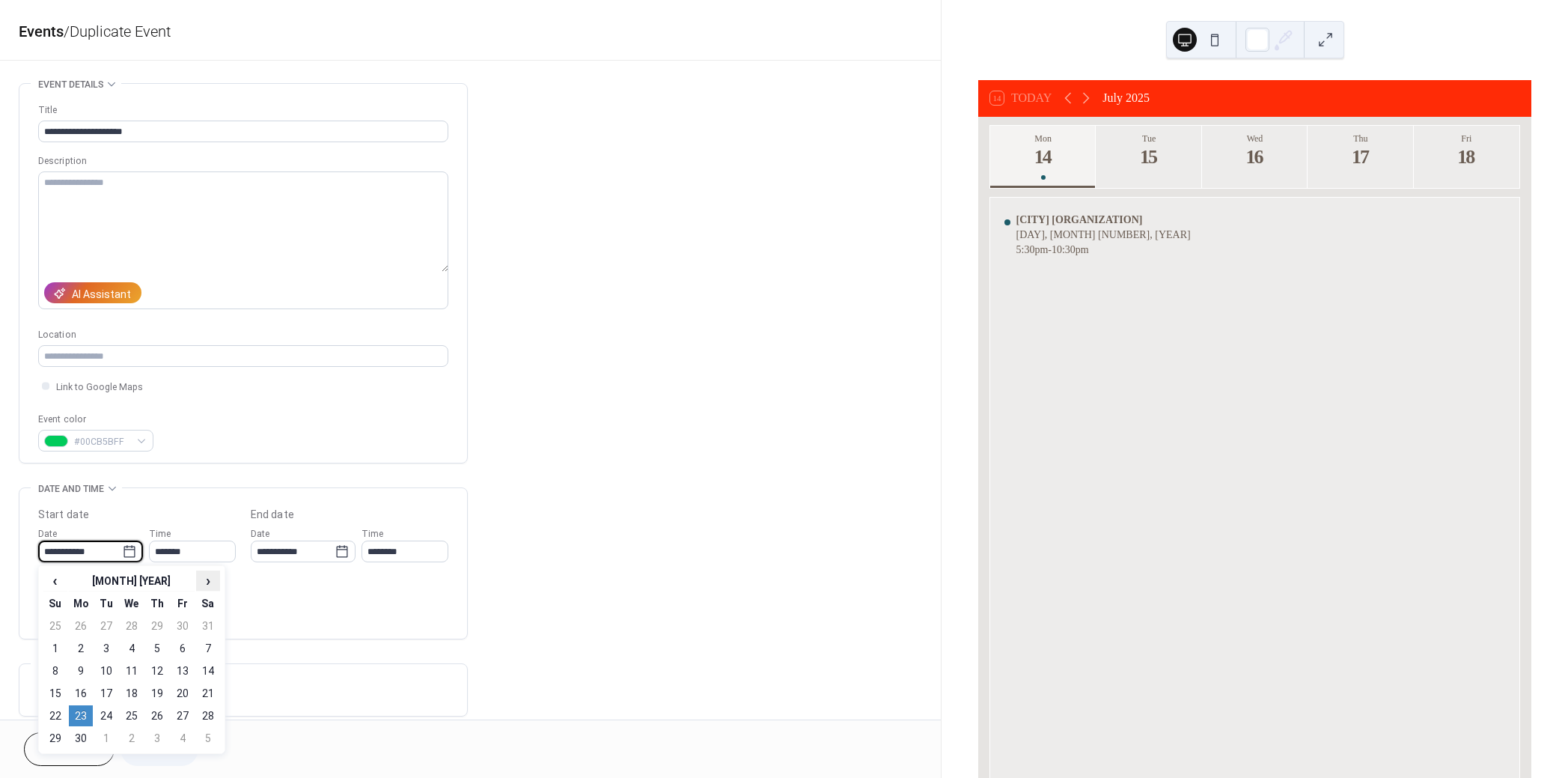 click on "›" at bounding box center (208, 580) 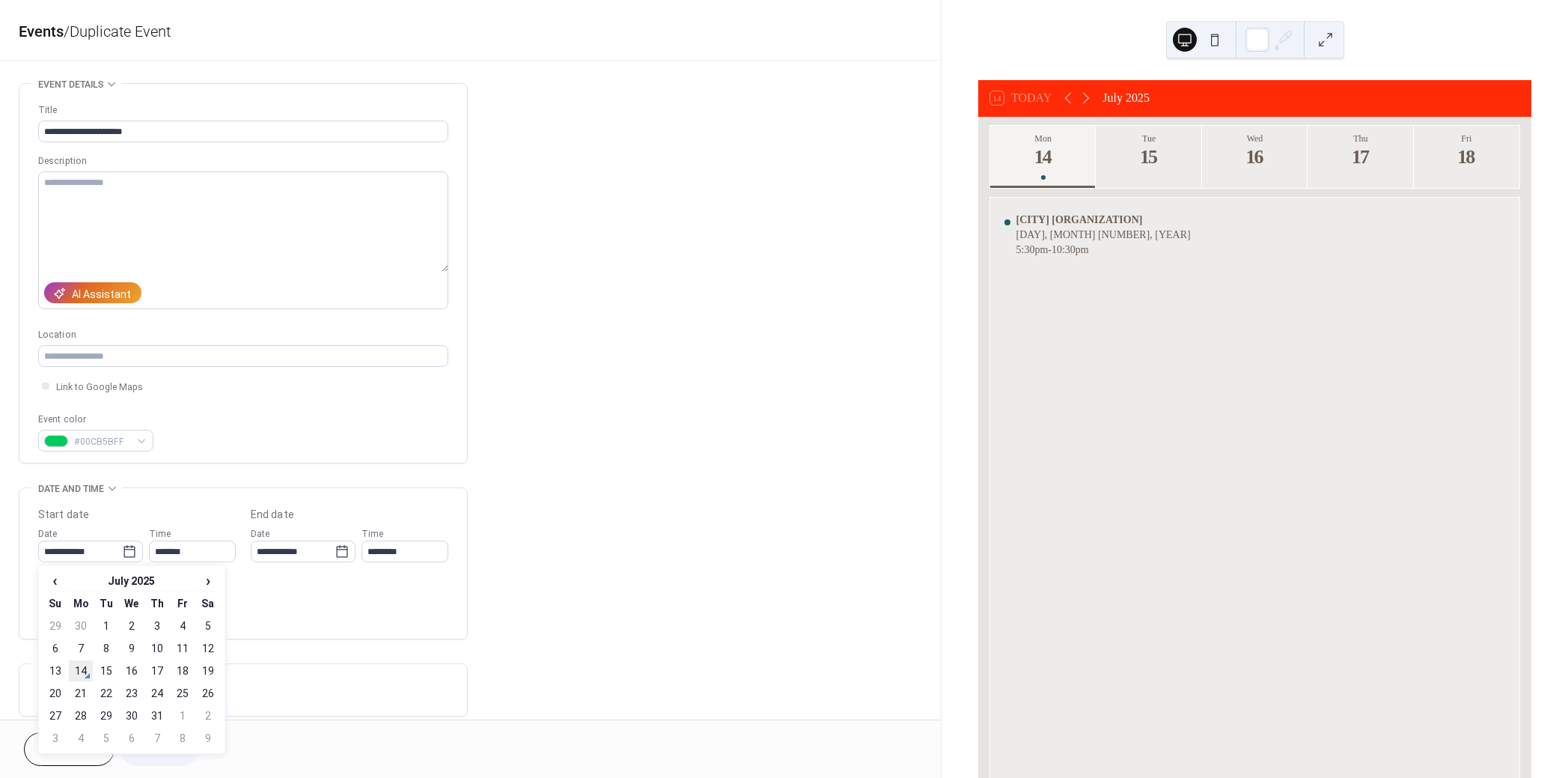 click on "14" at bounding box center [81, 671] 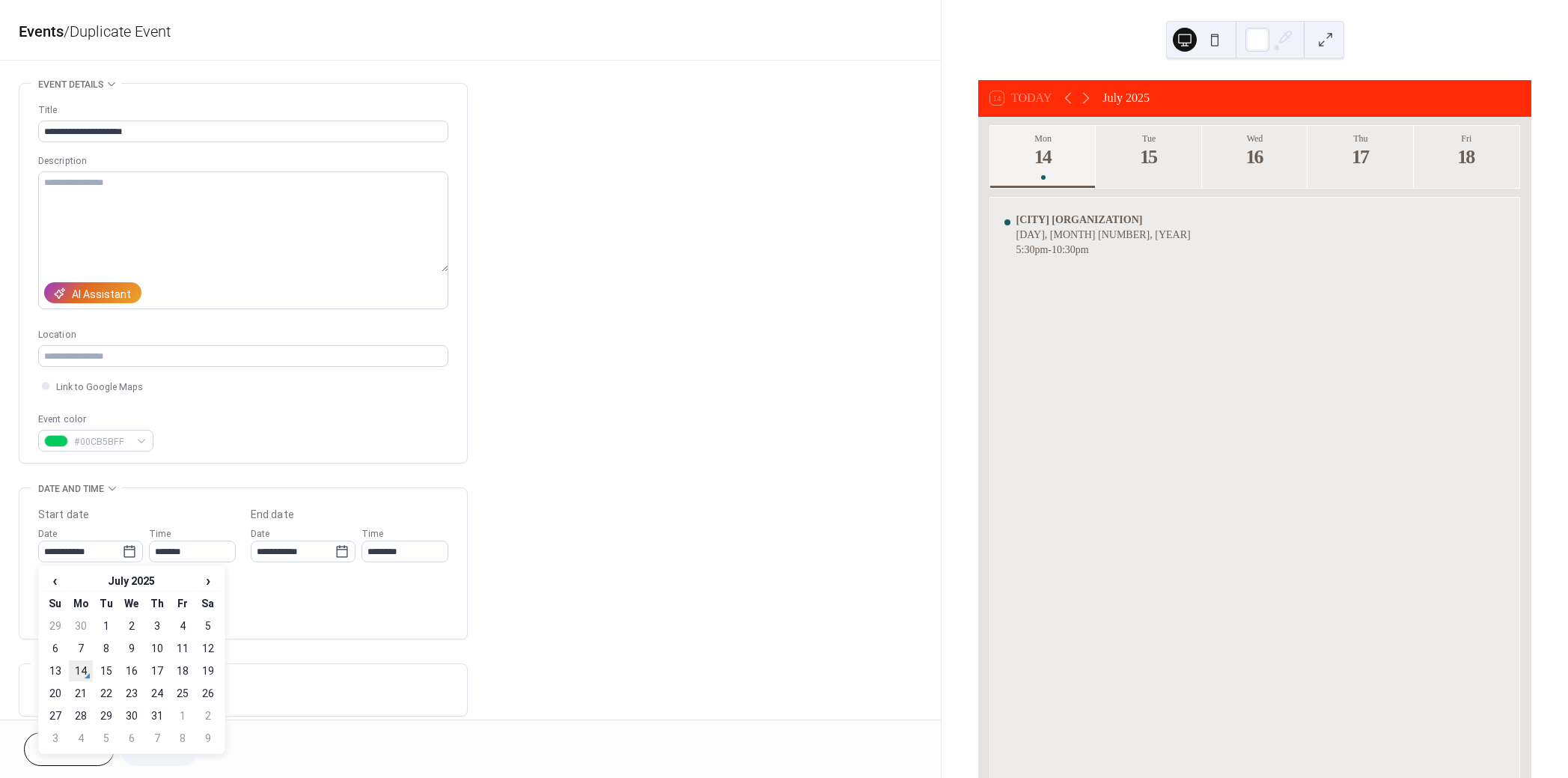 type on "**********" 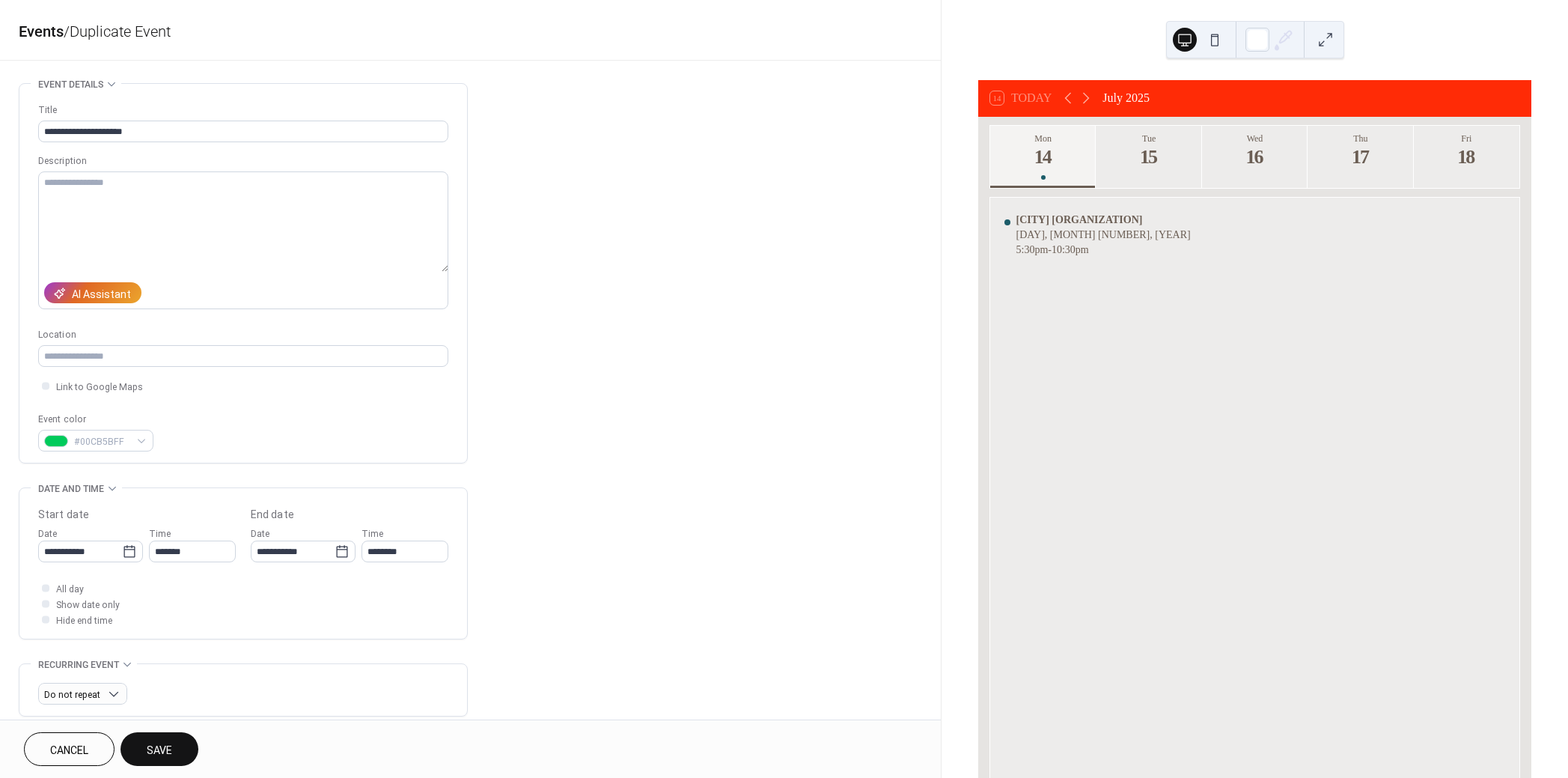 click on "Save" at bounding box center [159, 750] 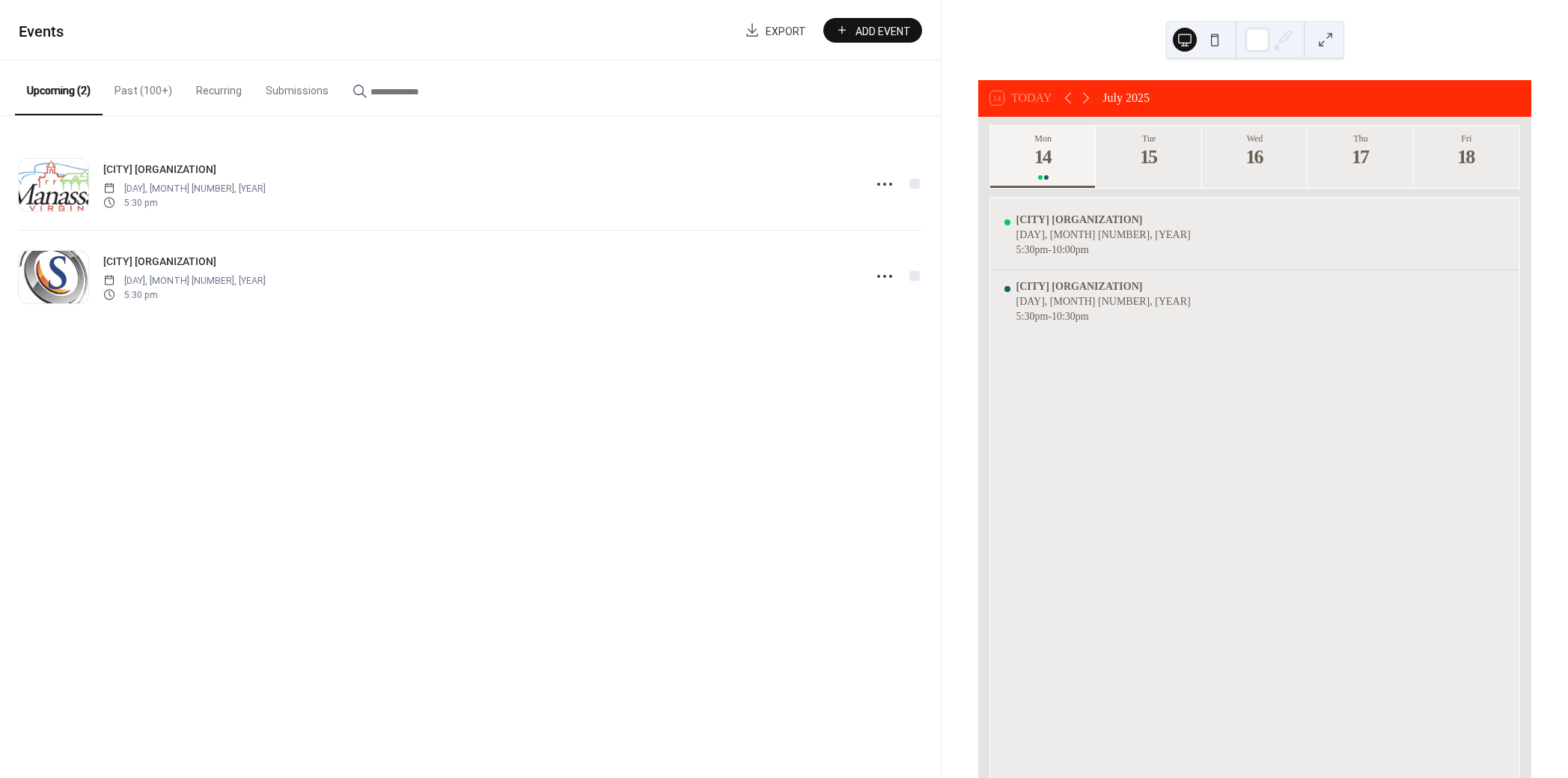 click on "Past (100+)" at bounding box center [143, 87] 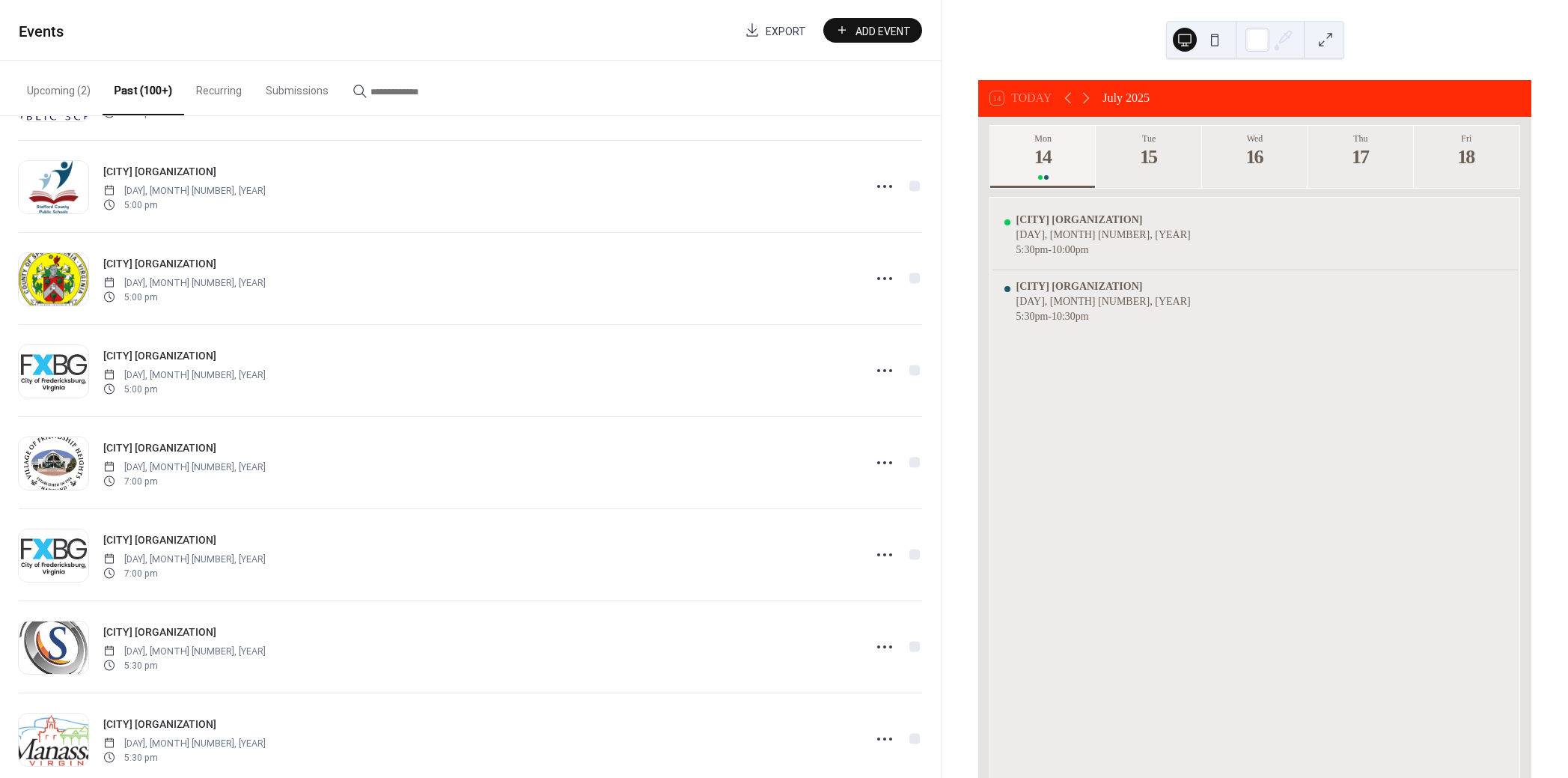 scroll, scrollTop: 1565, scrollLeft: 0, axis: vertical 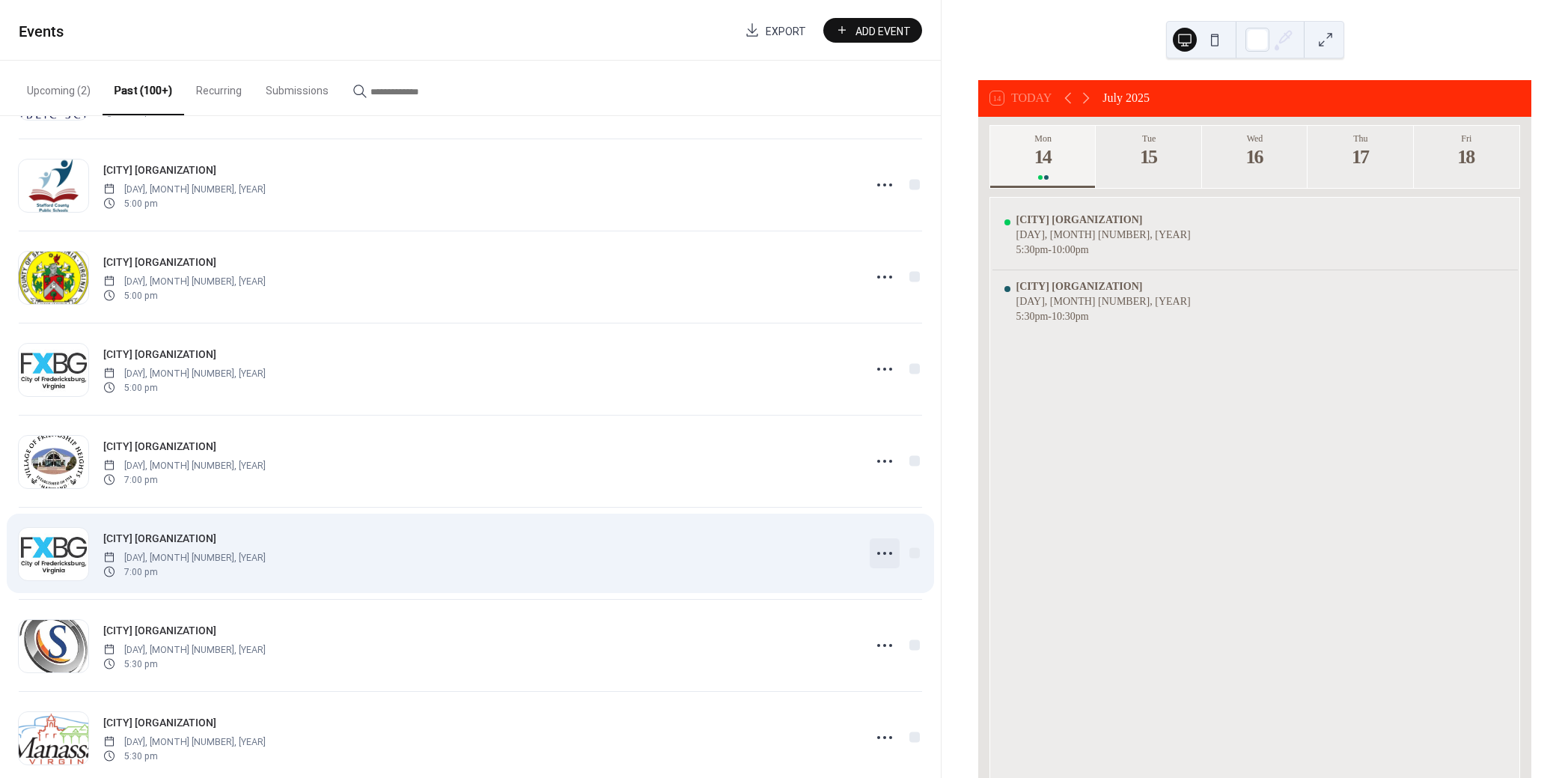 click 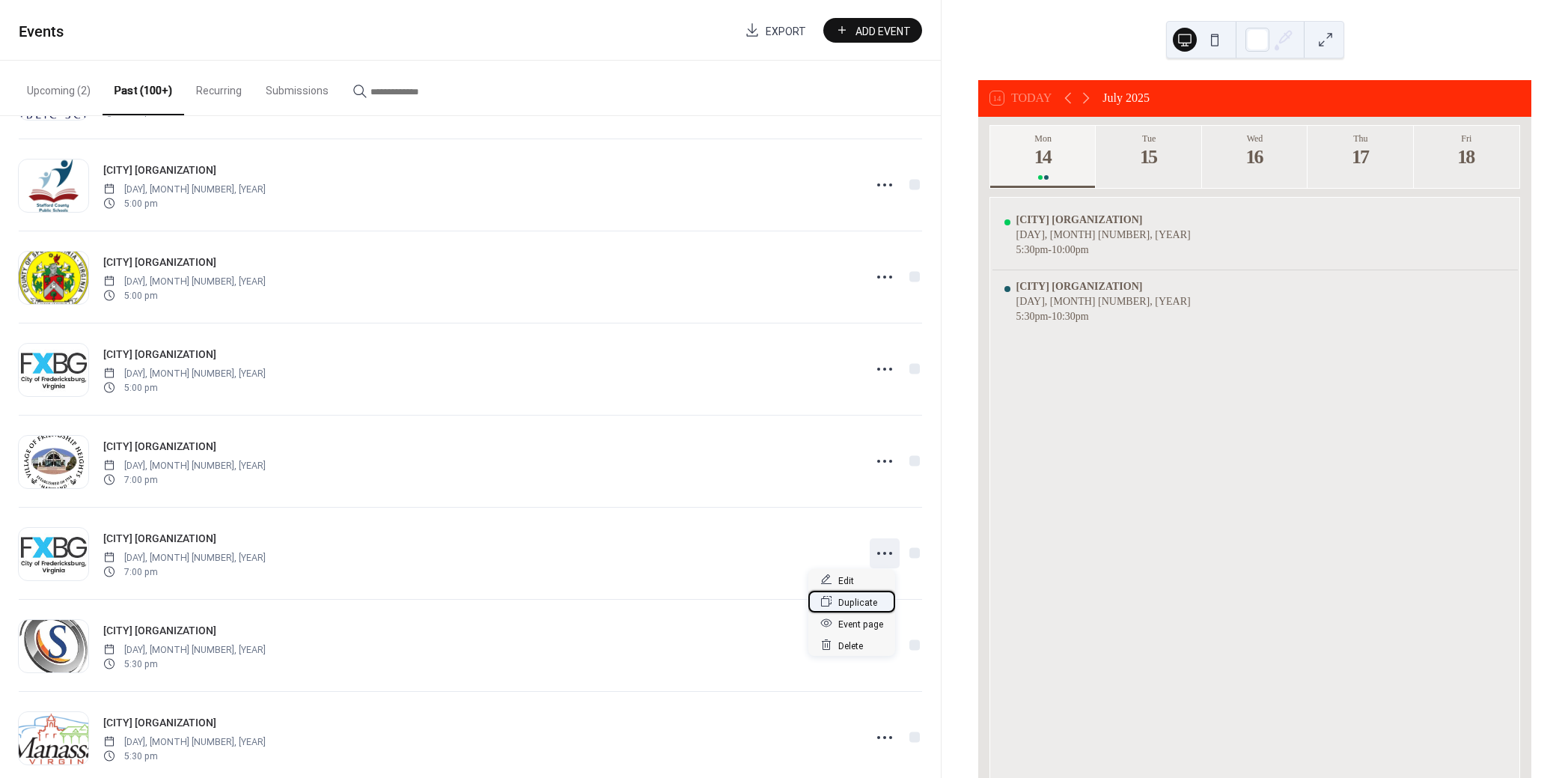 click on "Duplicate" at bounding box center [858, 602] 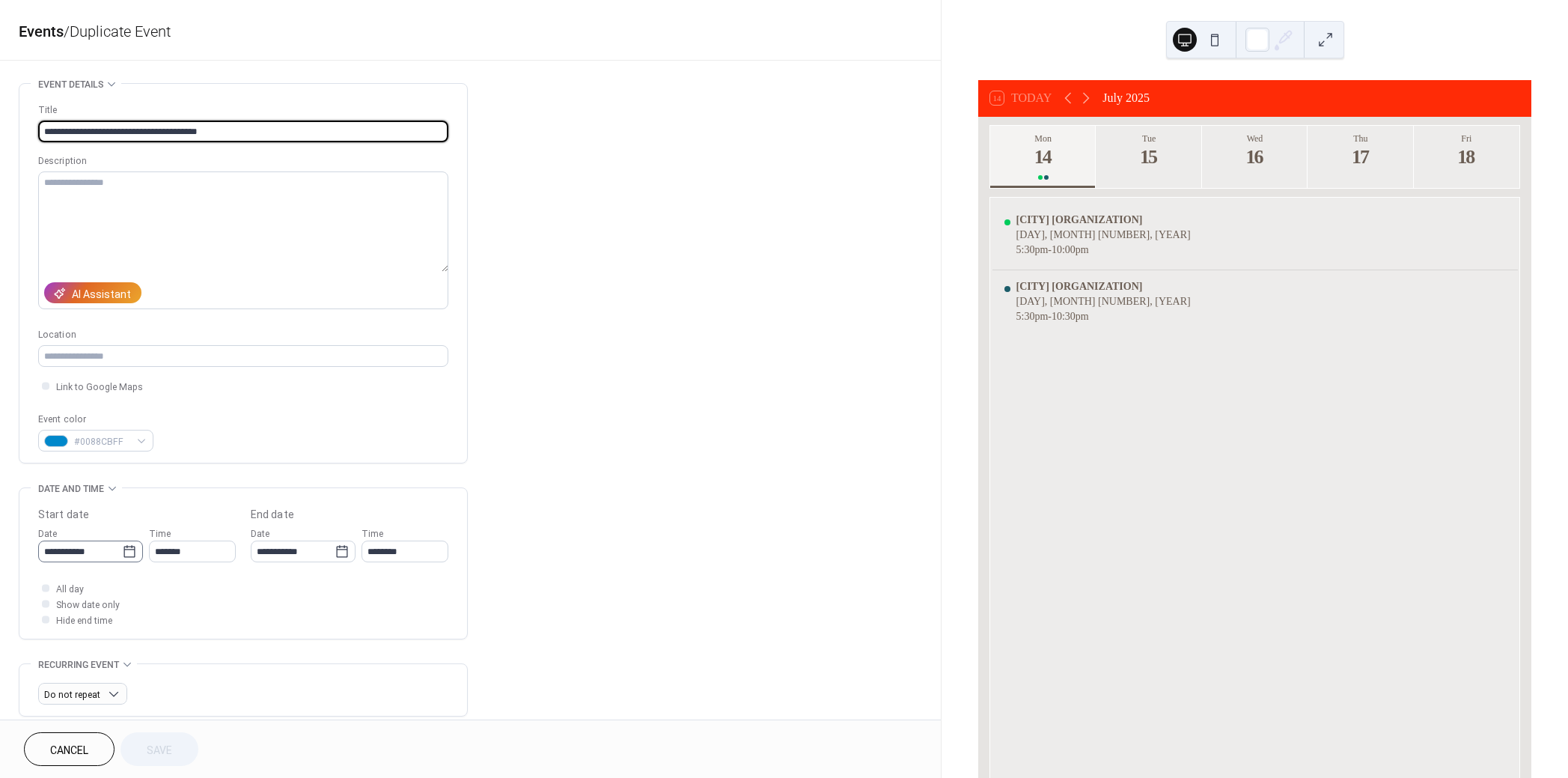 click on "**********" at bounding box center (91, 551) 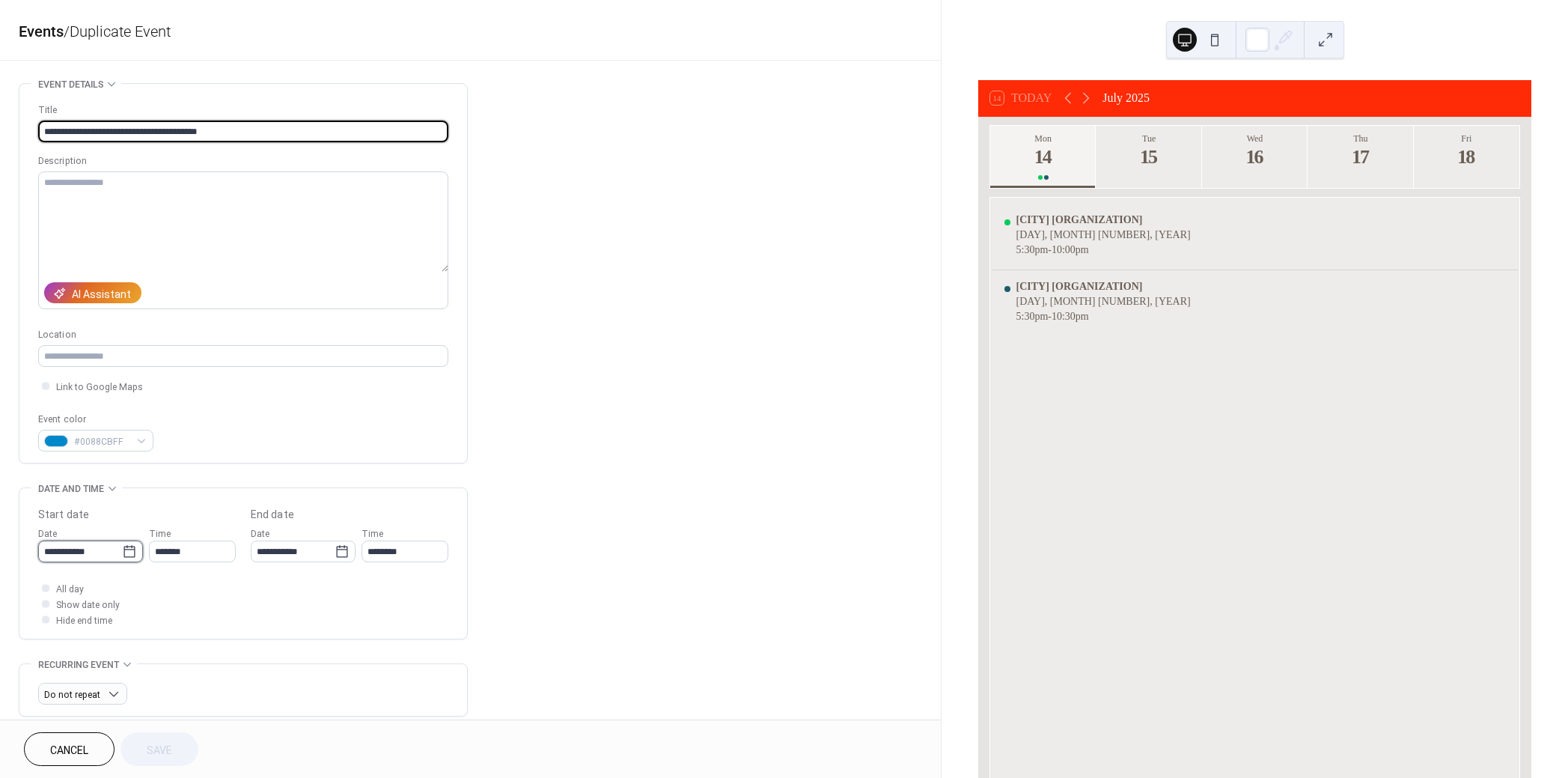 click on "**********" at bounding box center (80, 551) 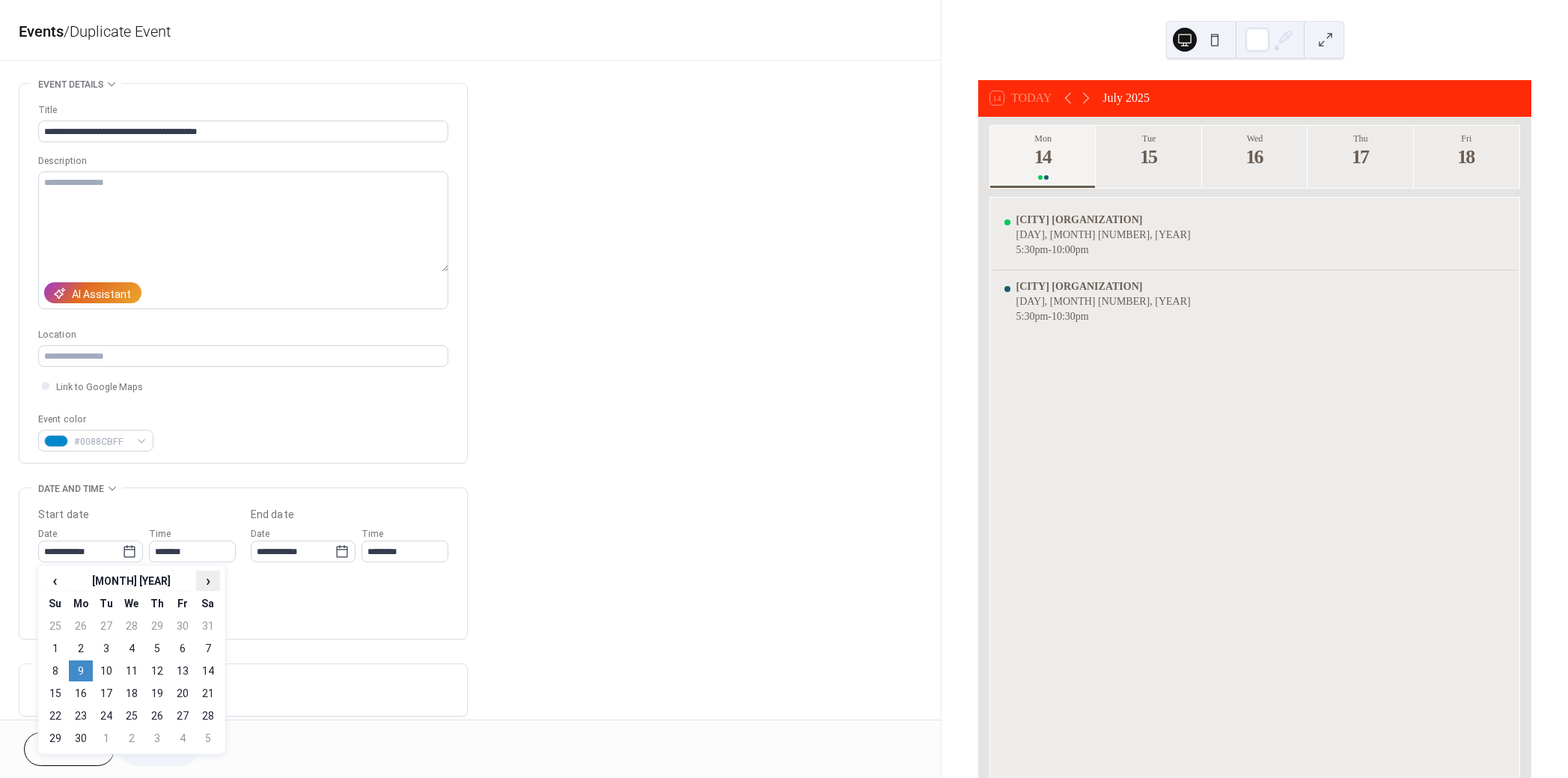 click on "›" at bounding box center [208, 580] 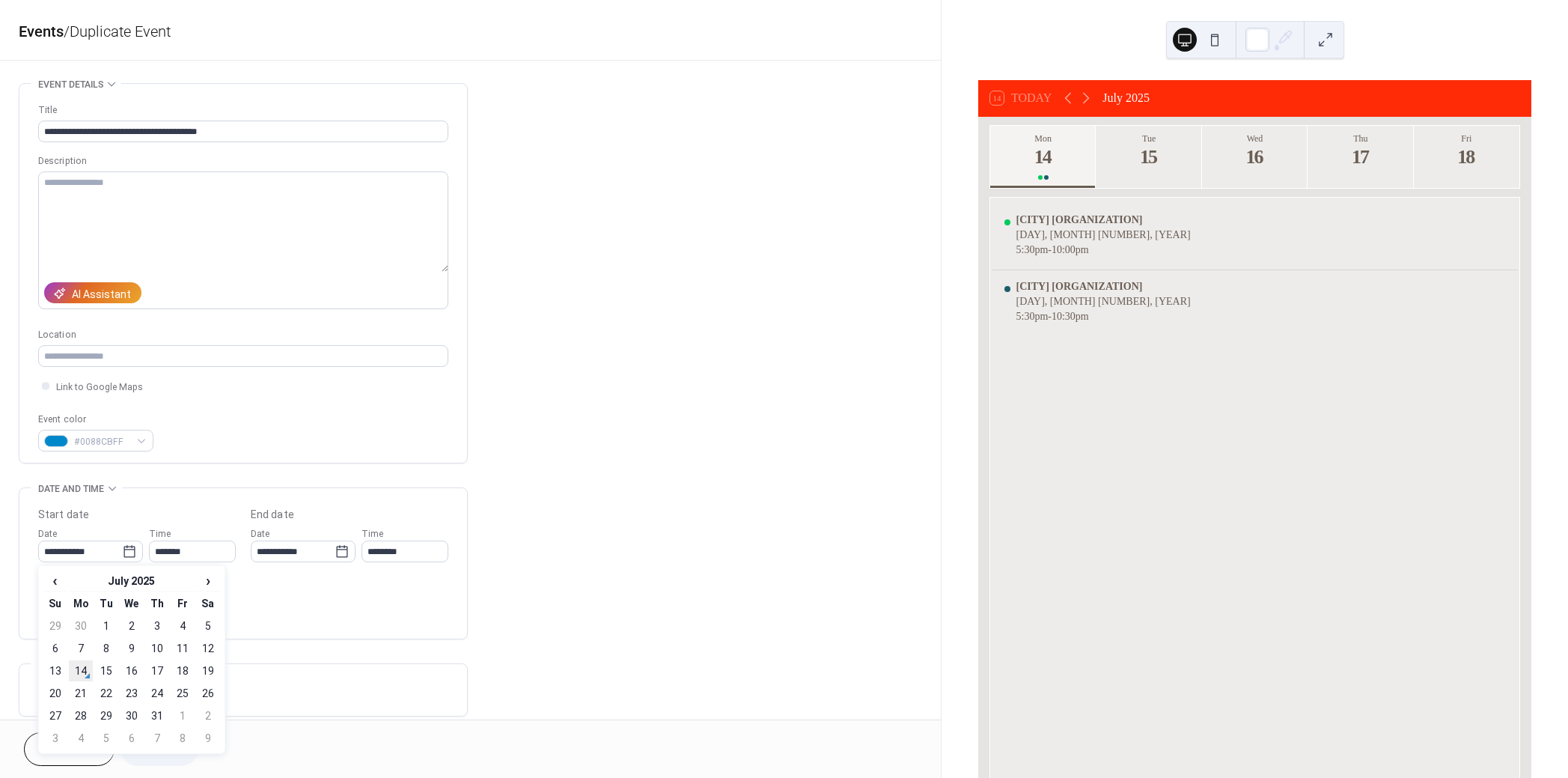 click on "14" at bounding box center (81, 671) 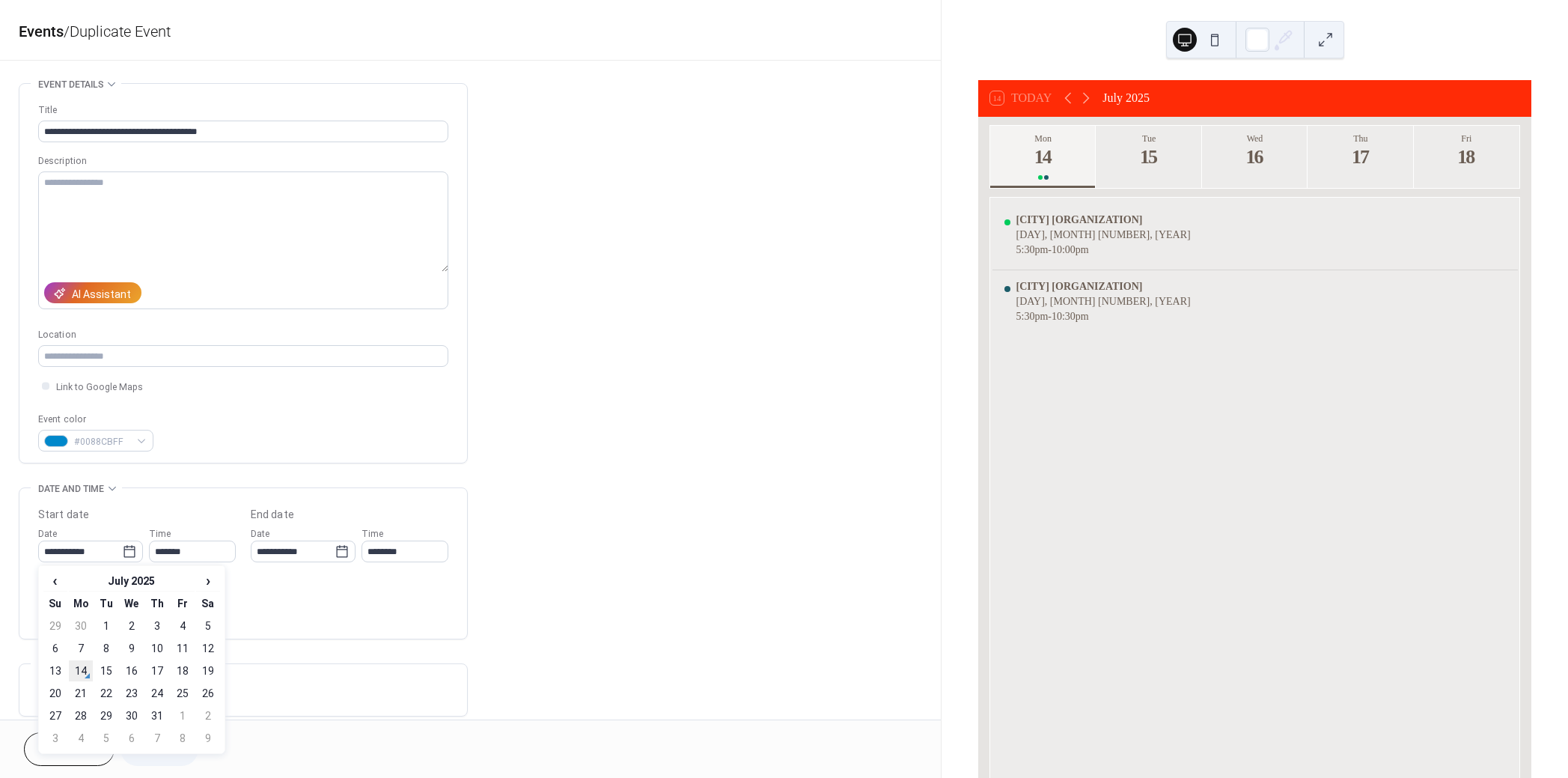 type on "**********" 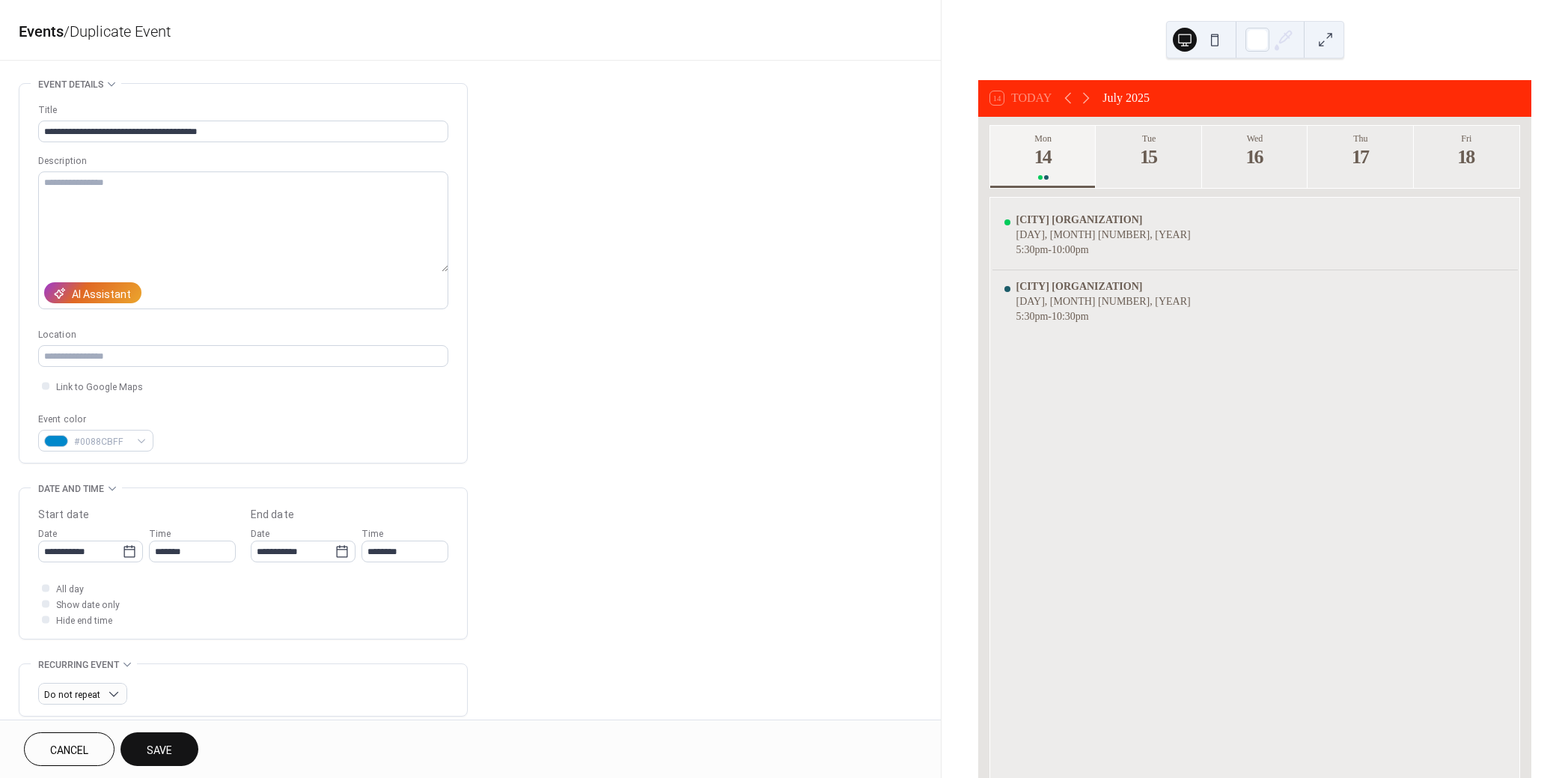 click on "Save" at bounding box center (159, 750) 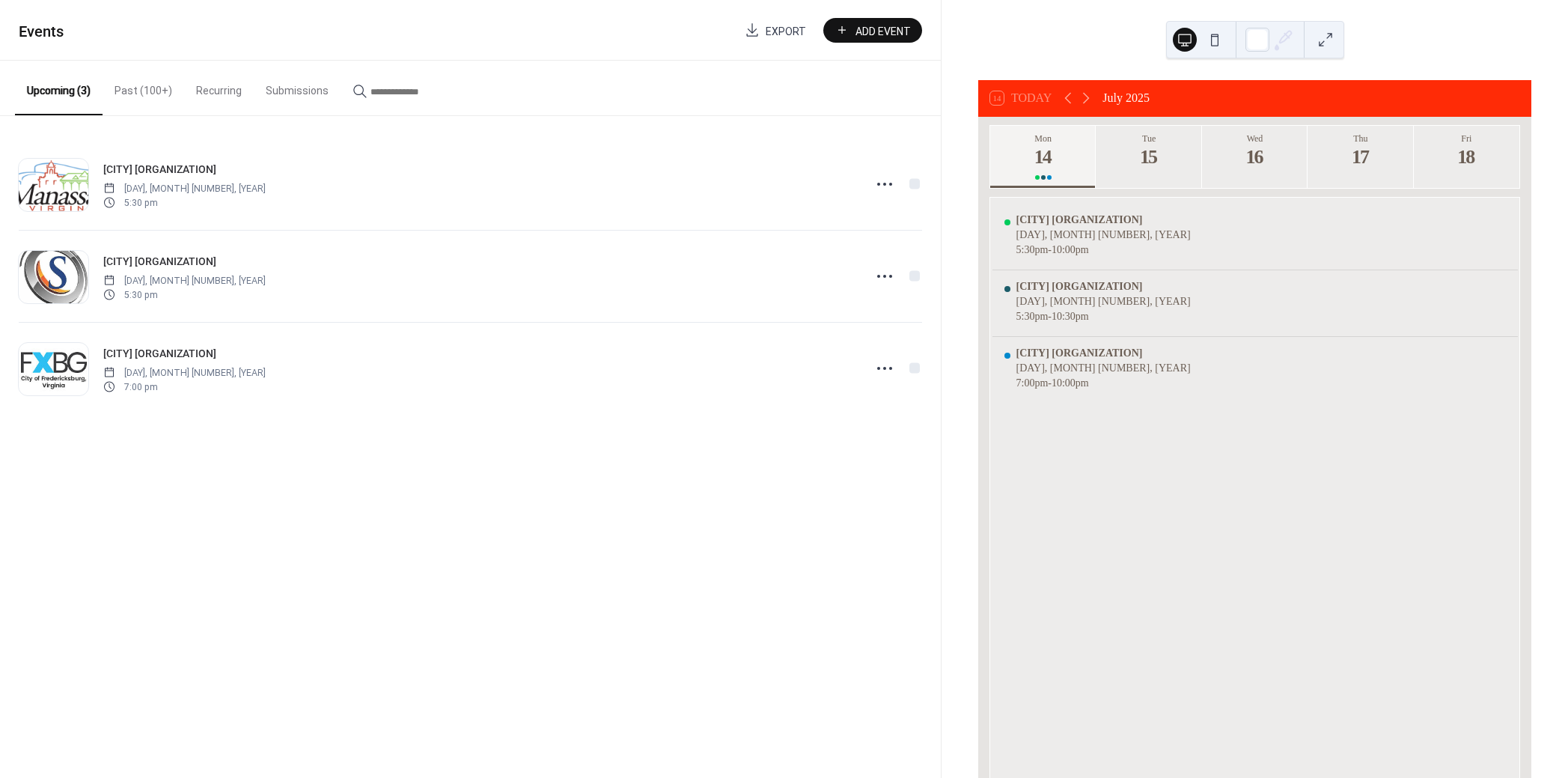 click on "Past (100+)" at bounding box center [143, 87] 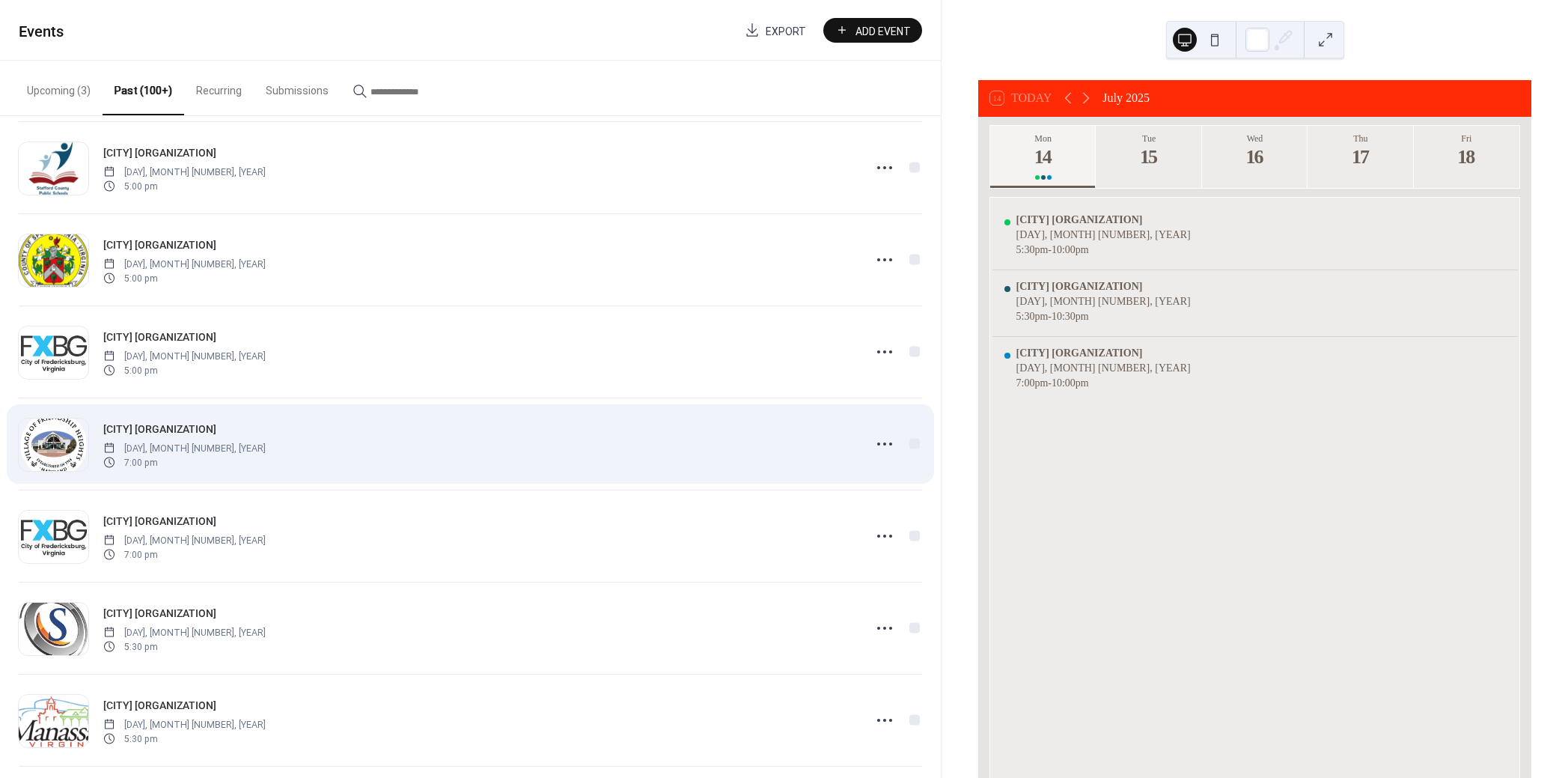 scroll, scrollTop: 1565, scrollLeft: 0, axis: vertical 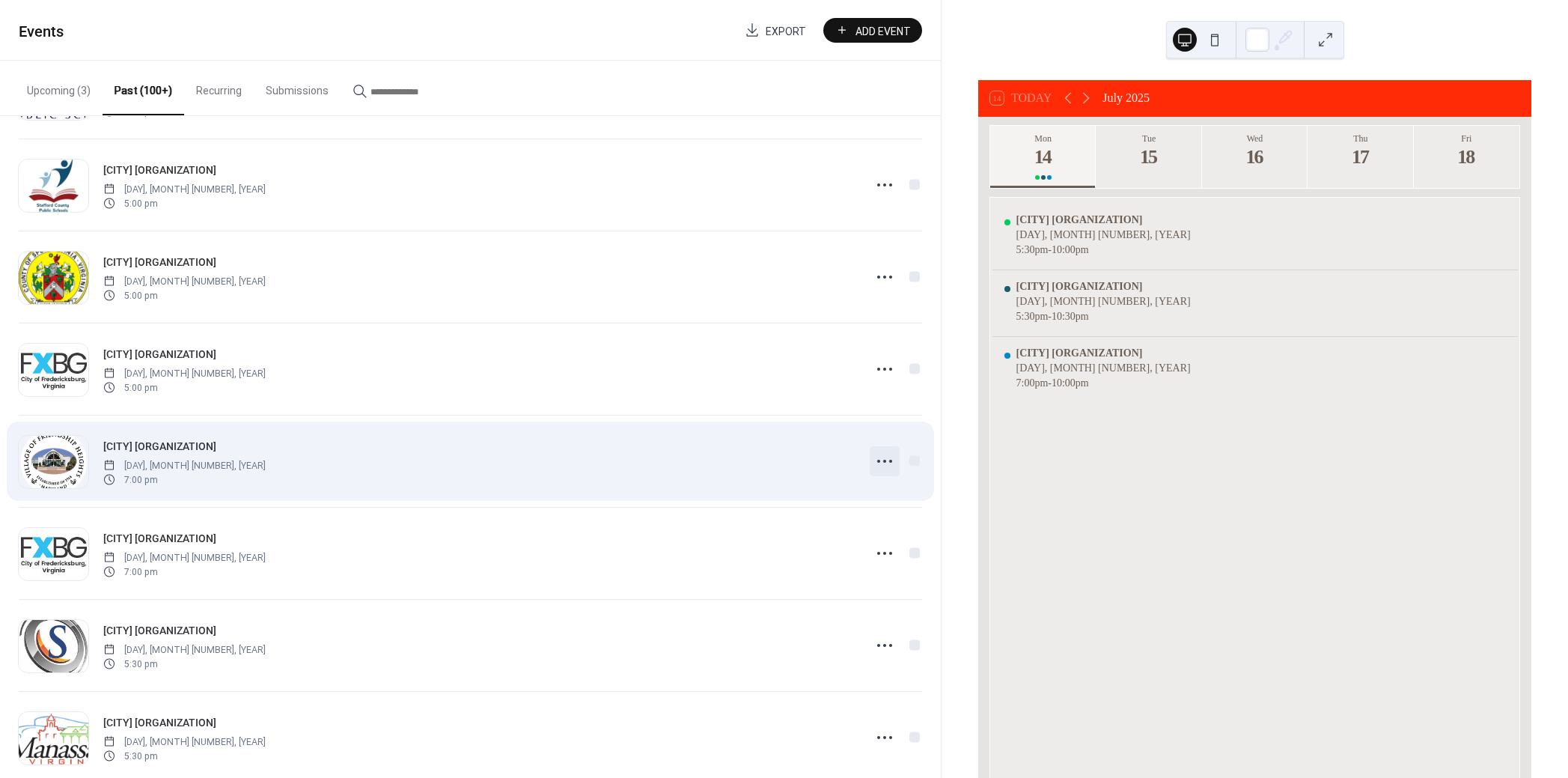 click 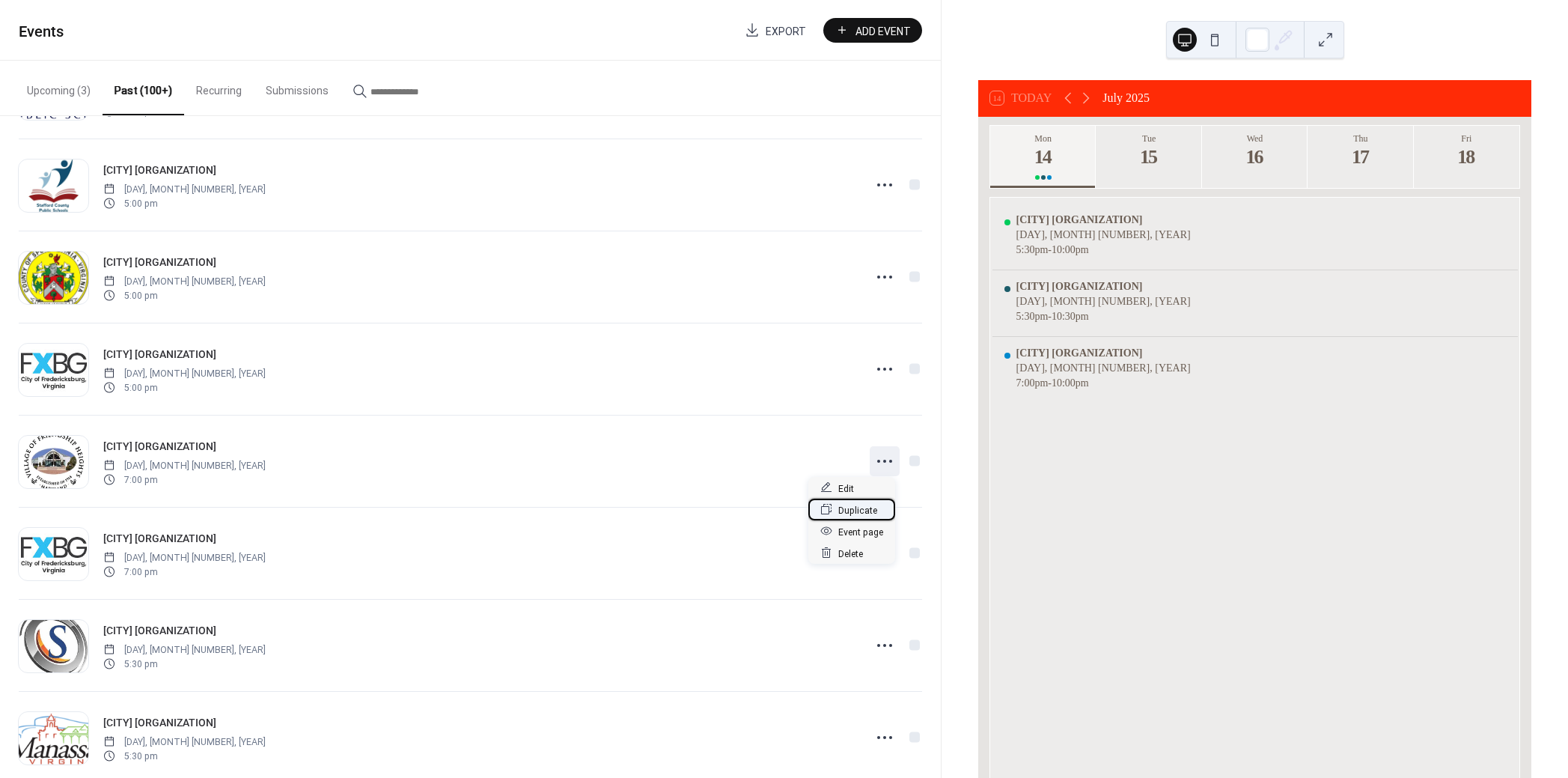 click on "Duplicate" at bounding box center (858, 510) 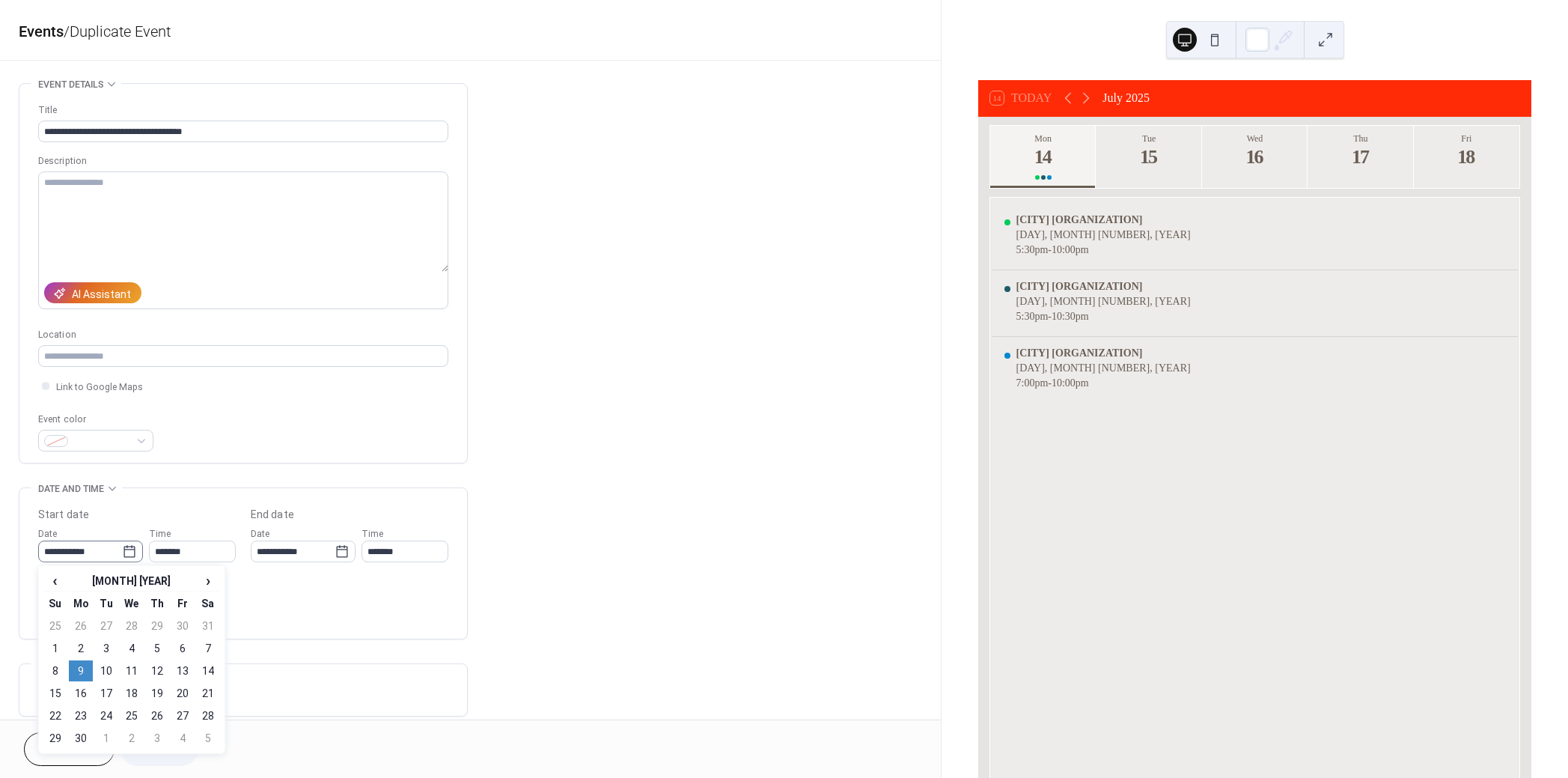 click 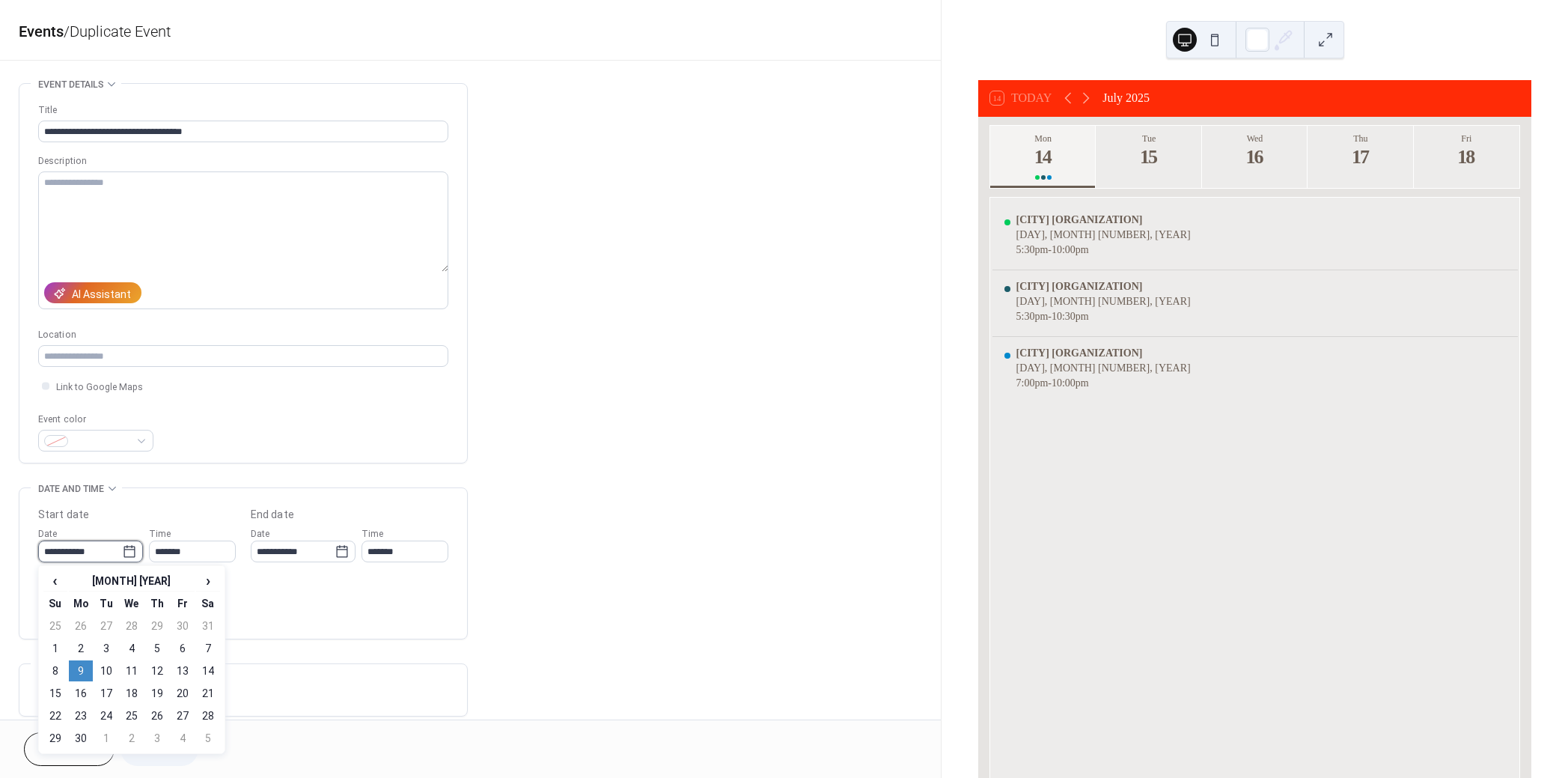 click on "**********" at bounding box center [80, 551] 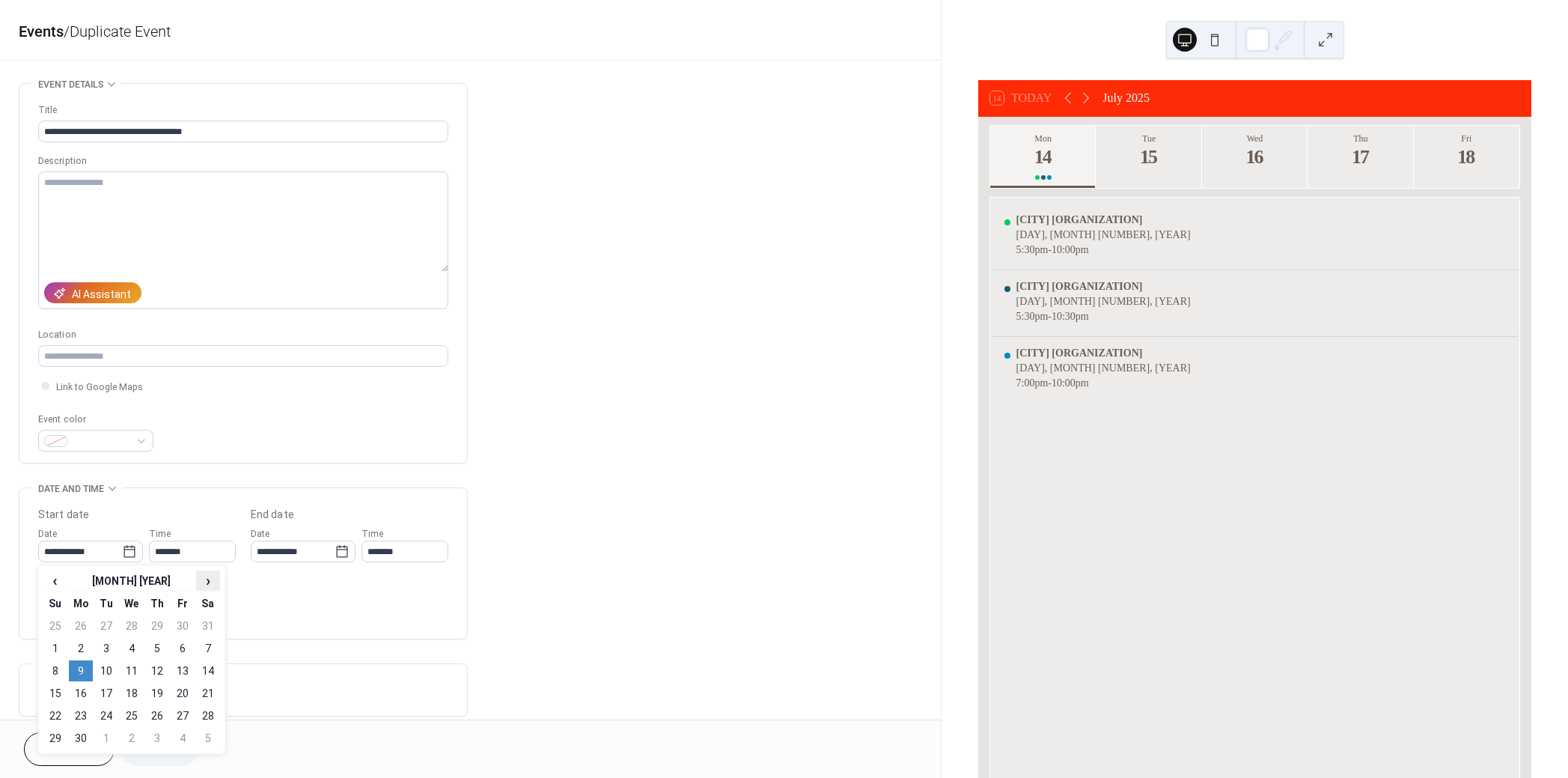 click on "›" at bounding box center (208, 580) 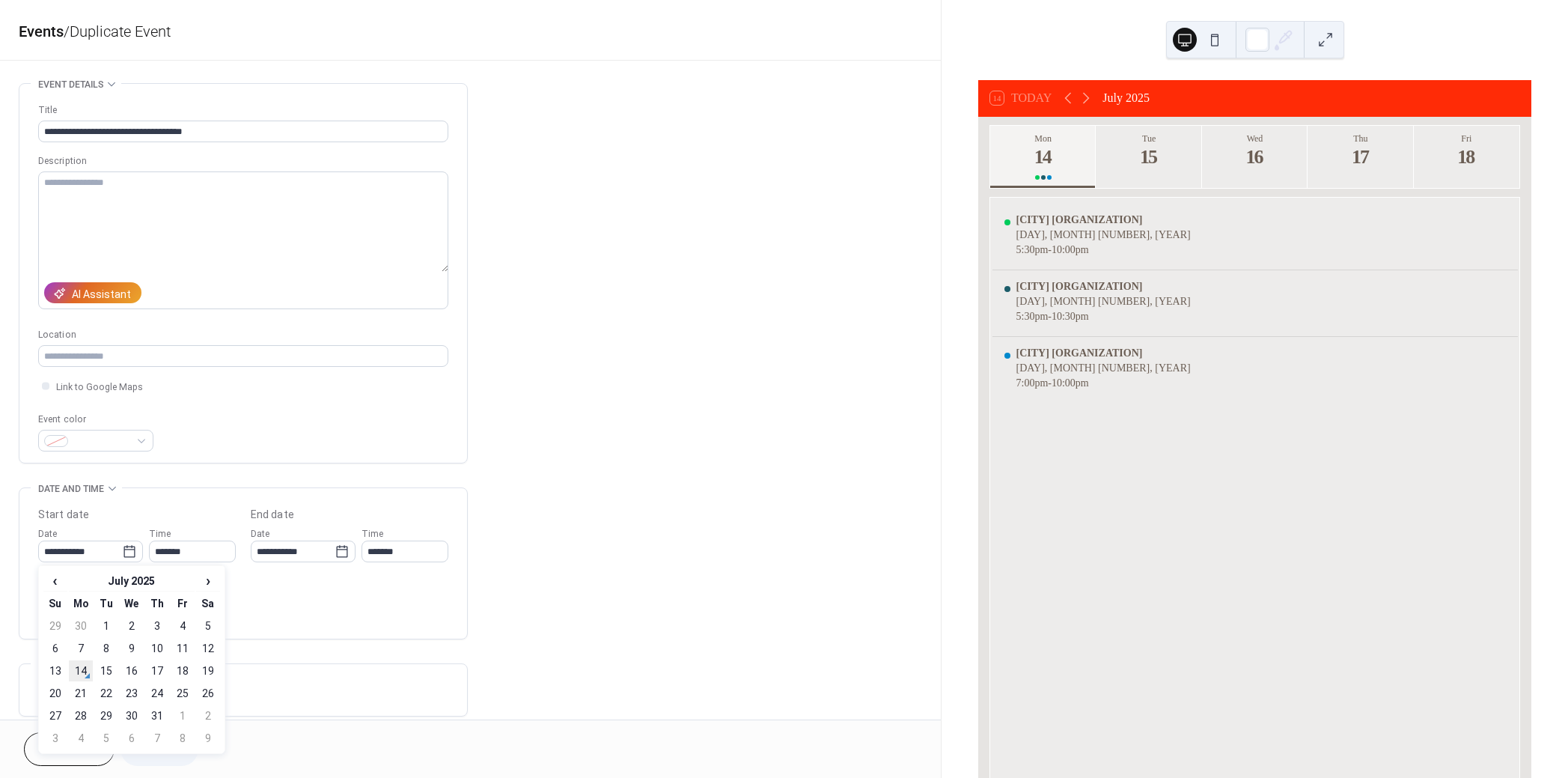 click on "14" at bounding box center [81, 671] 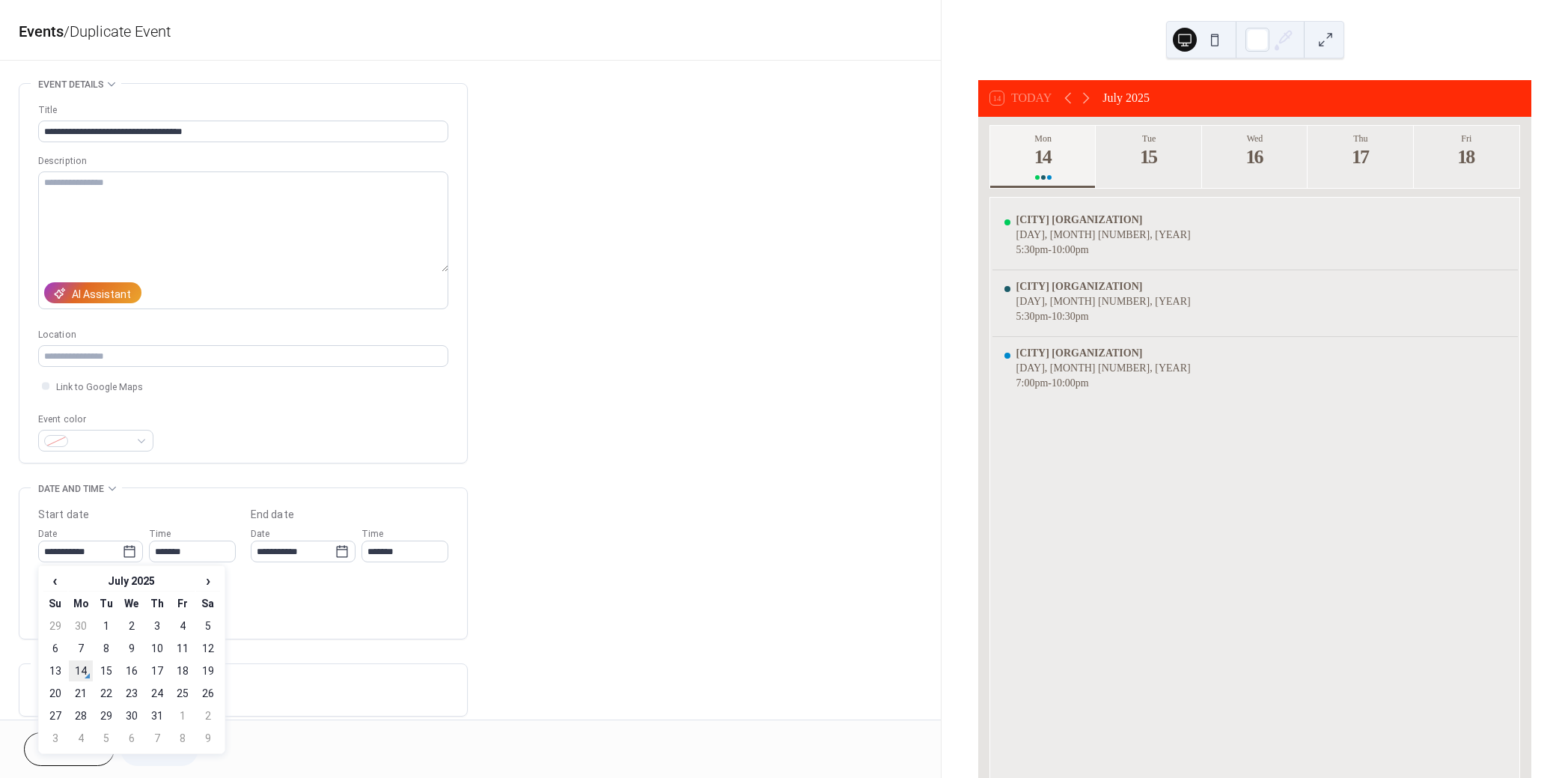 type on "**********" 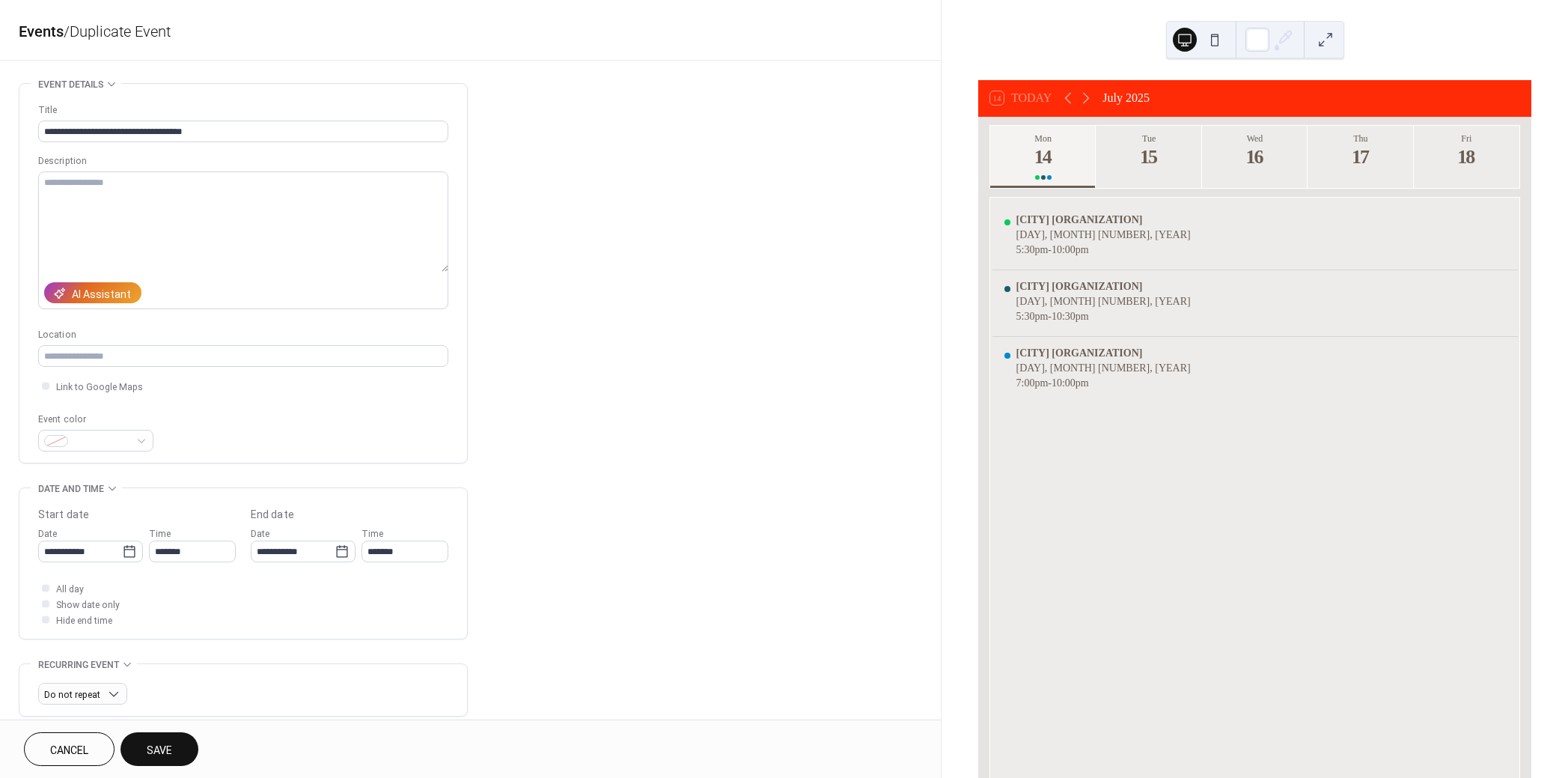 click on "Save" at bounding box center (159, 749) 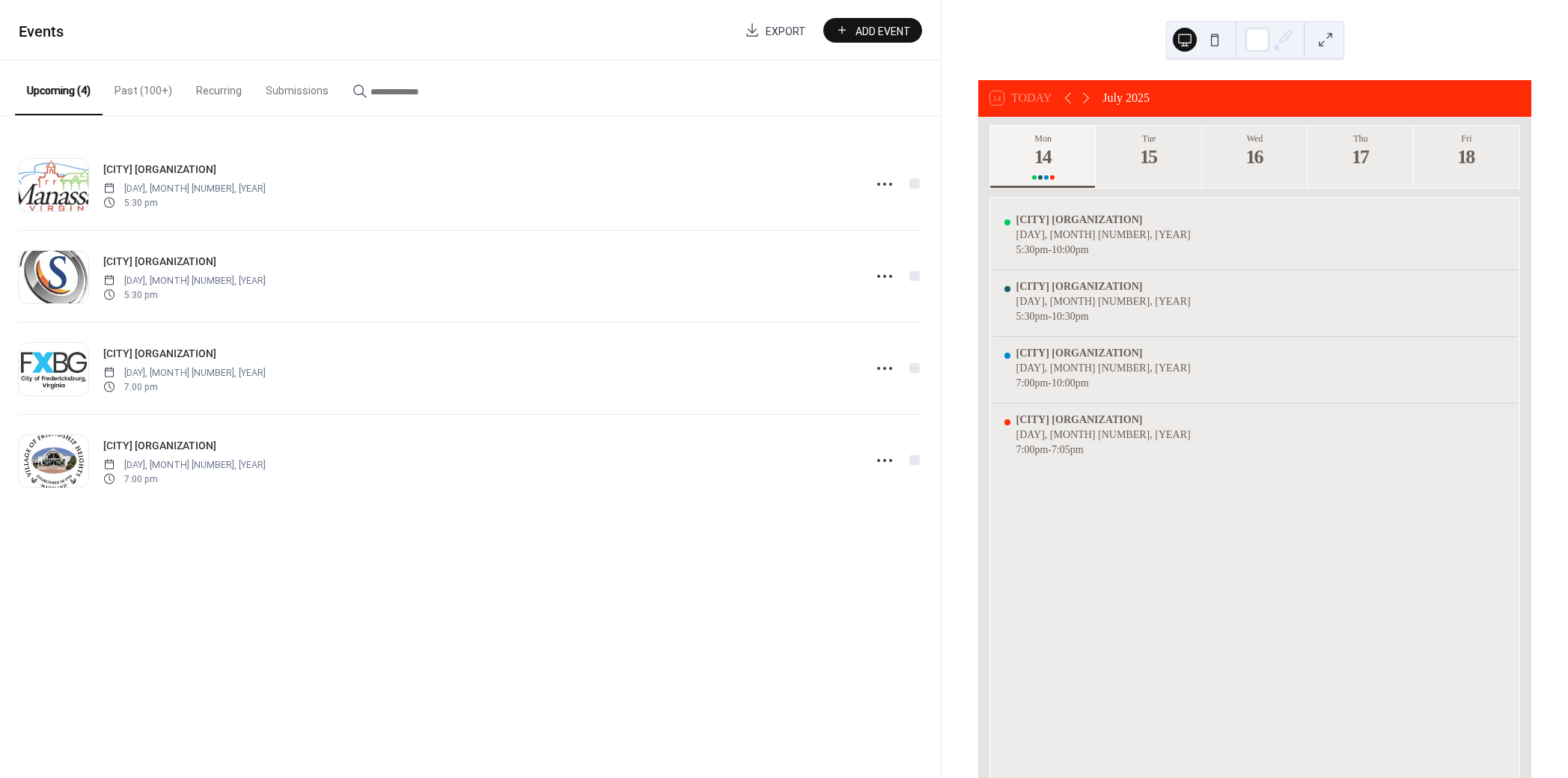 click on "Past (100+)" at bounding box center (143, 87) 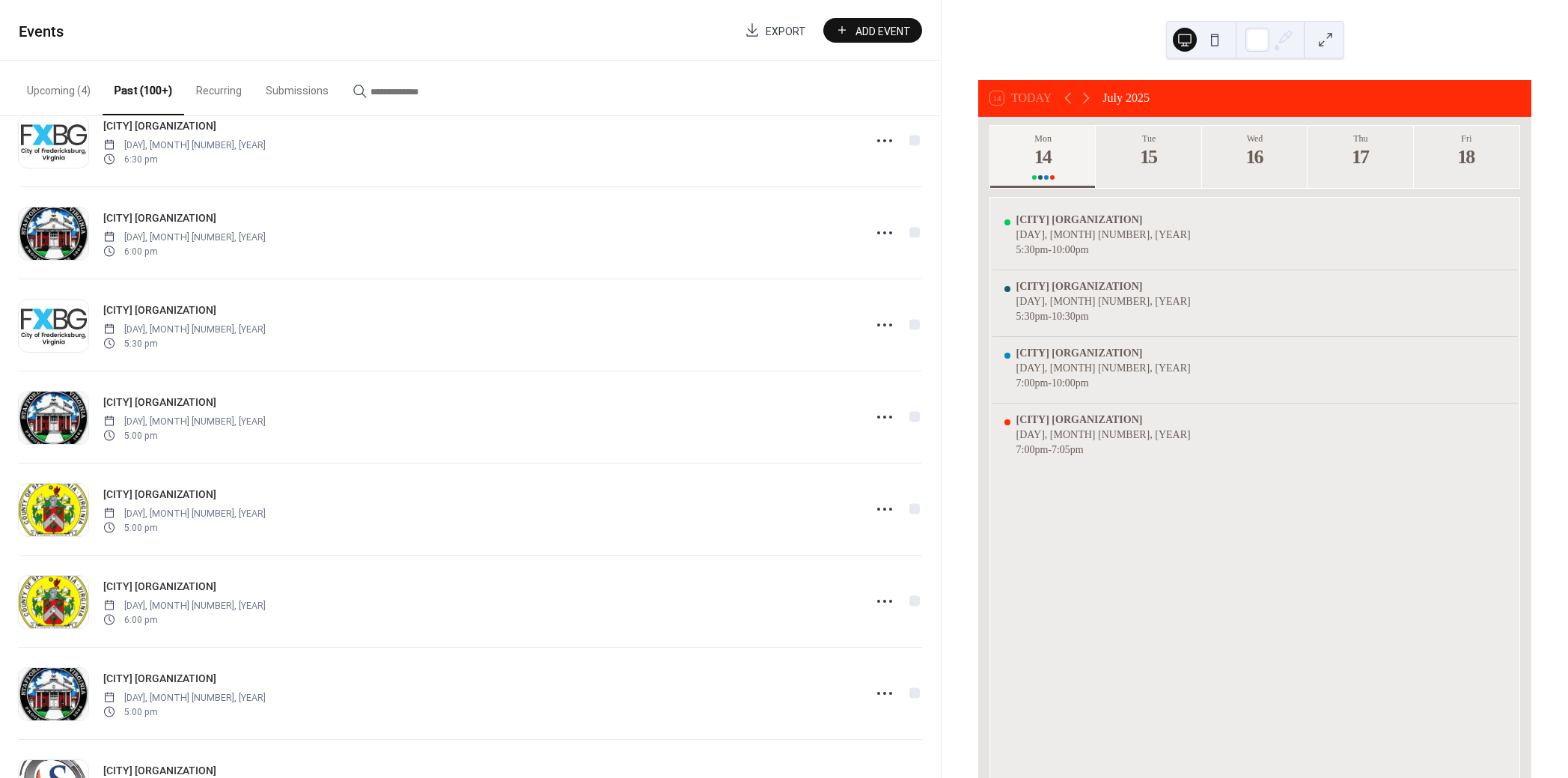 scroll, scrollTop: 2551, scrollLeft: 0, axis: vertical 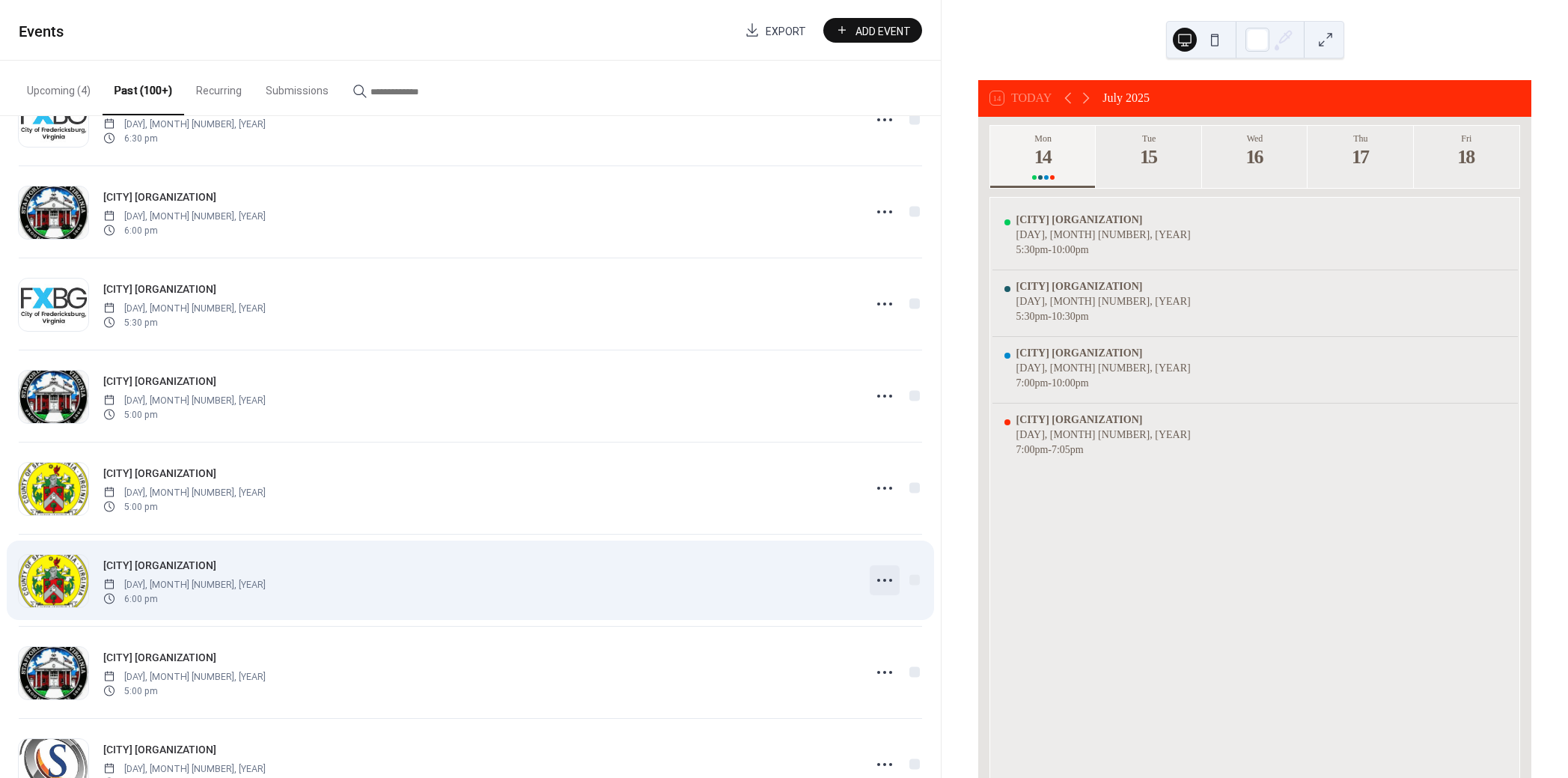 click 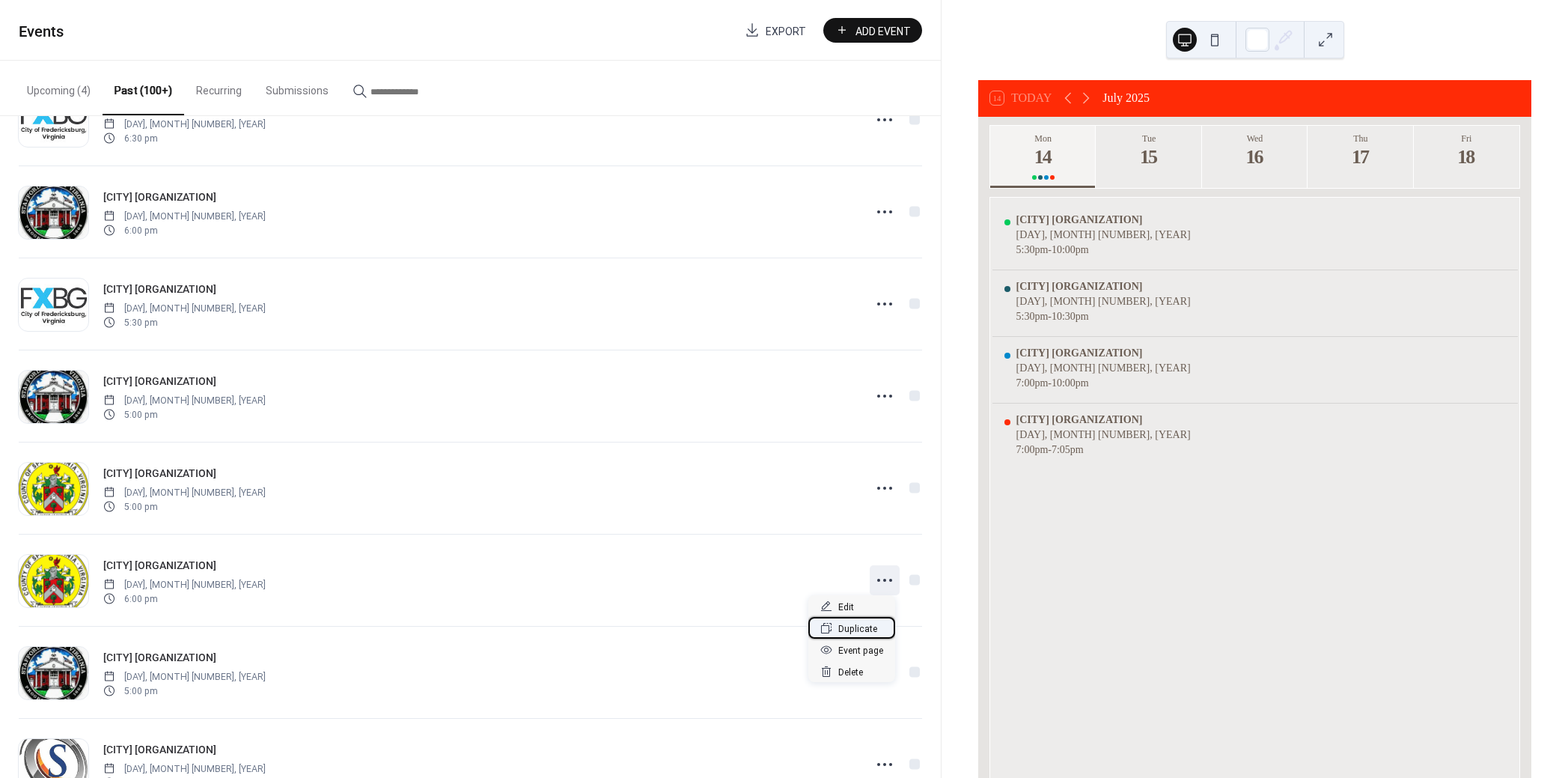 click on "Duplicate" at bounding box center [858, 629] 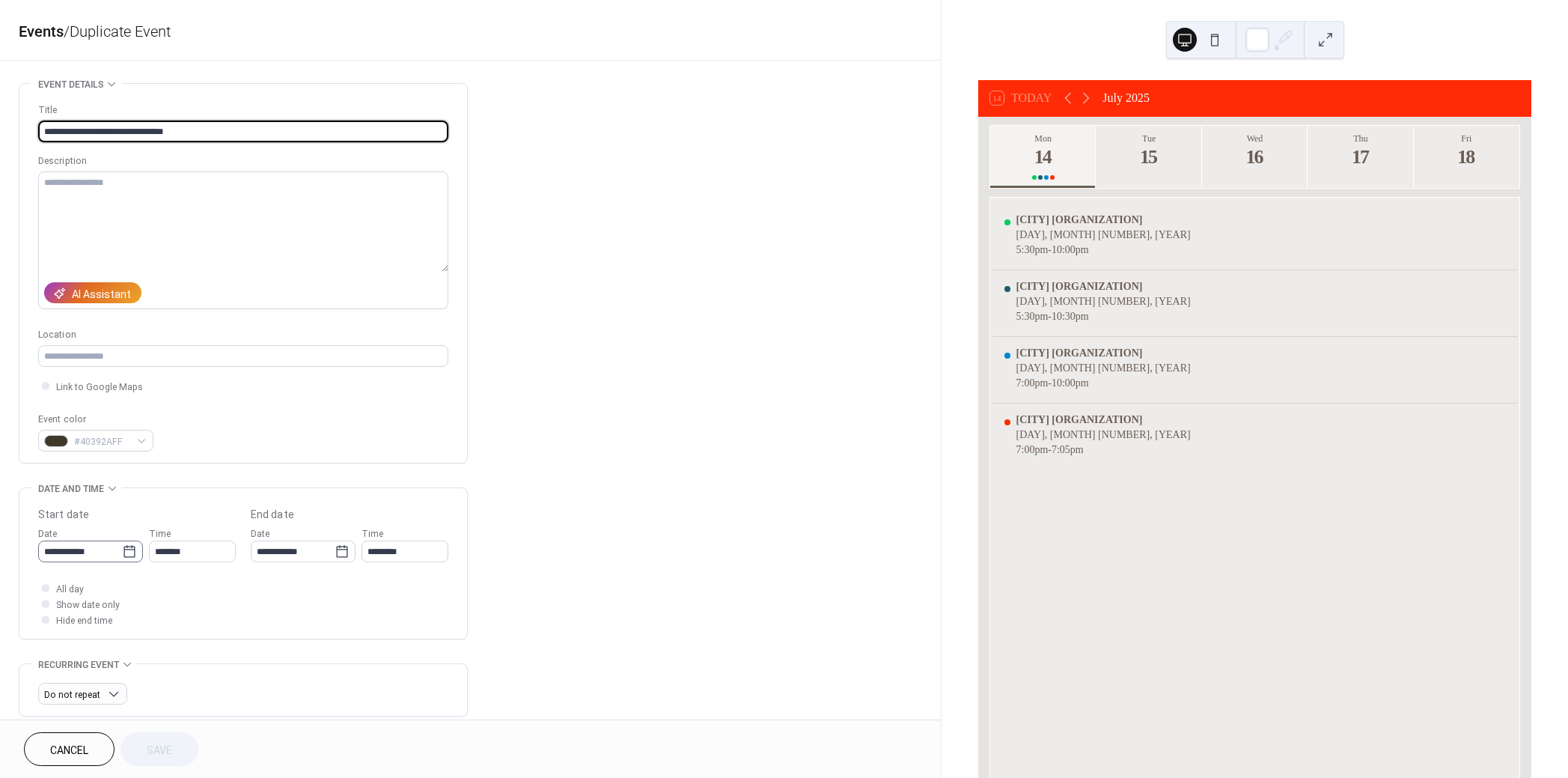 click 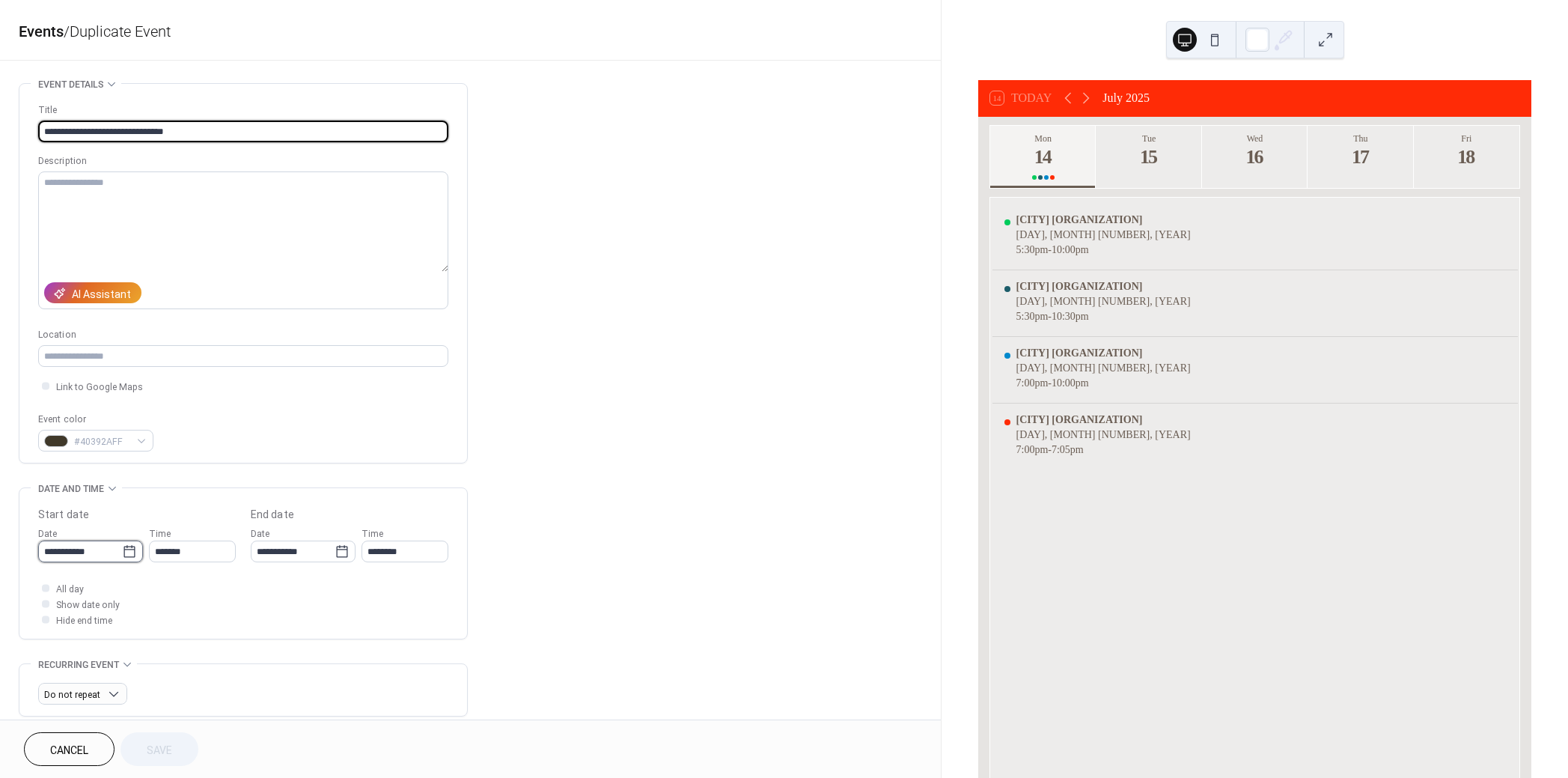 click on "**********" at bounding box center (80, 551) 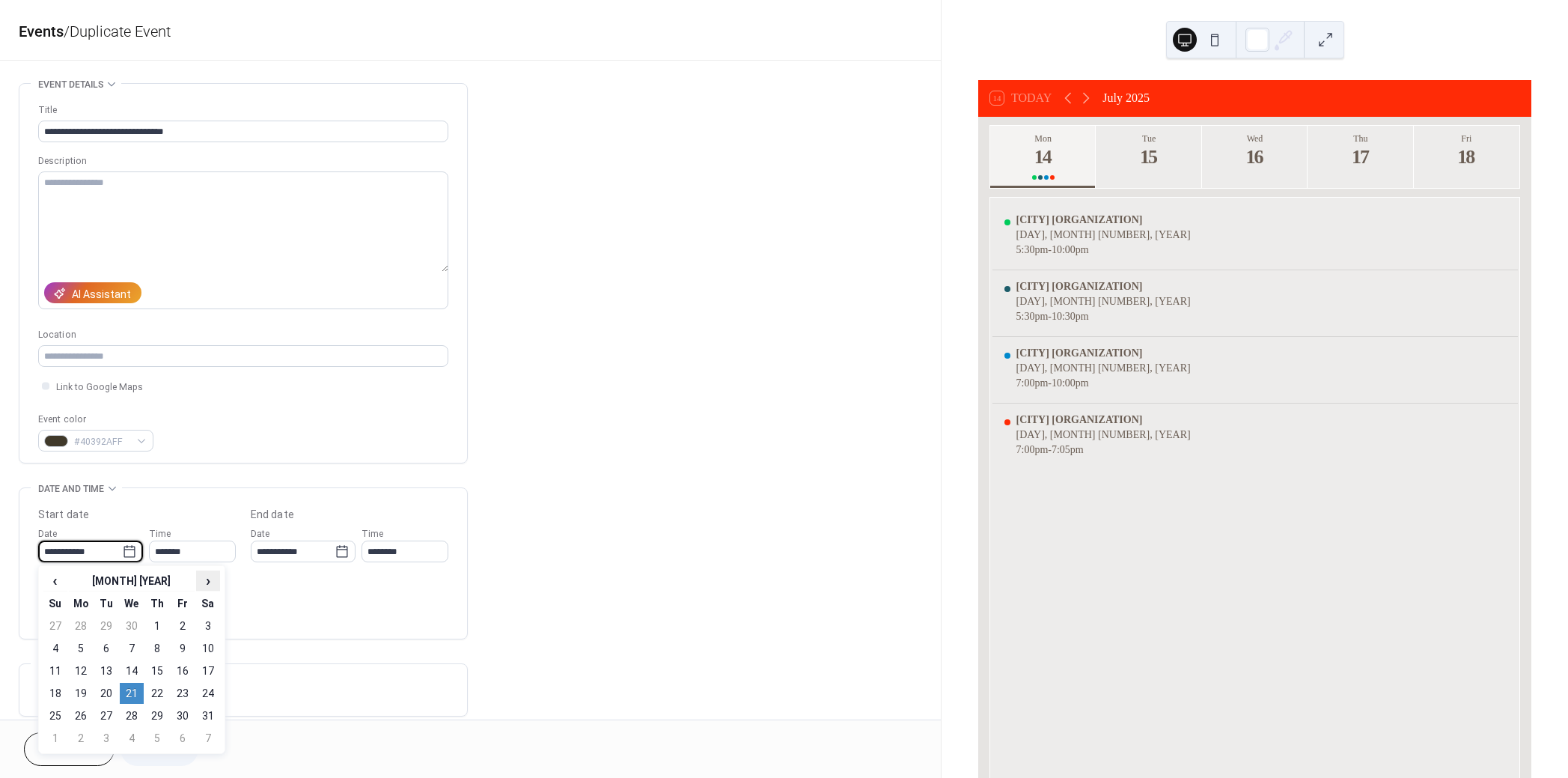 click on "›" at bounding box center [208, 580] 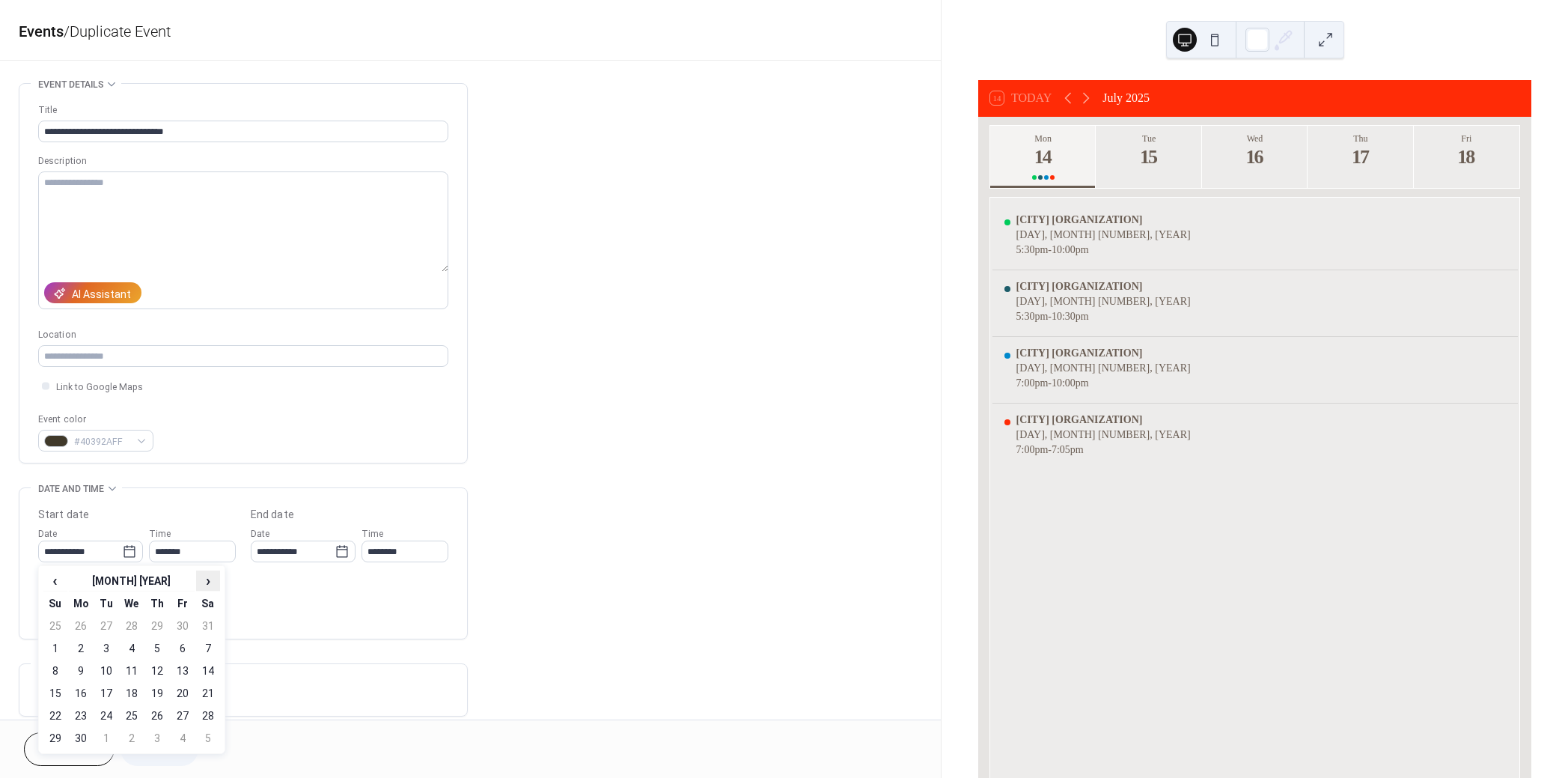 click on "›" at bounding box center [208, 580] 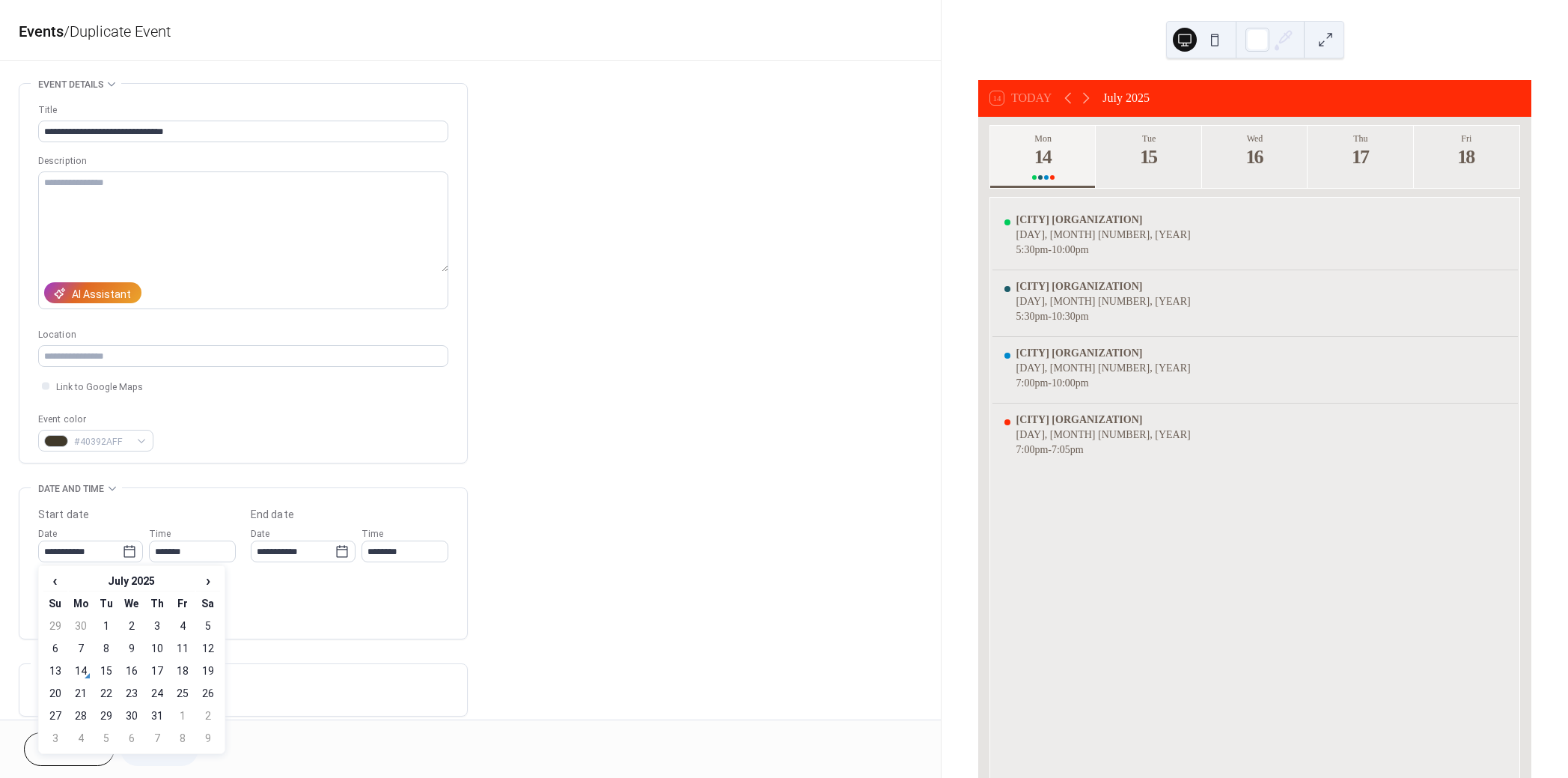 click on "16" at bounding box center [132, 671] 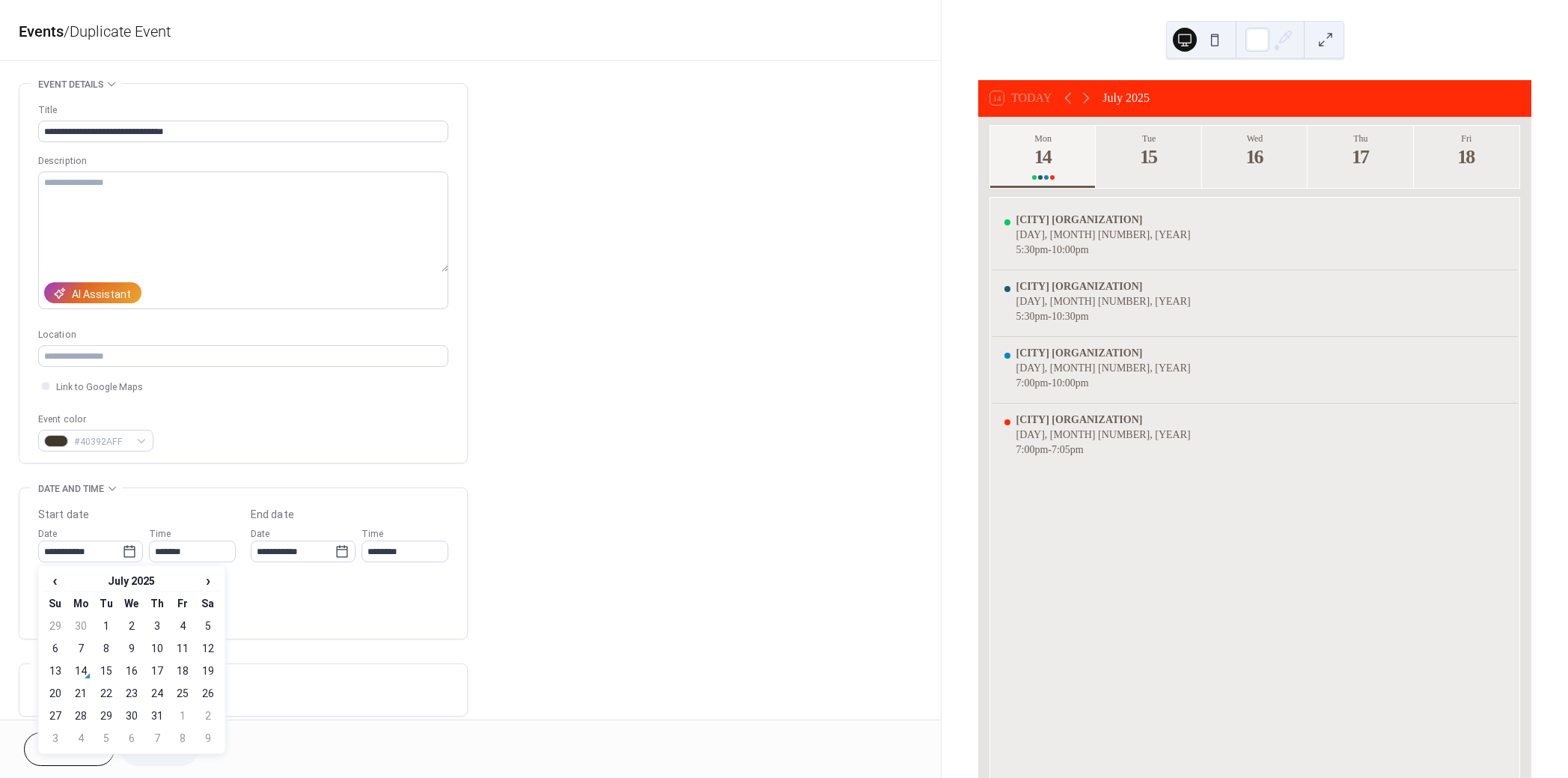 type on "**********" 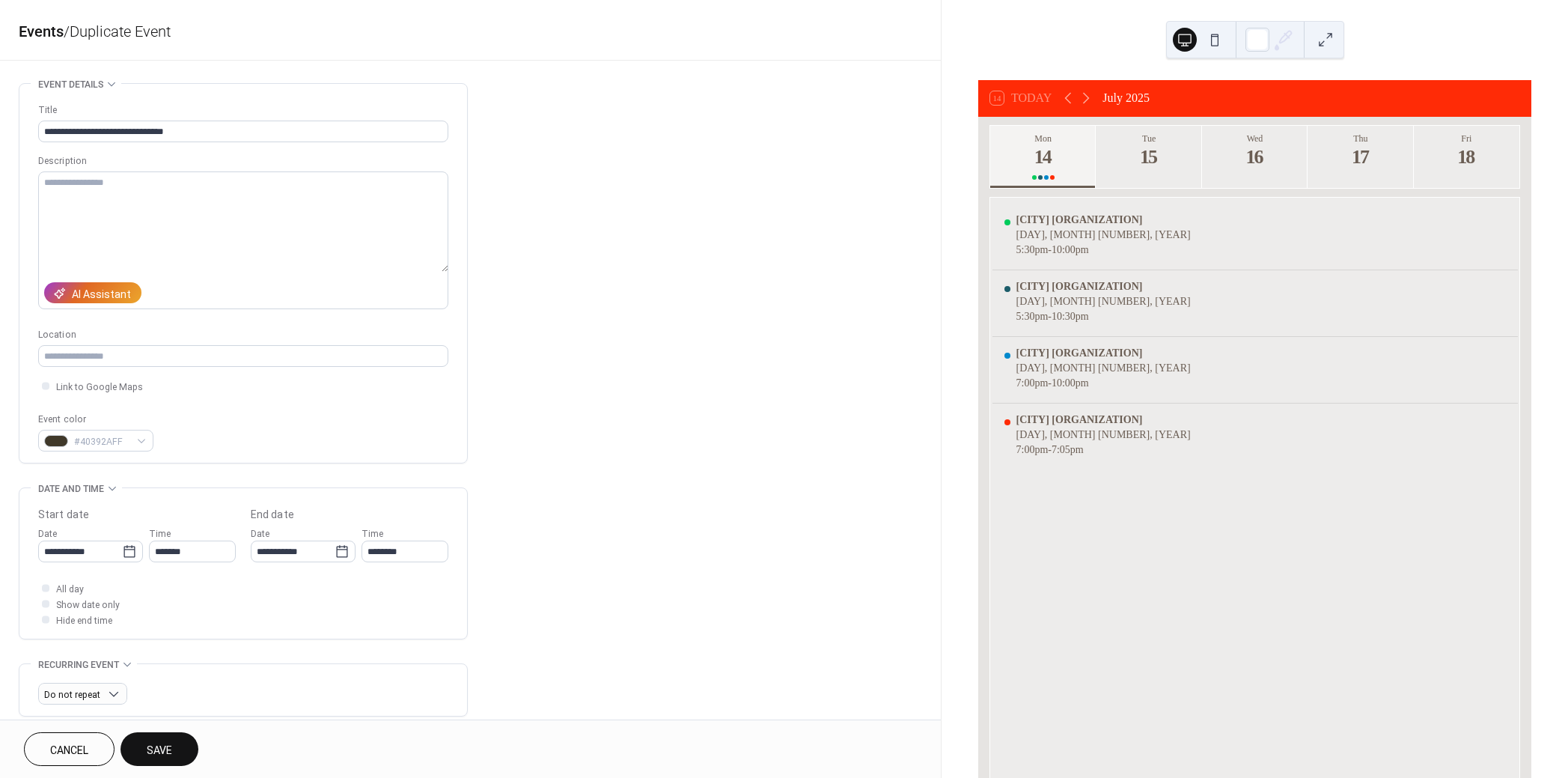 click on "Save" at bounding box center [159, 750] 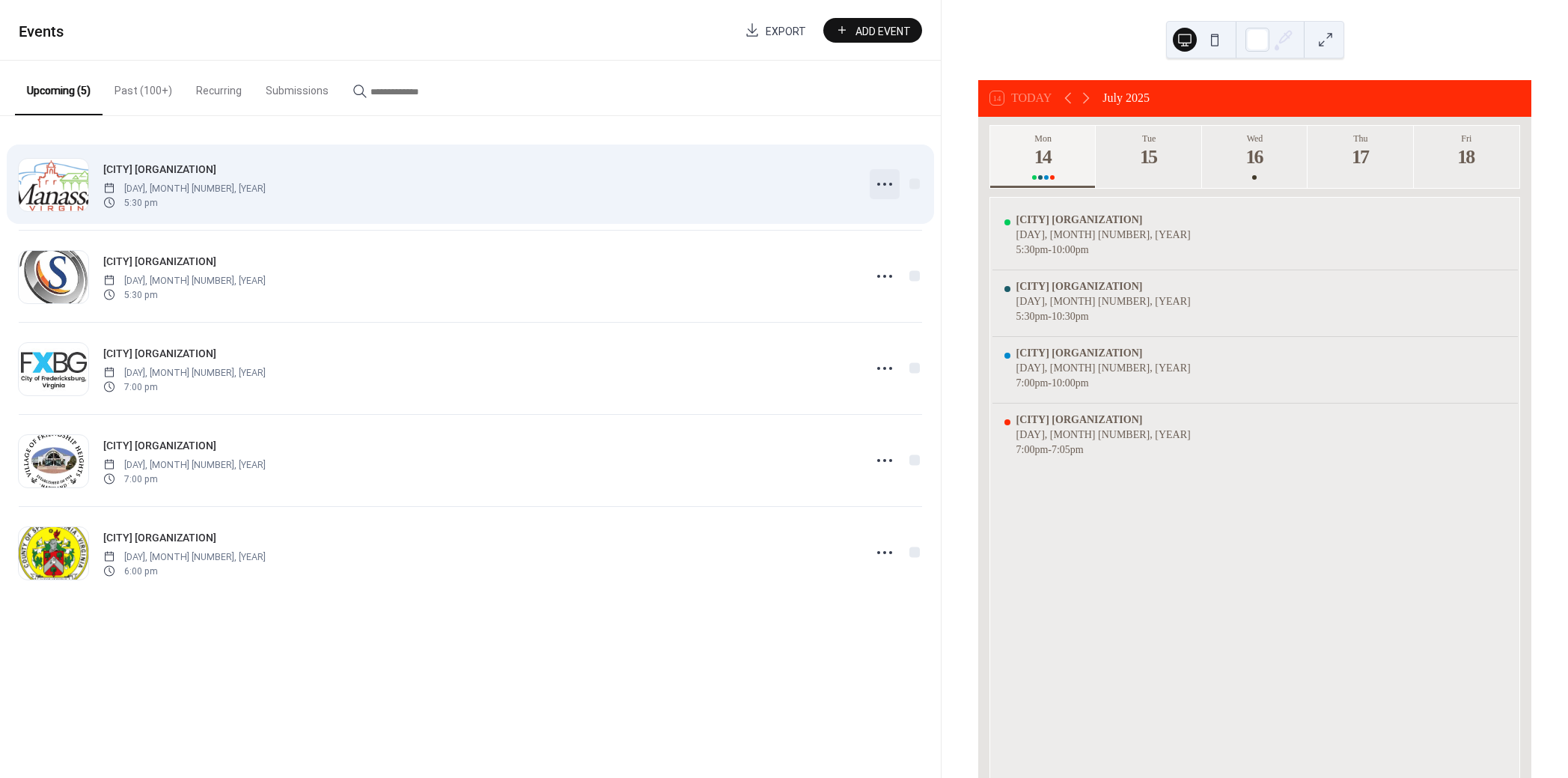 click 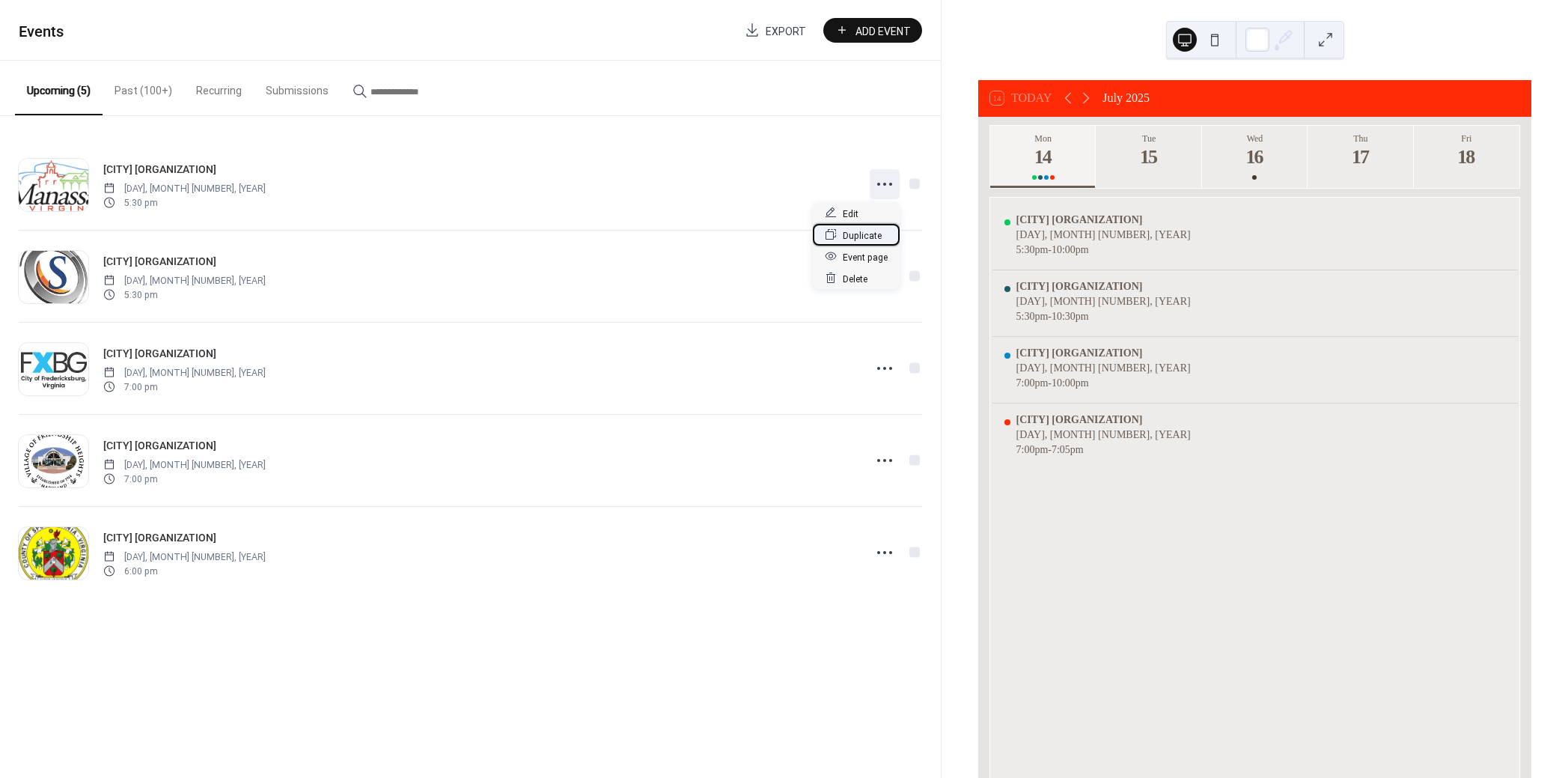click on "Duplicate" at bounding box center [862, 235] 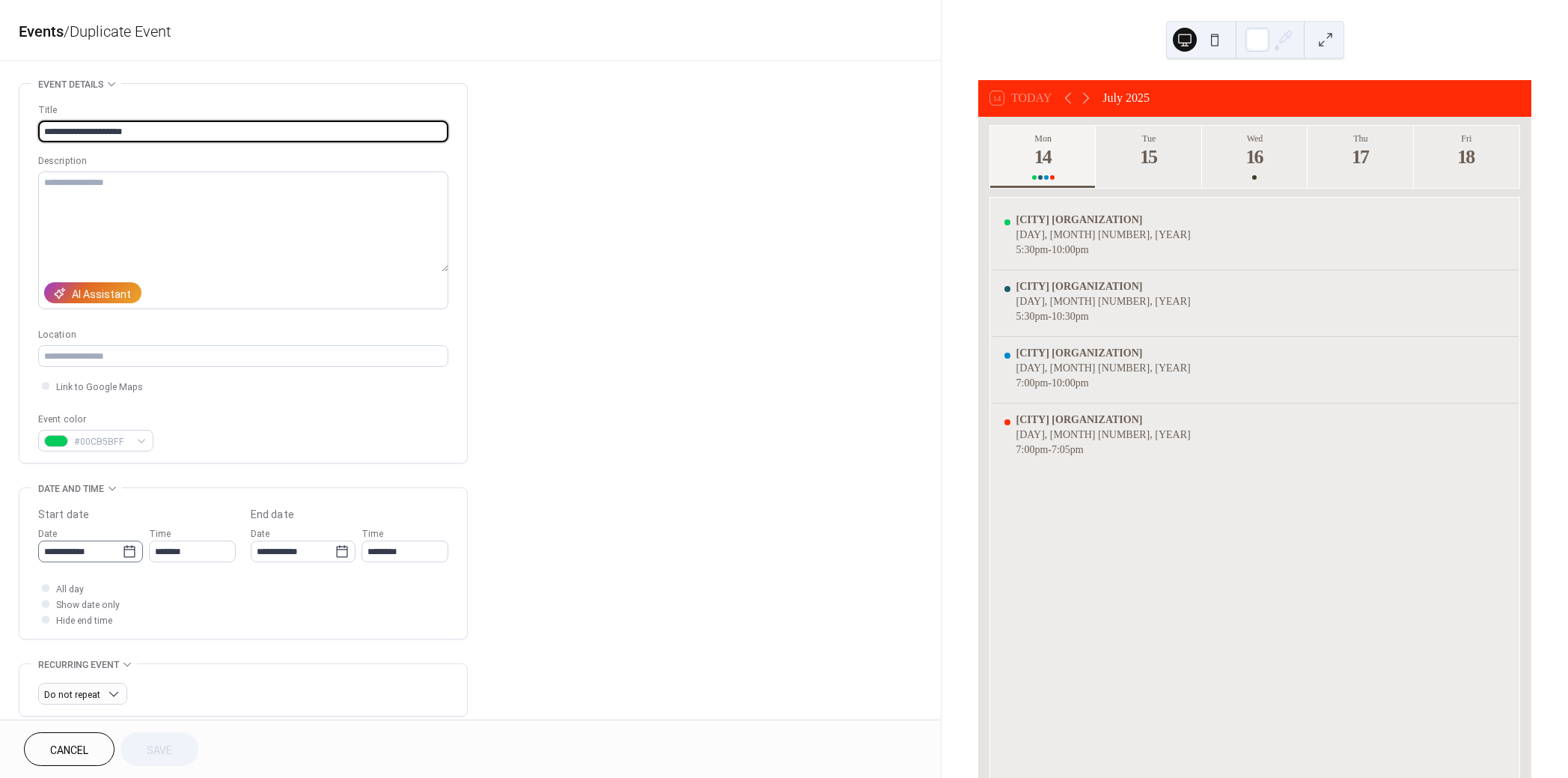 click 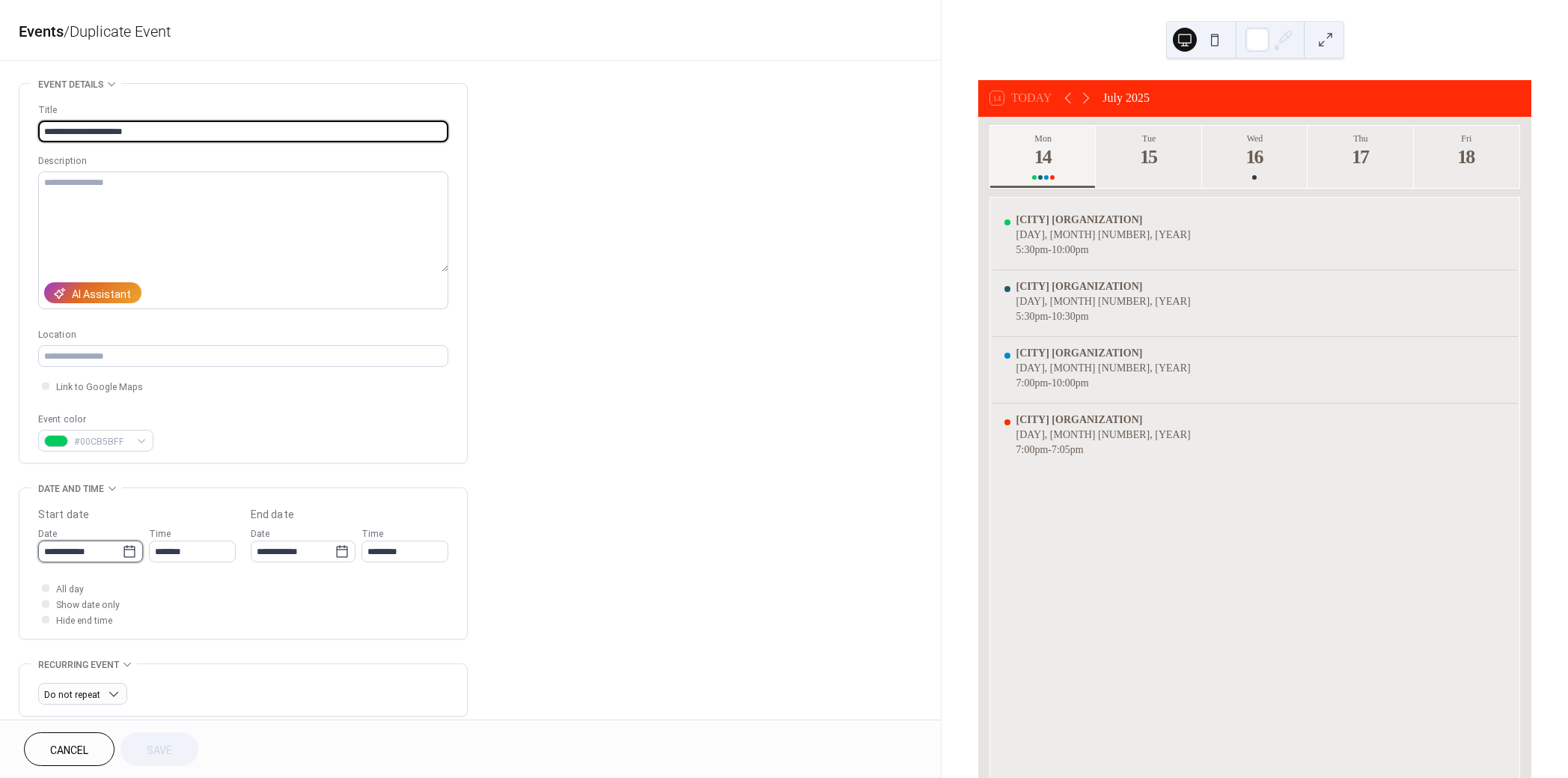 click on "**********" at bounding box center [80, 551] 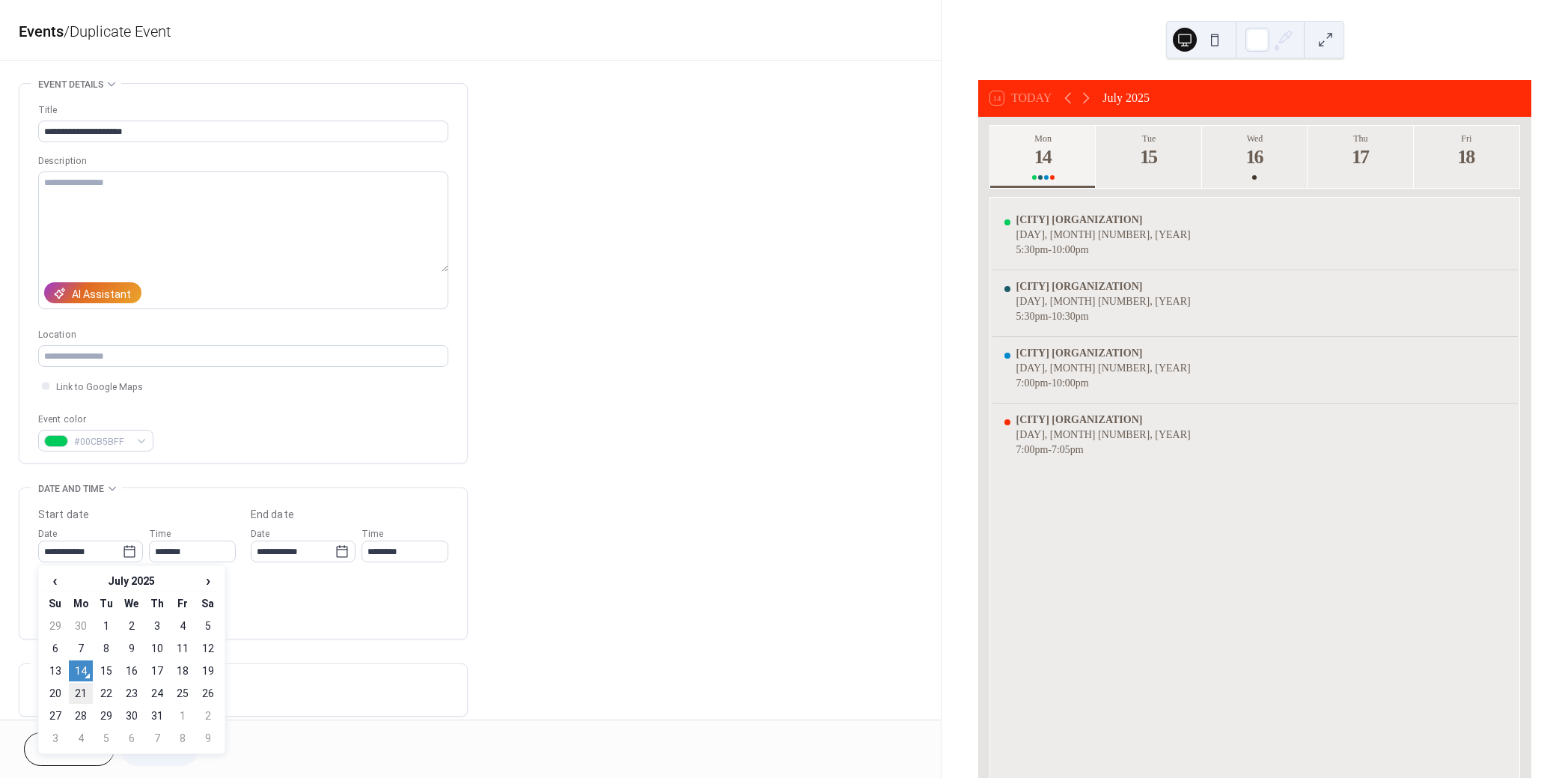 click on "21" at bounding box center [81, 693] 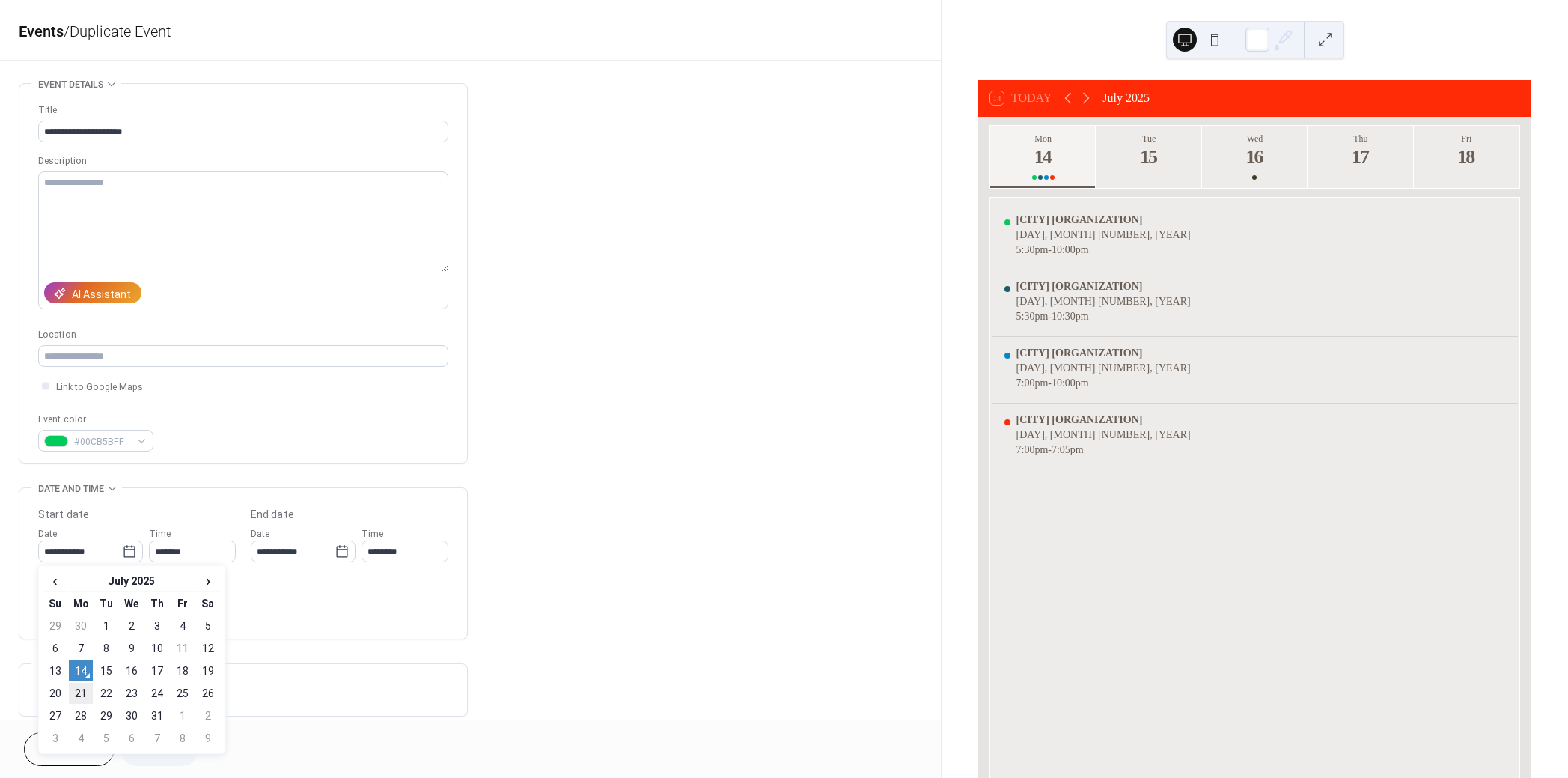 type on "**********" 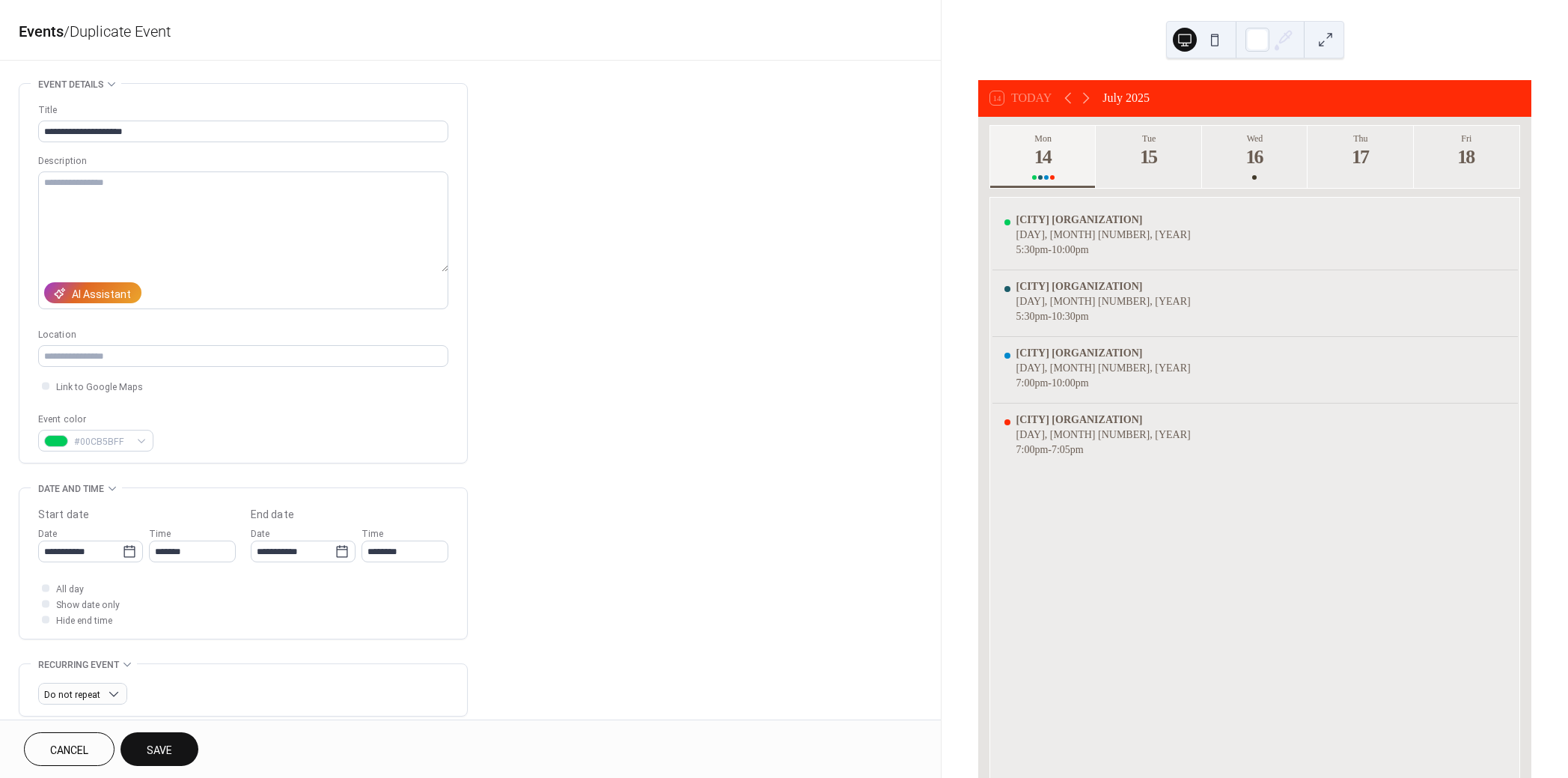 click on "Save" at bounding box center [159, 749] 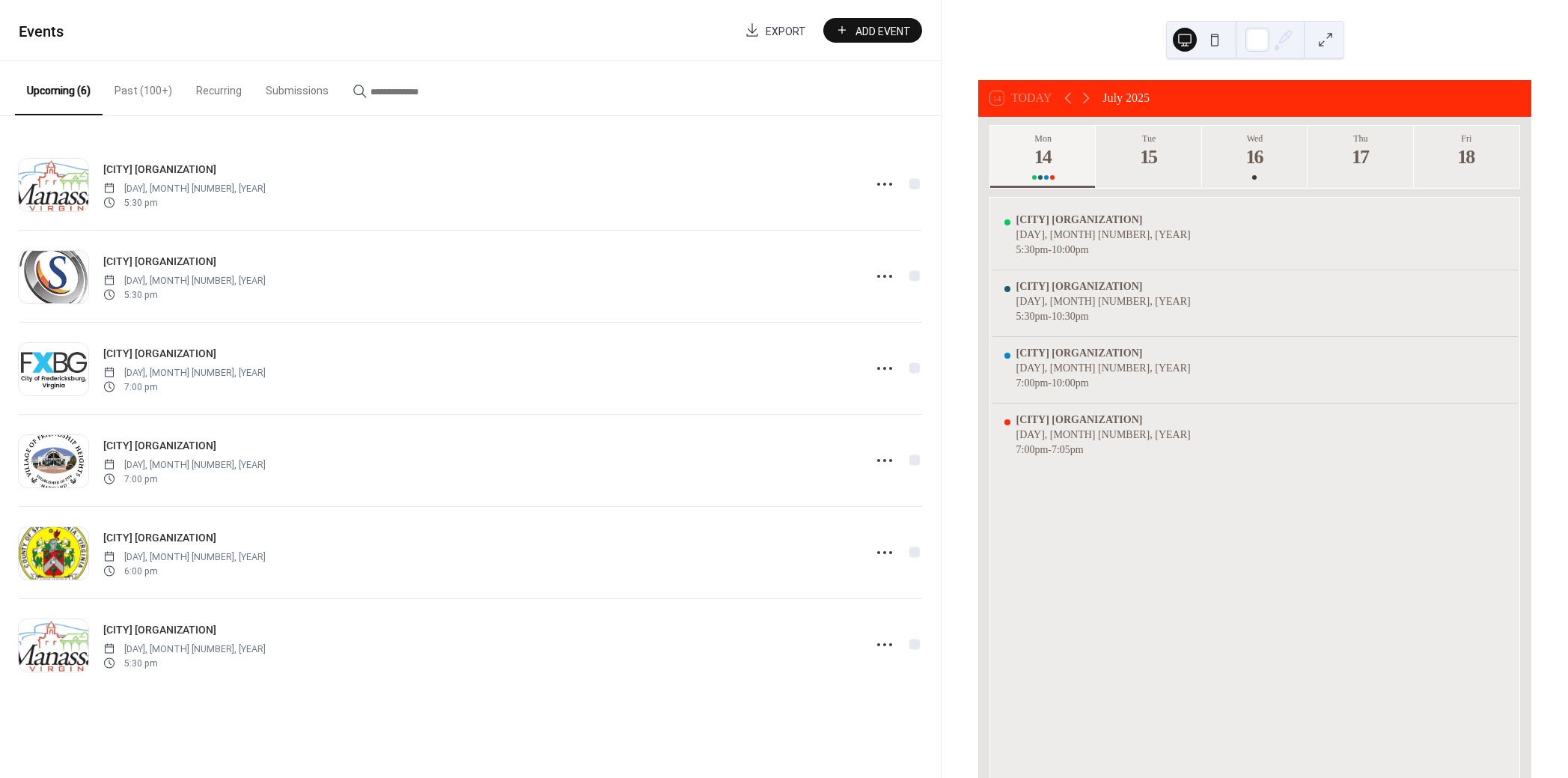 click on "Past (100+)" at bounding box center (143, 87) 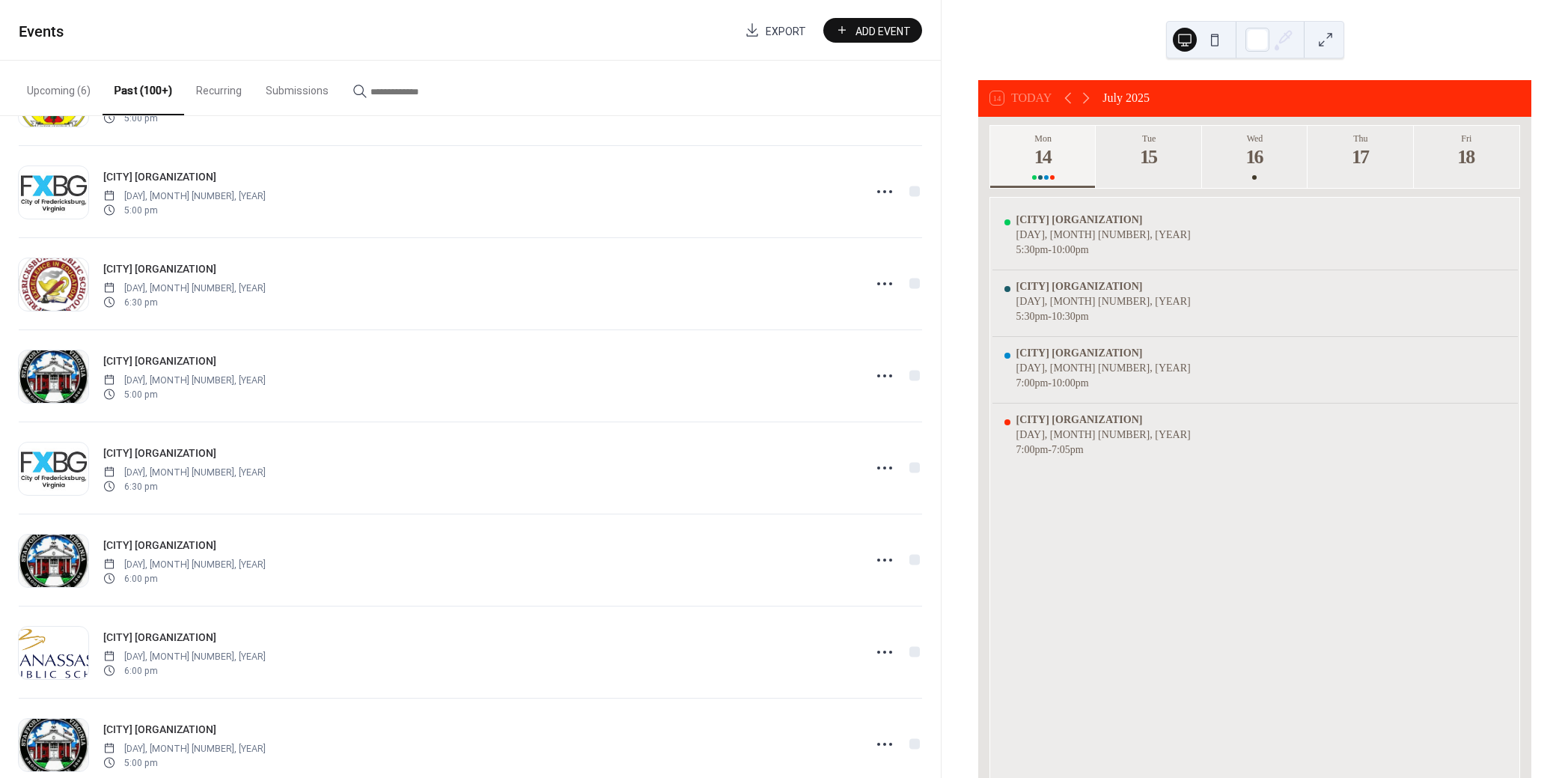 scroll, scrollTop: 272, scrollLeft: 0, axis: vertical 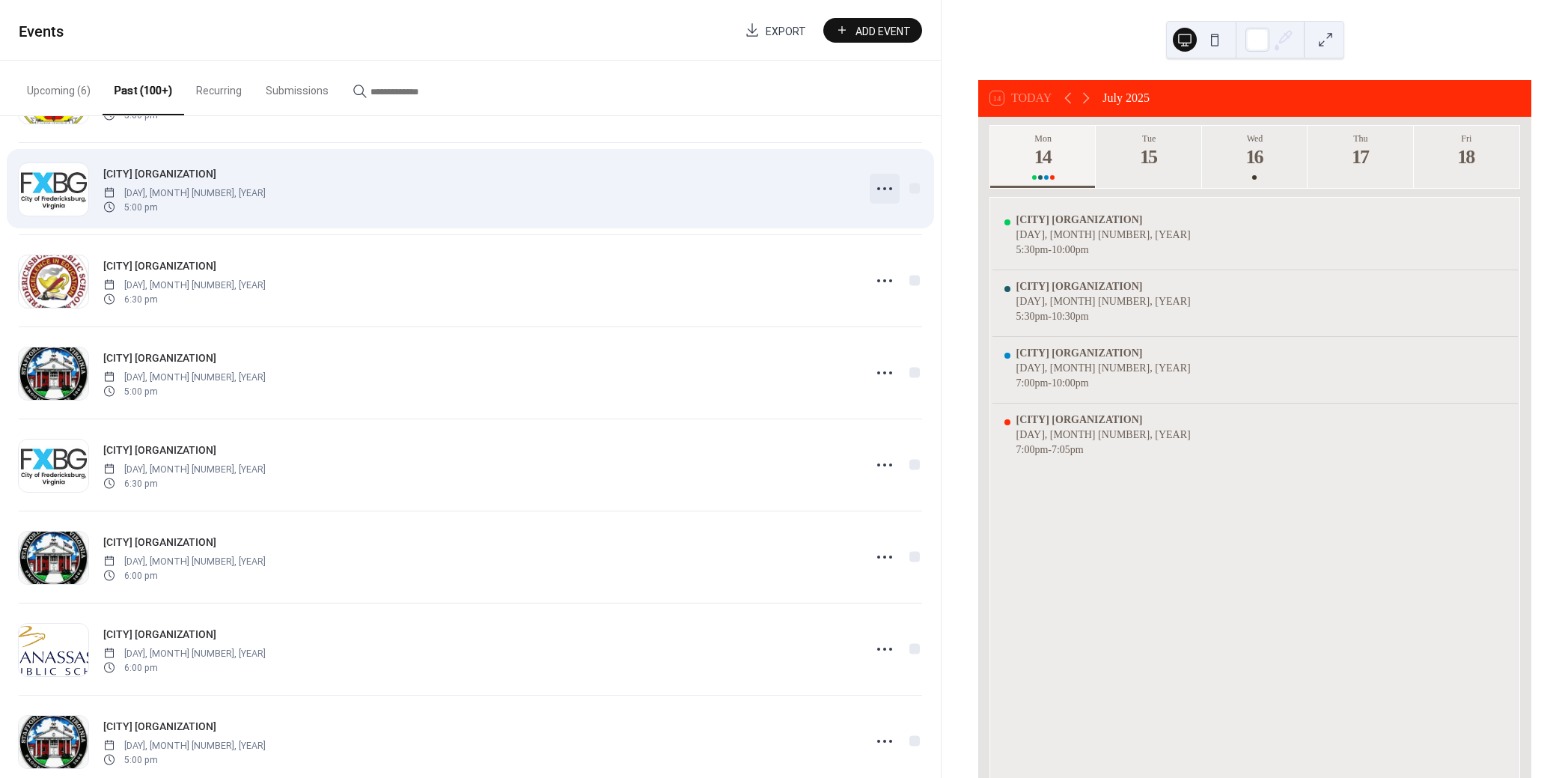 click 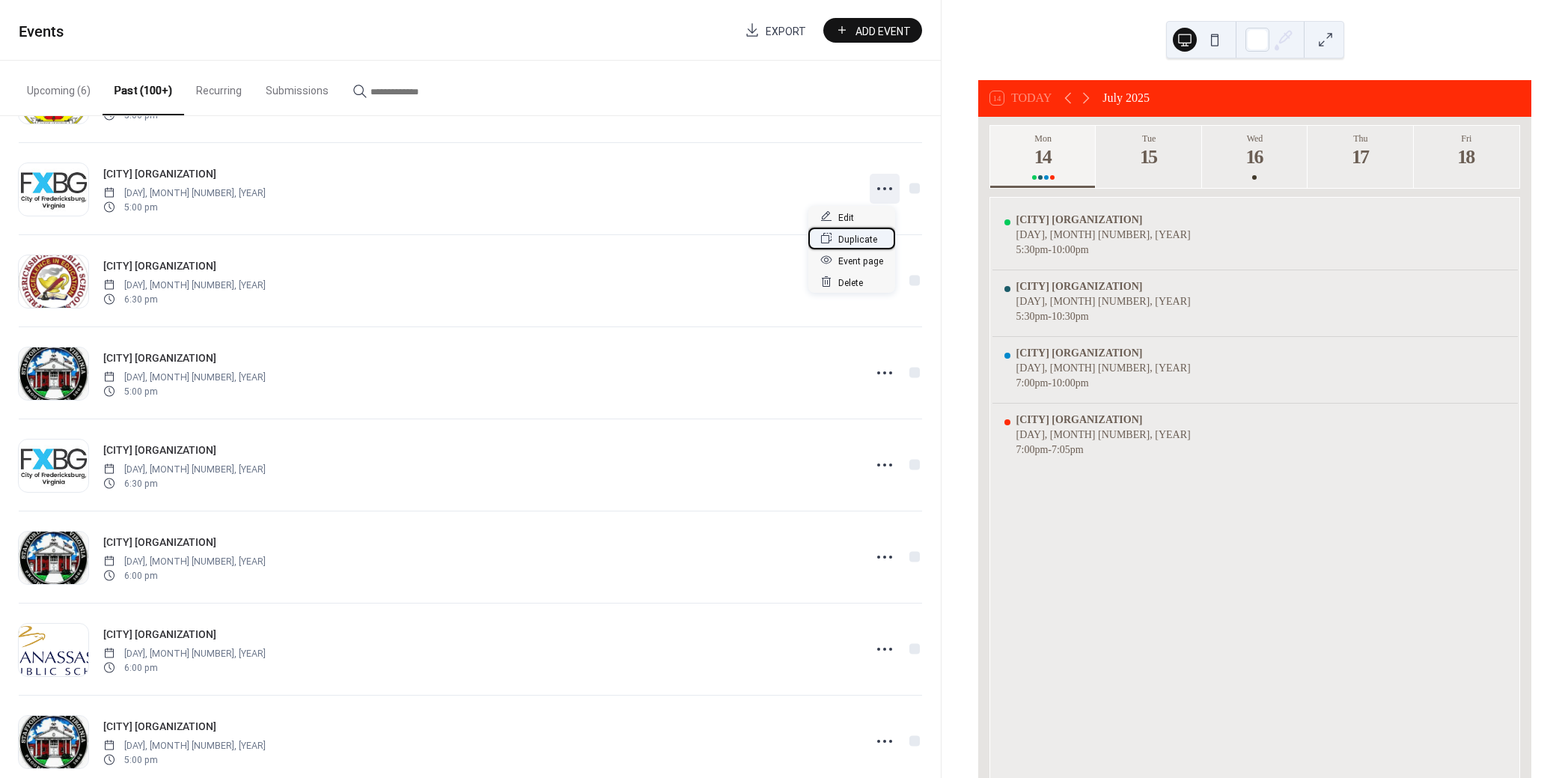 click on "Duplicate" at bounding box center (858, 239) 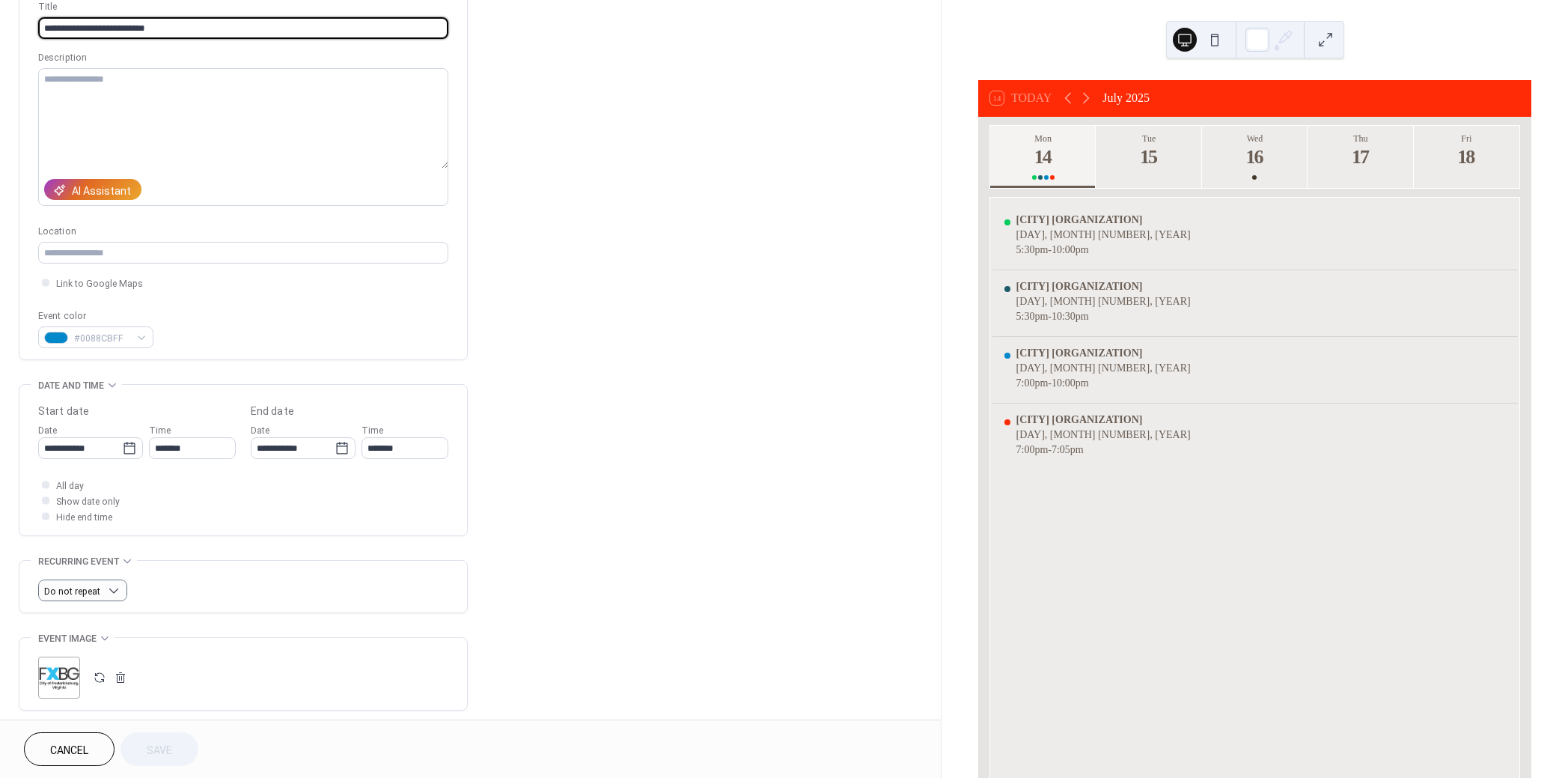 scroll, scrollTop: 274, scrollLeft: 0, axis: vertical 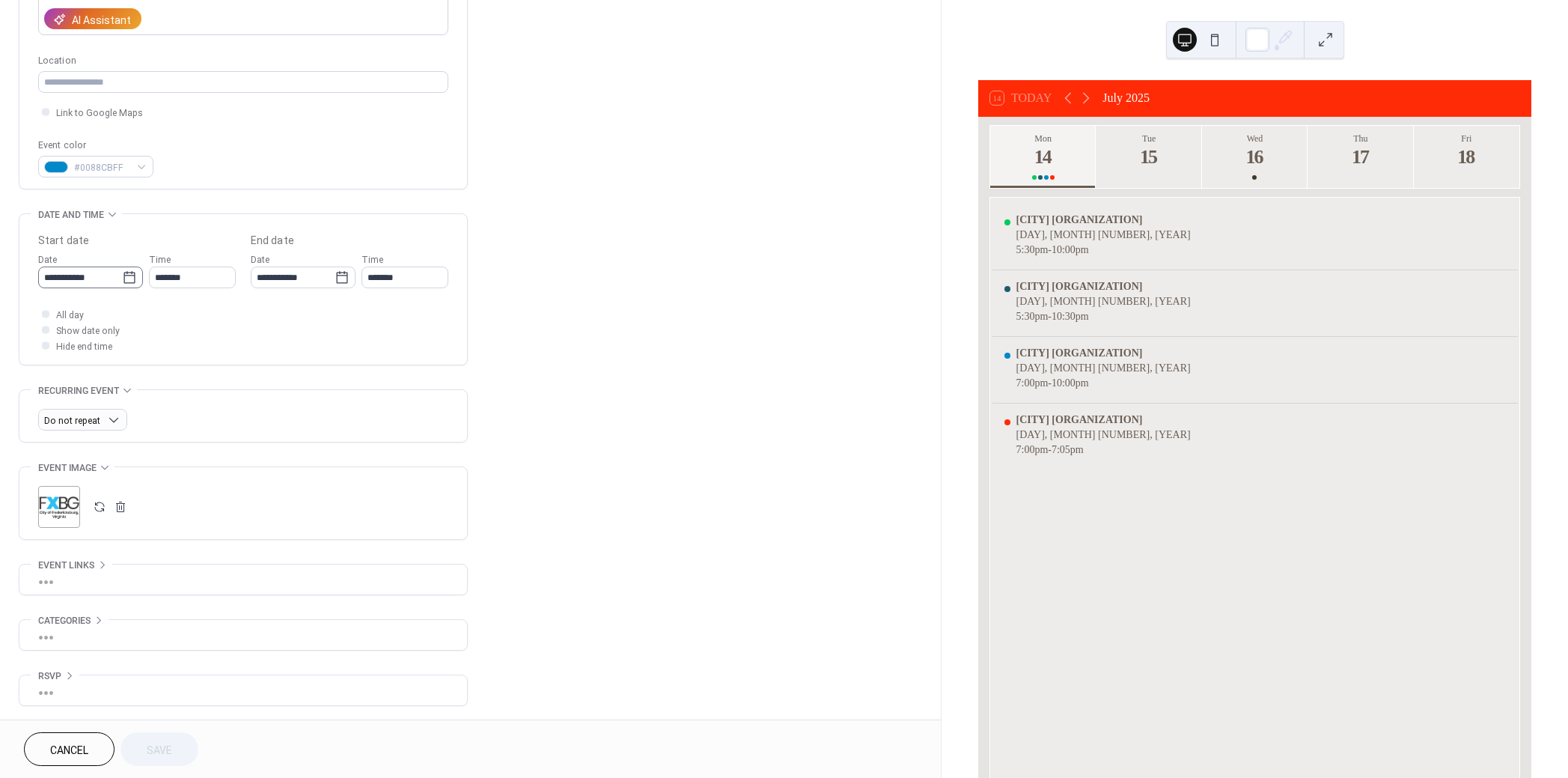 click 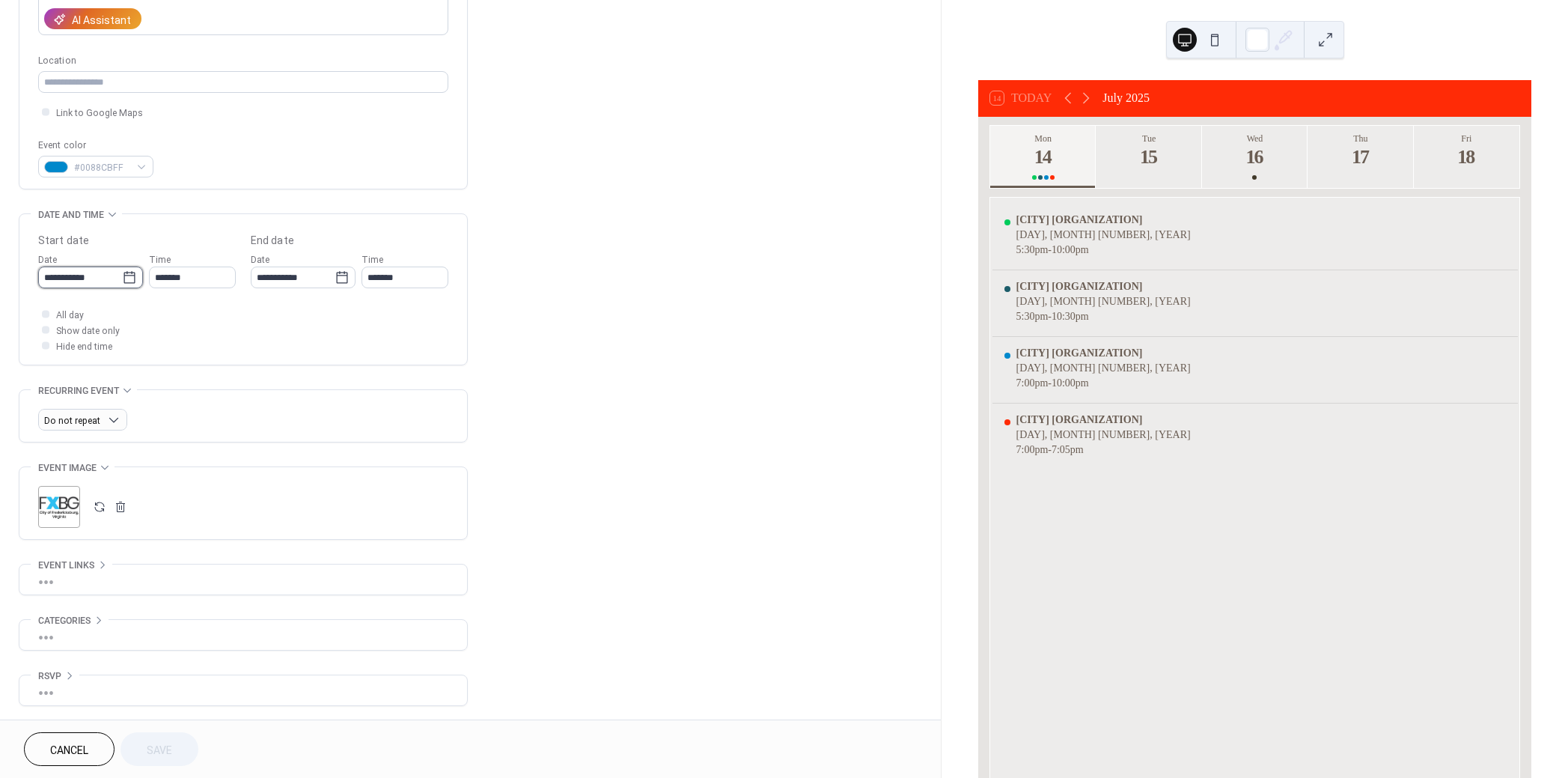 click on "**********" at bounding box center (80, 277) 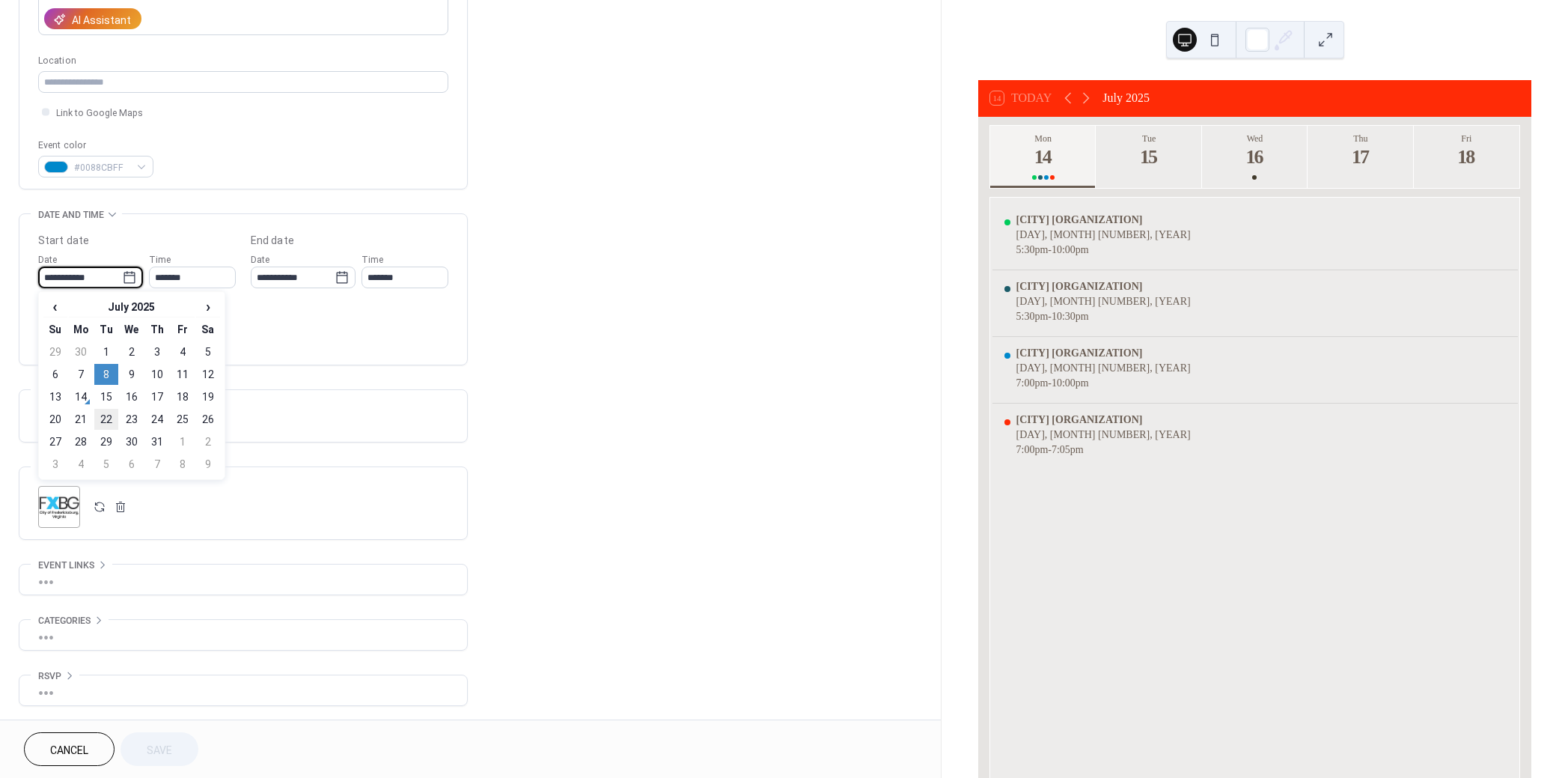 click on "22" at bounding box center (106, 419) 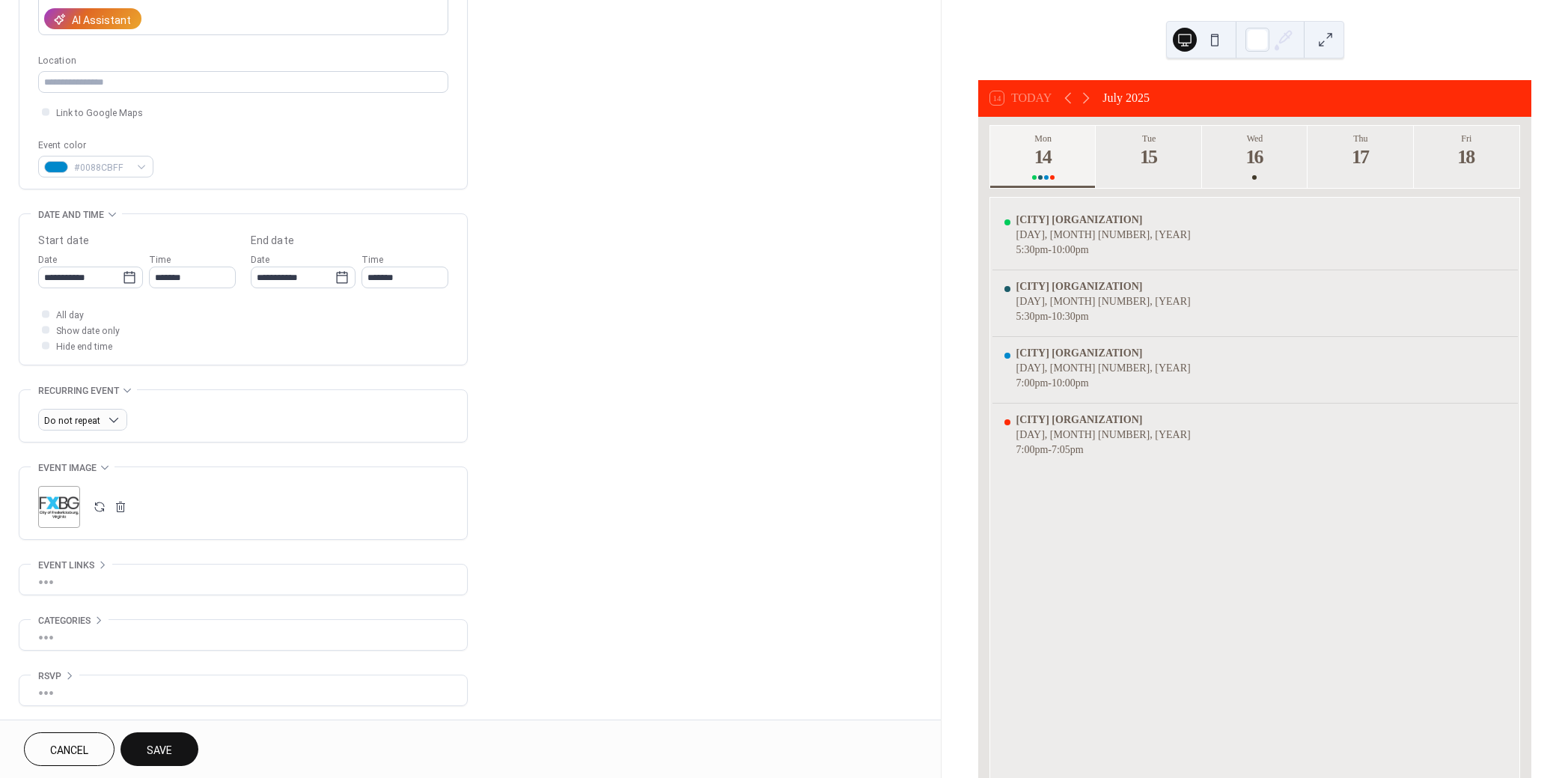 click on "Save" at bounding box center [159, 750] 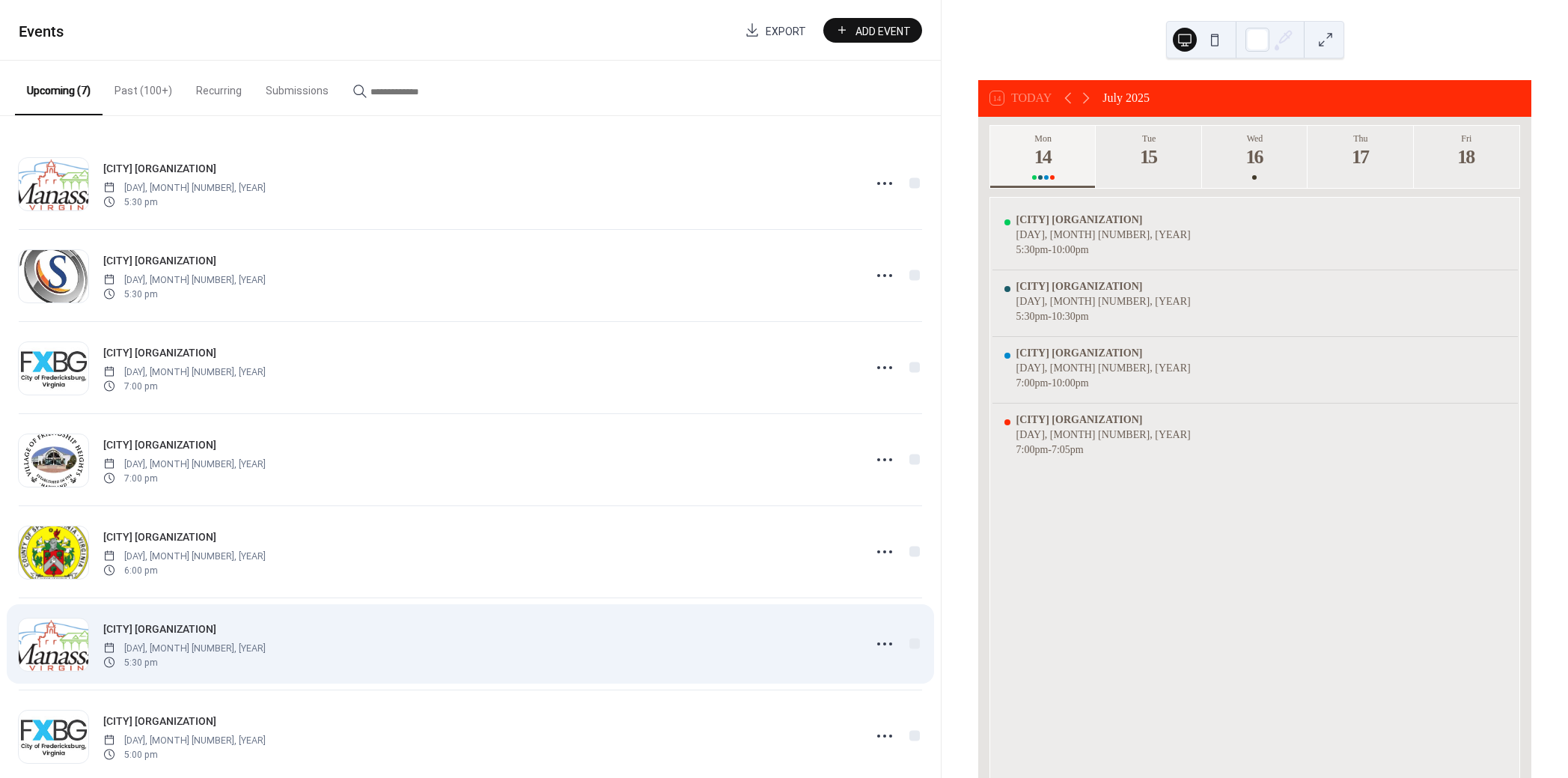 scroll, scrollTop: 0, scrollLeft: 0, axis: both 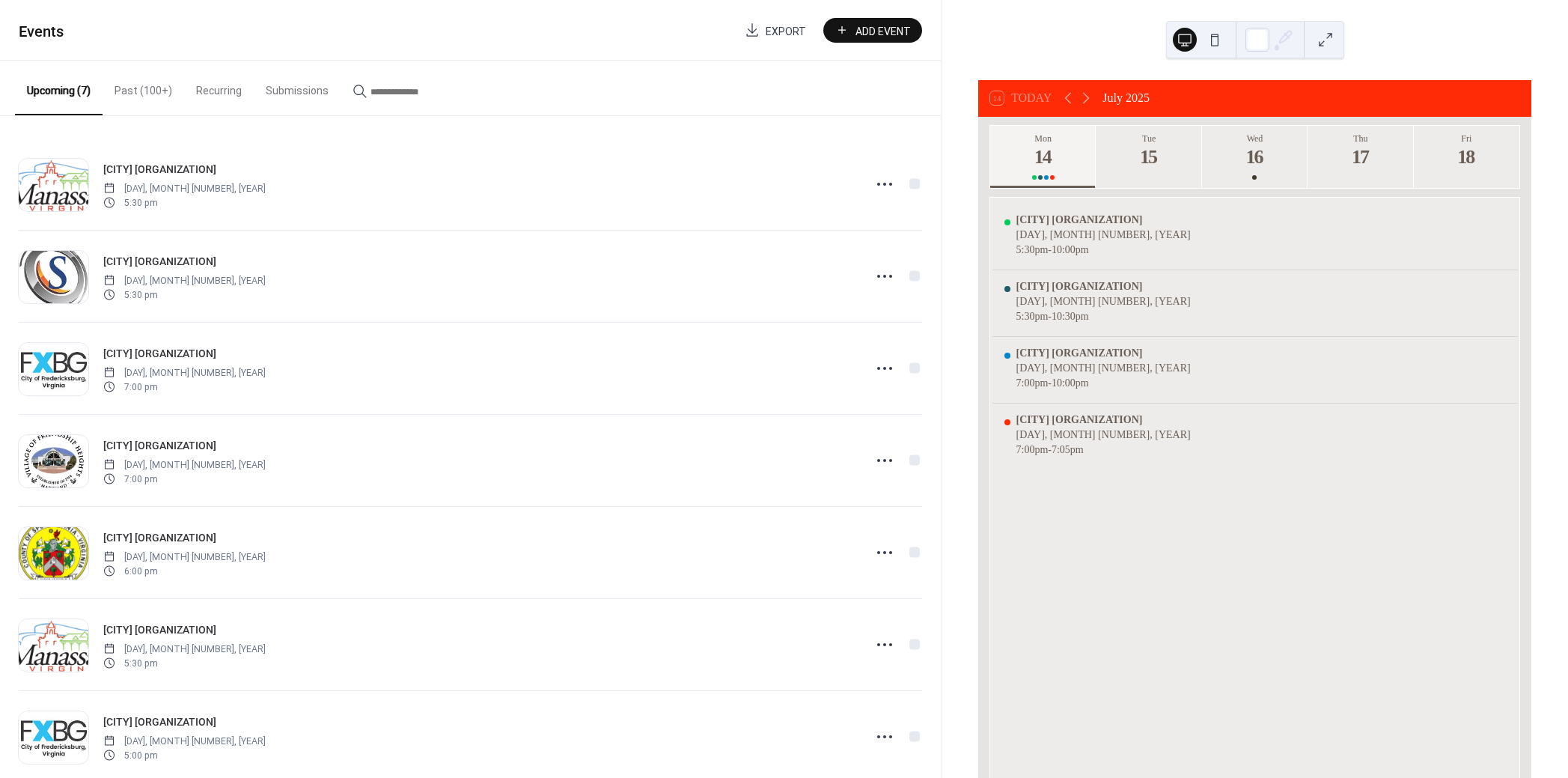 click on "Past (100+)" at bounding box center (143, 87) 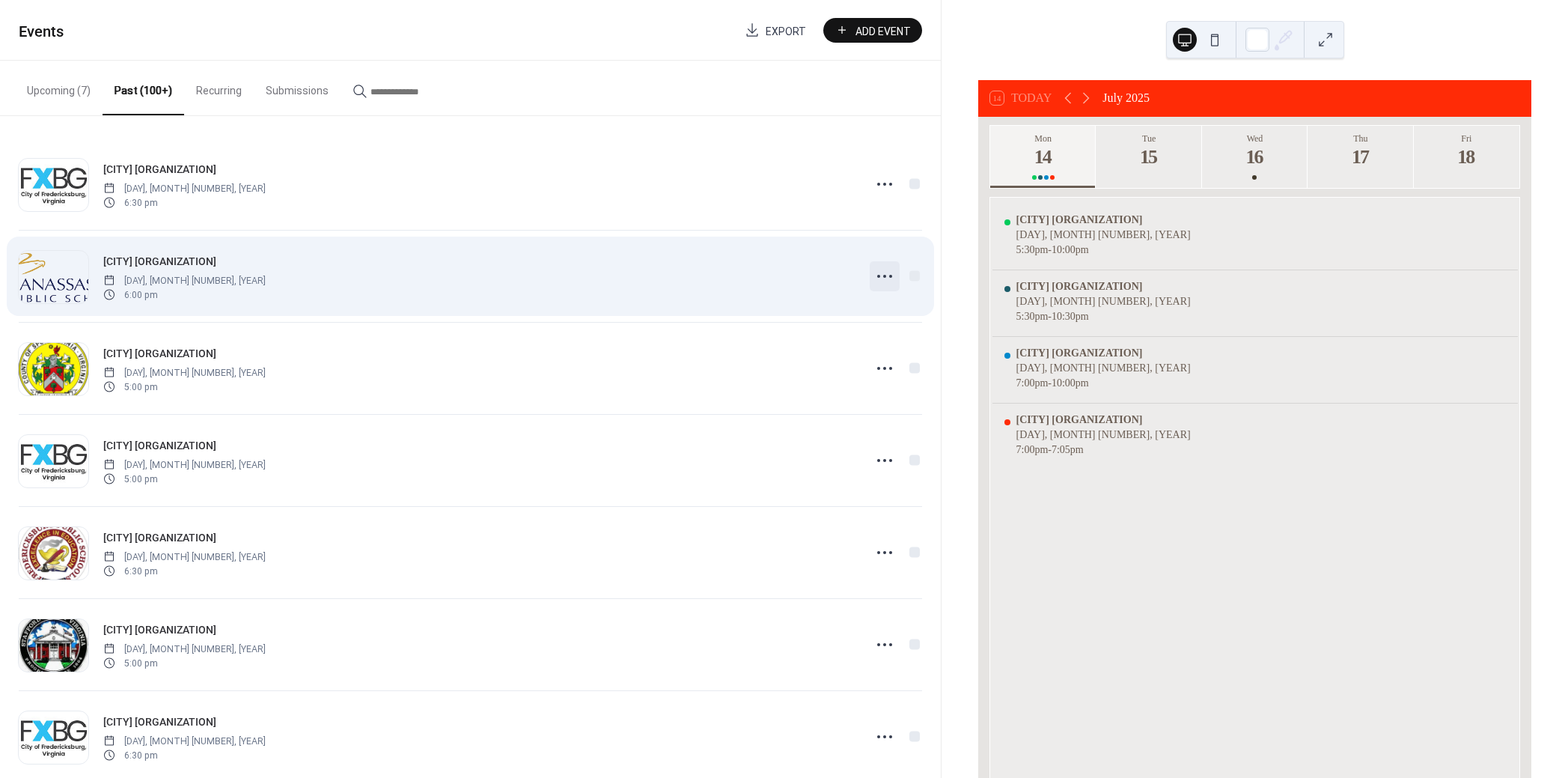 click 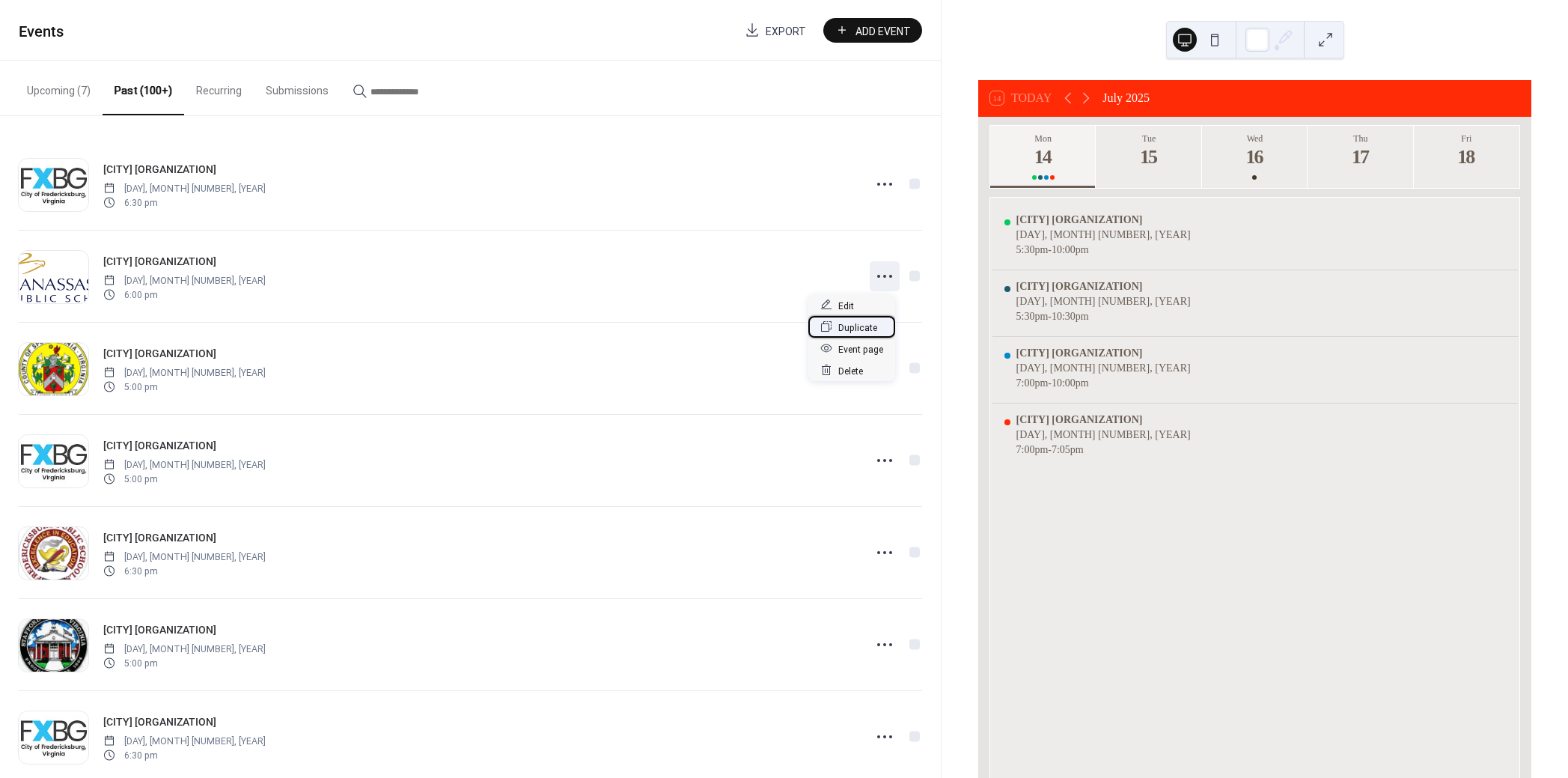 click on "Duplicate" at bounding box center [858, 327] 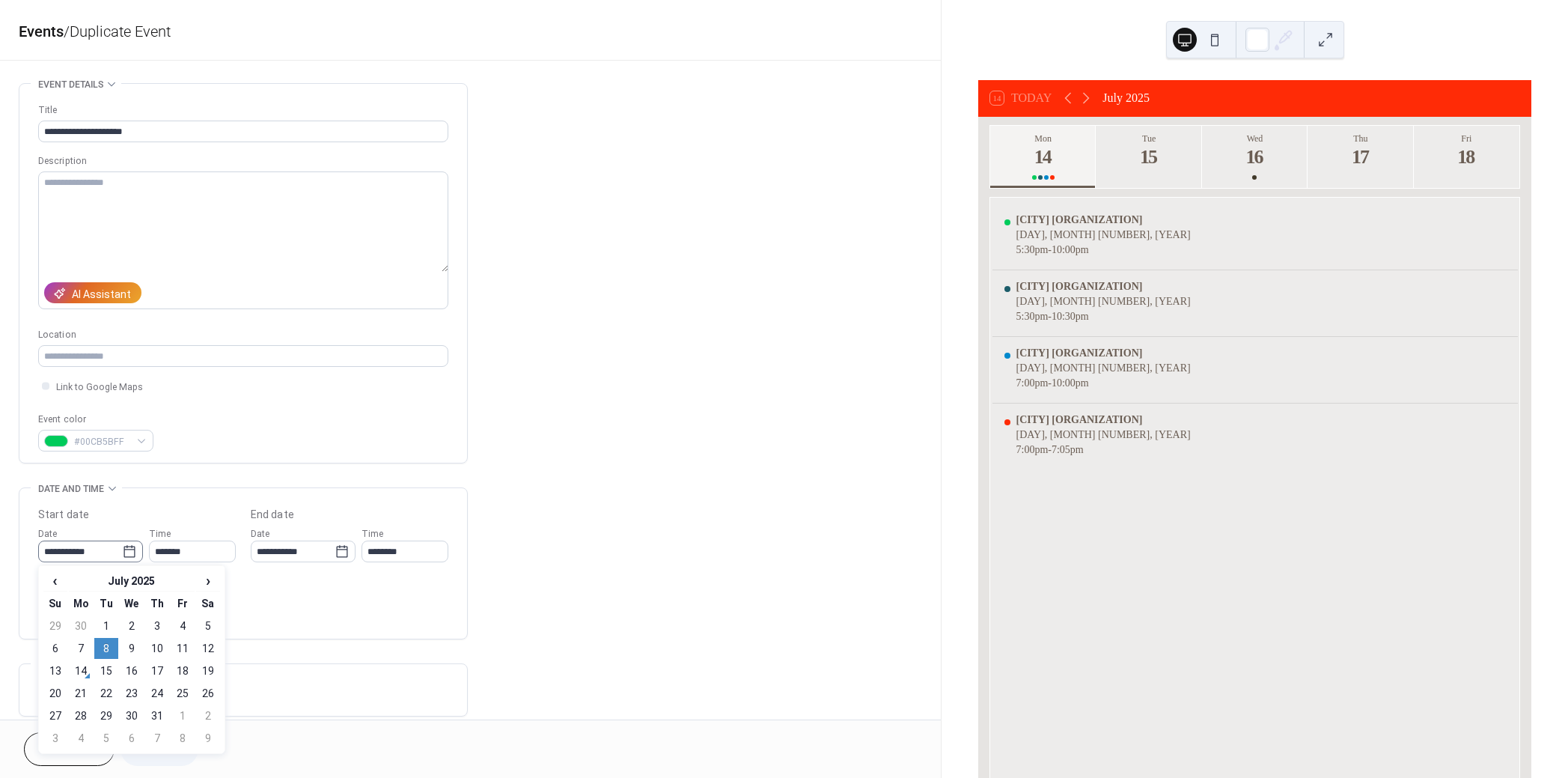click 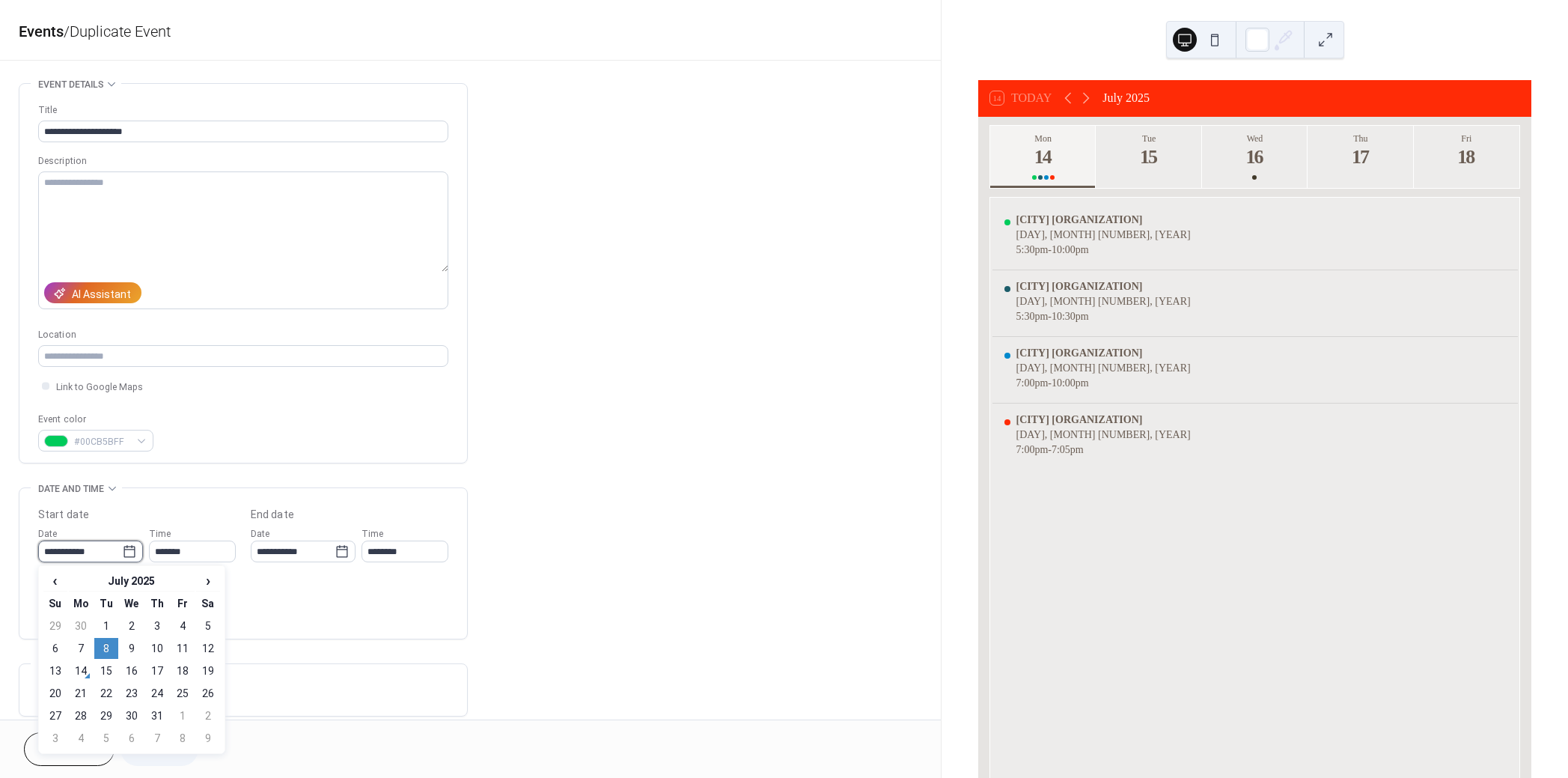 click on "**********" at bounding box center [80, 551] 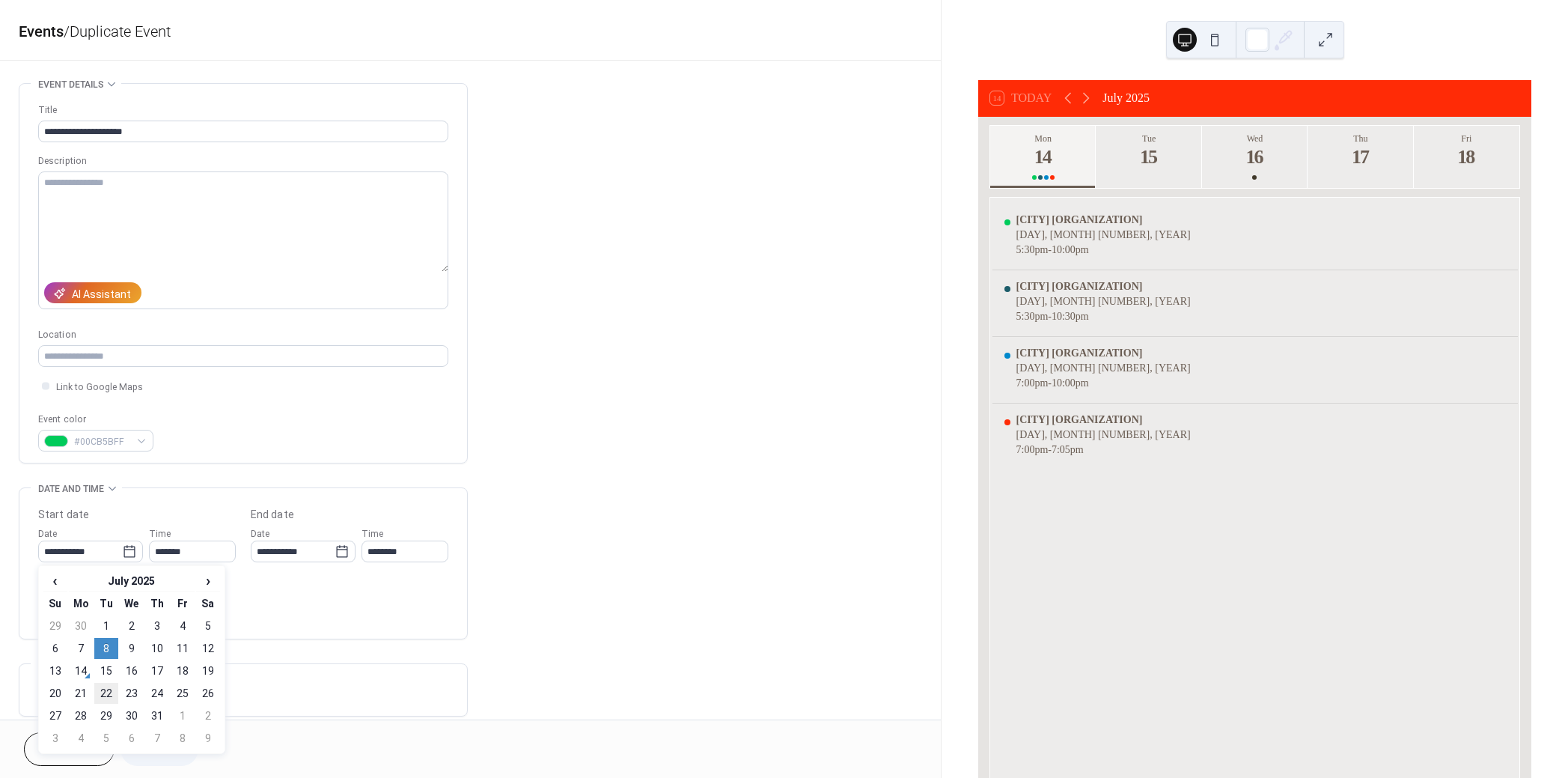 click on "22" at bounding box center (106, 693) 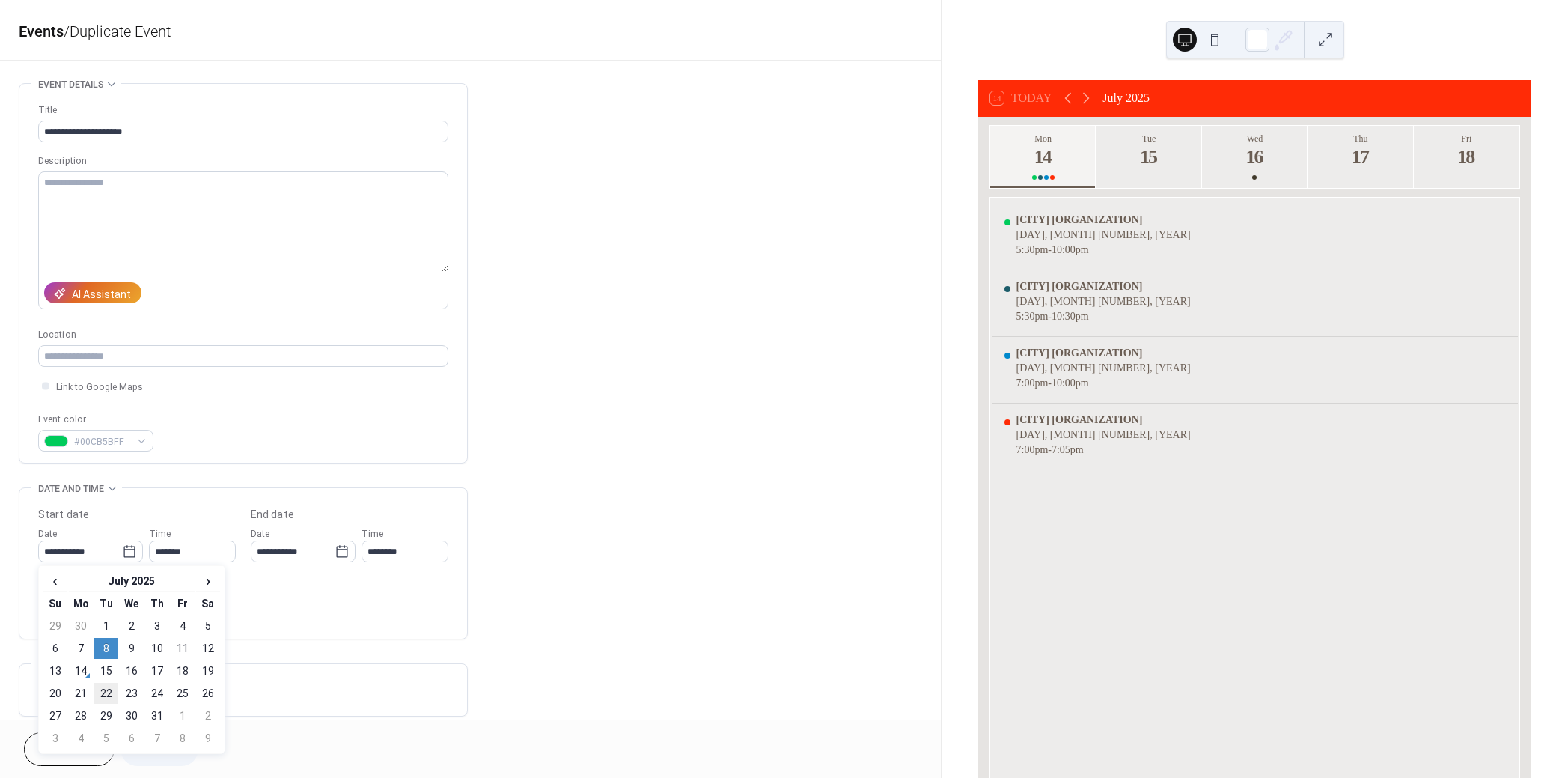 type on "**********" 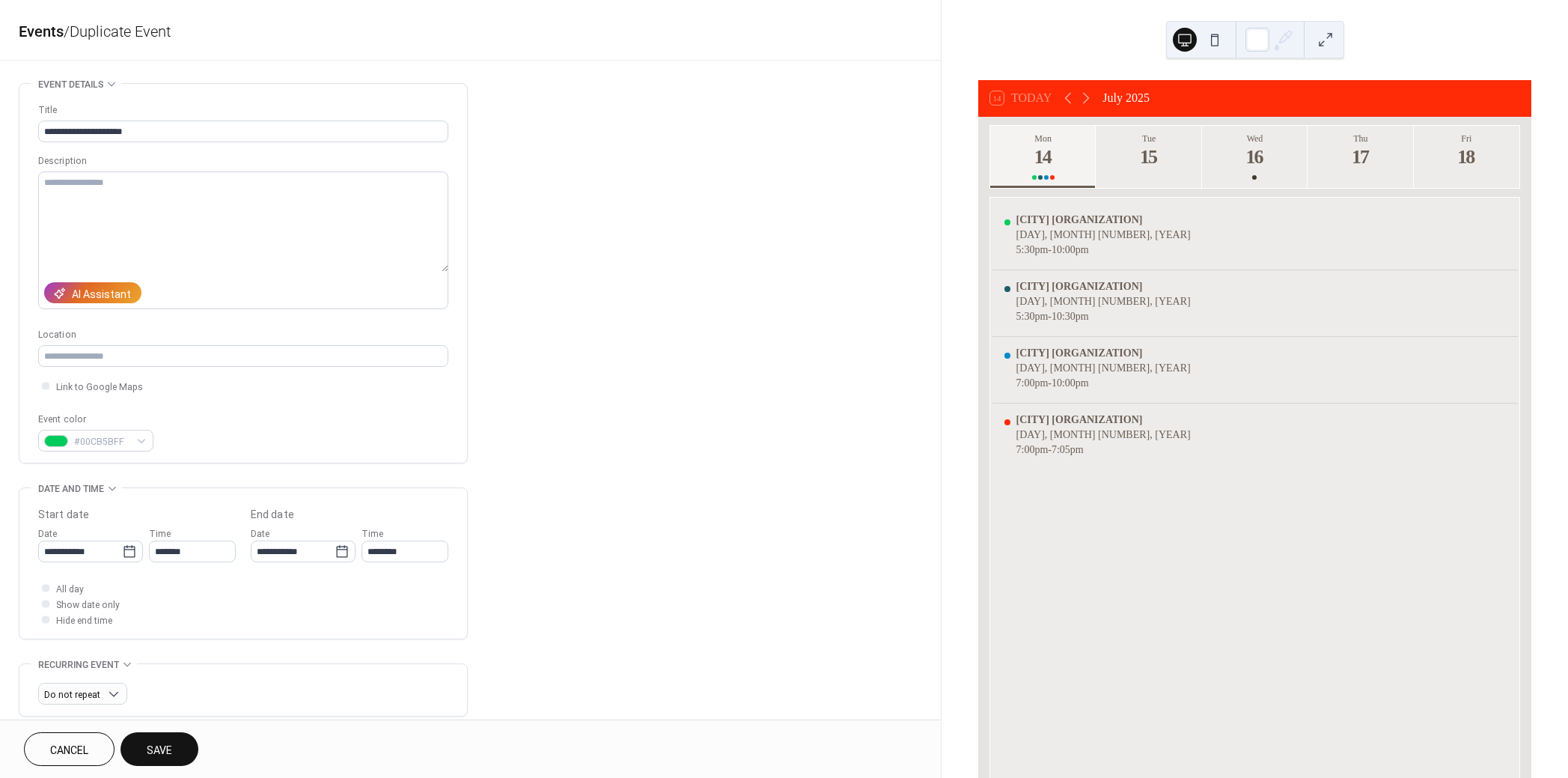 click on "Save" at bounding box center [159, 750] 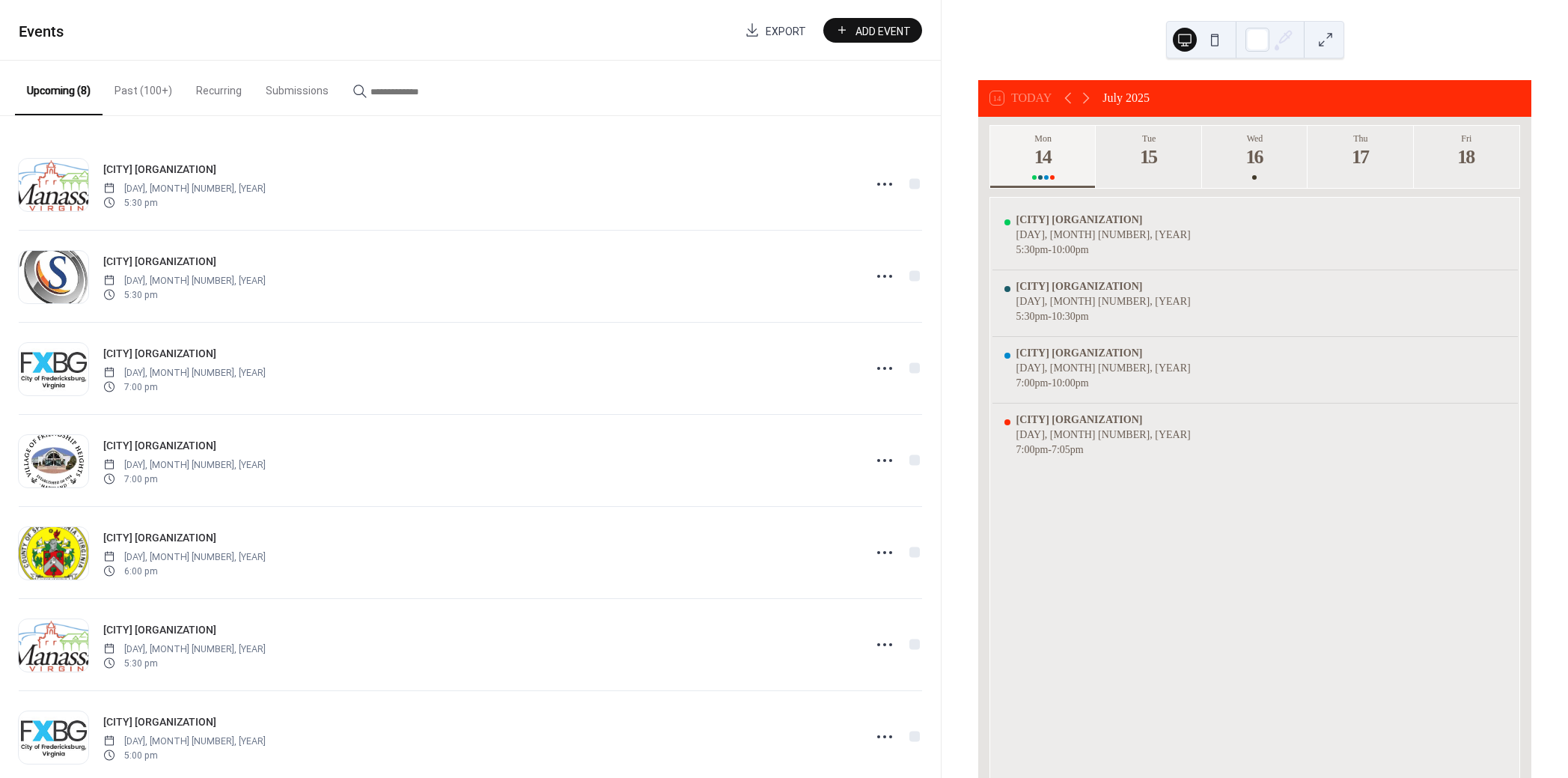 click on "Past (100+)" at bounding box center [143, 87] 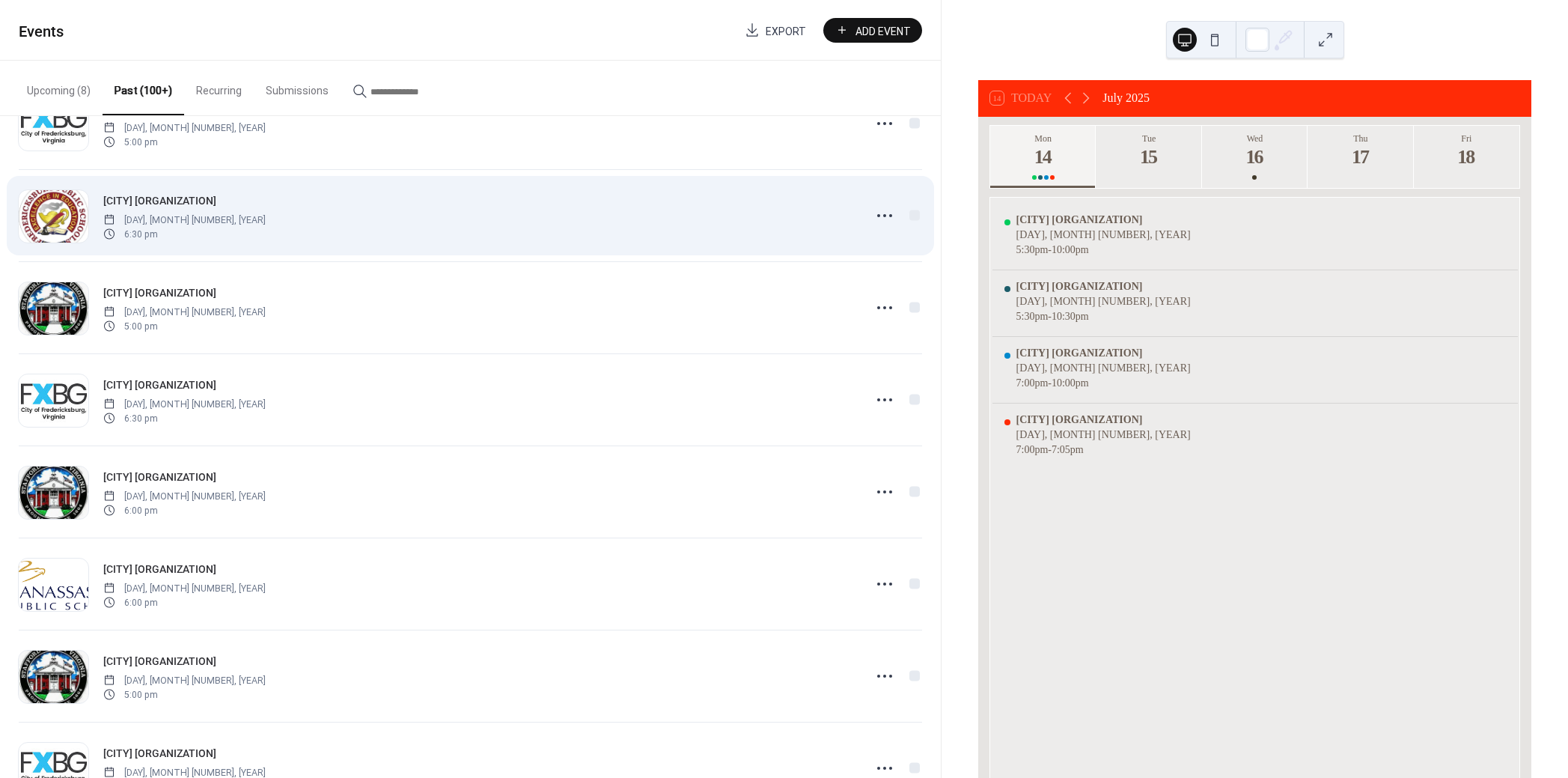 scroll, scrollTop: 340, scrollLeft: 0, axis: vertical 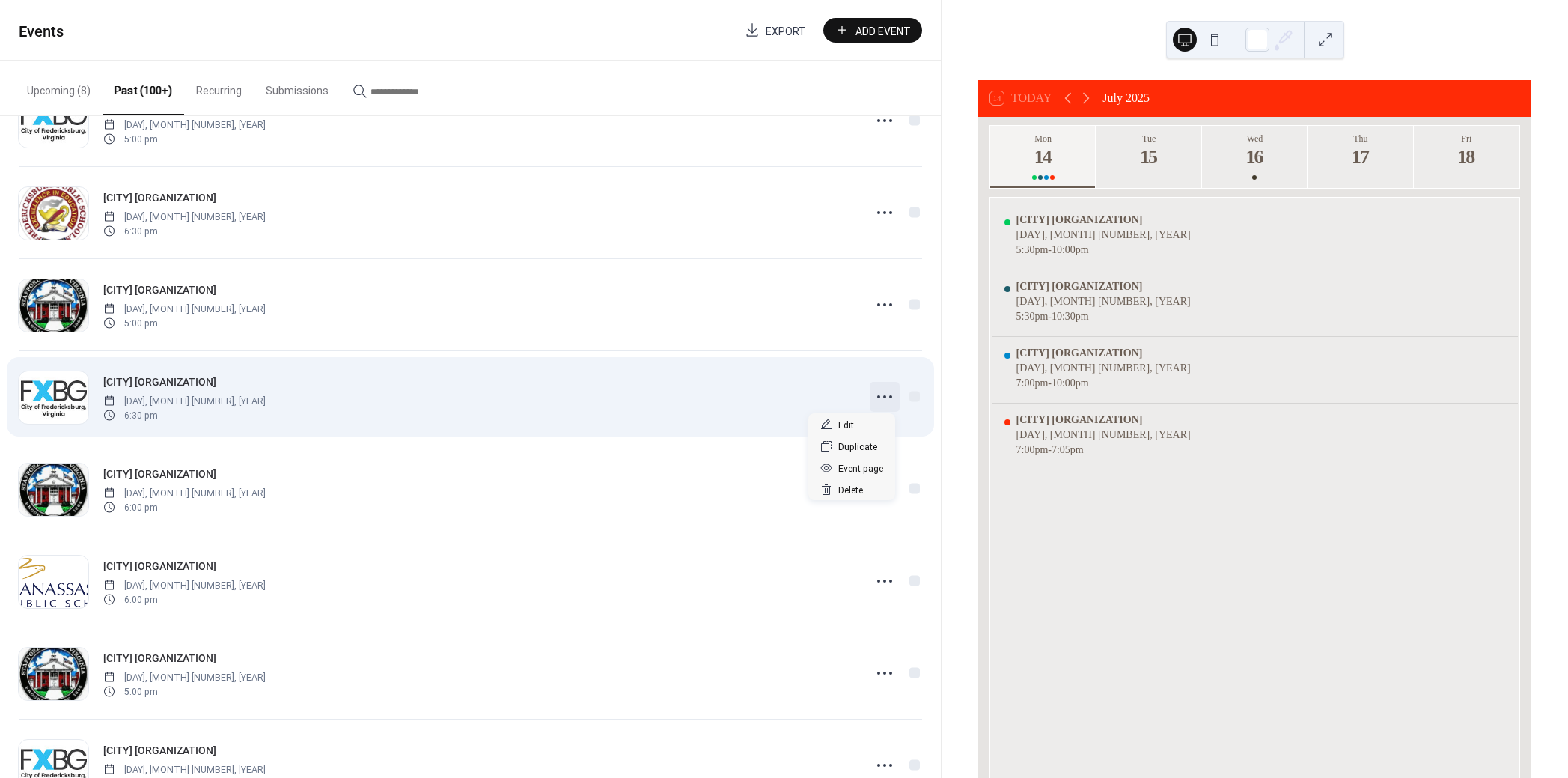 click 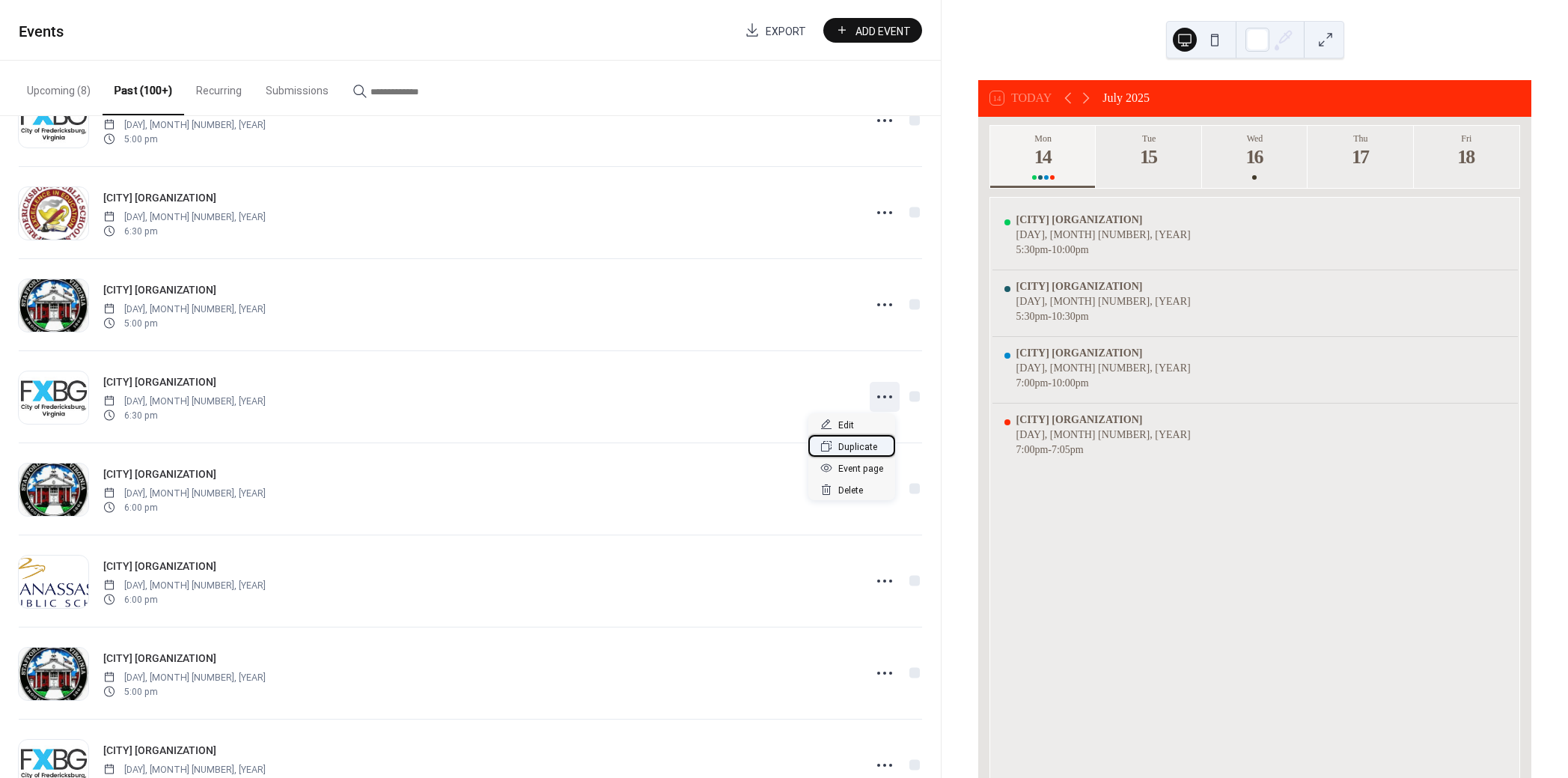 click on "Duplicate" at bounding box center [858, 447] 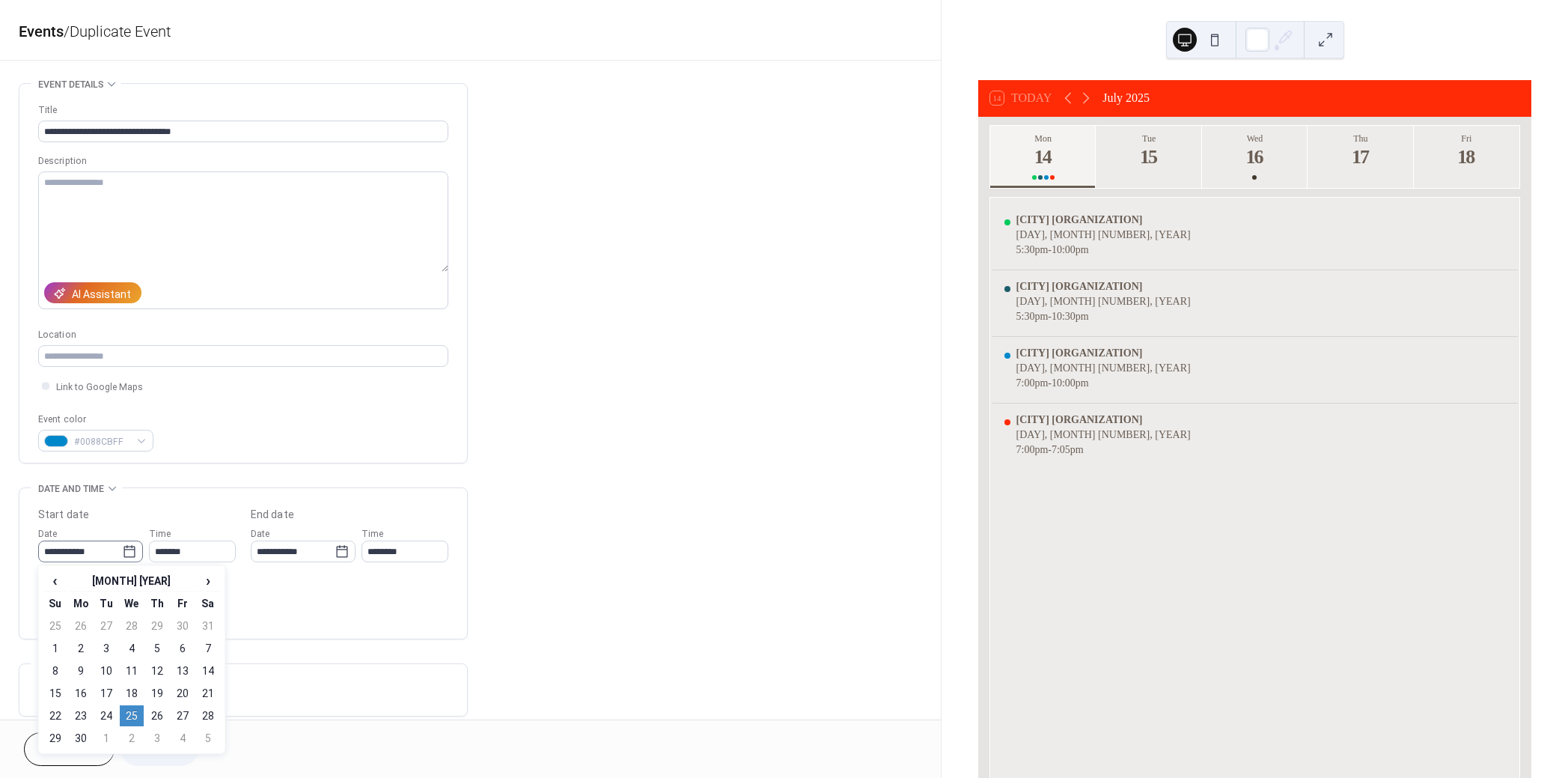 click 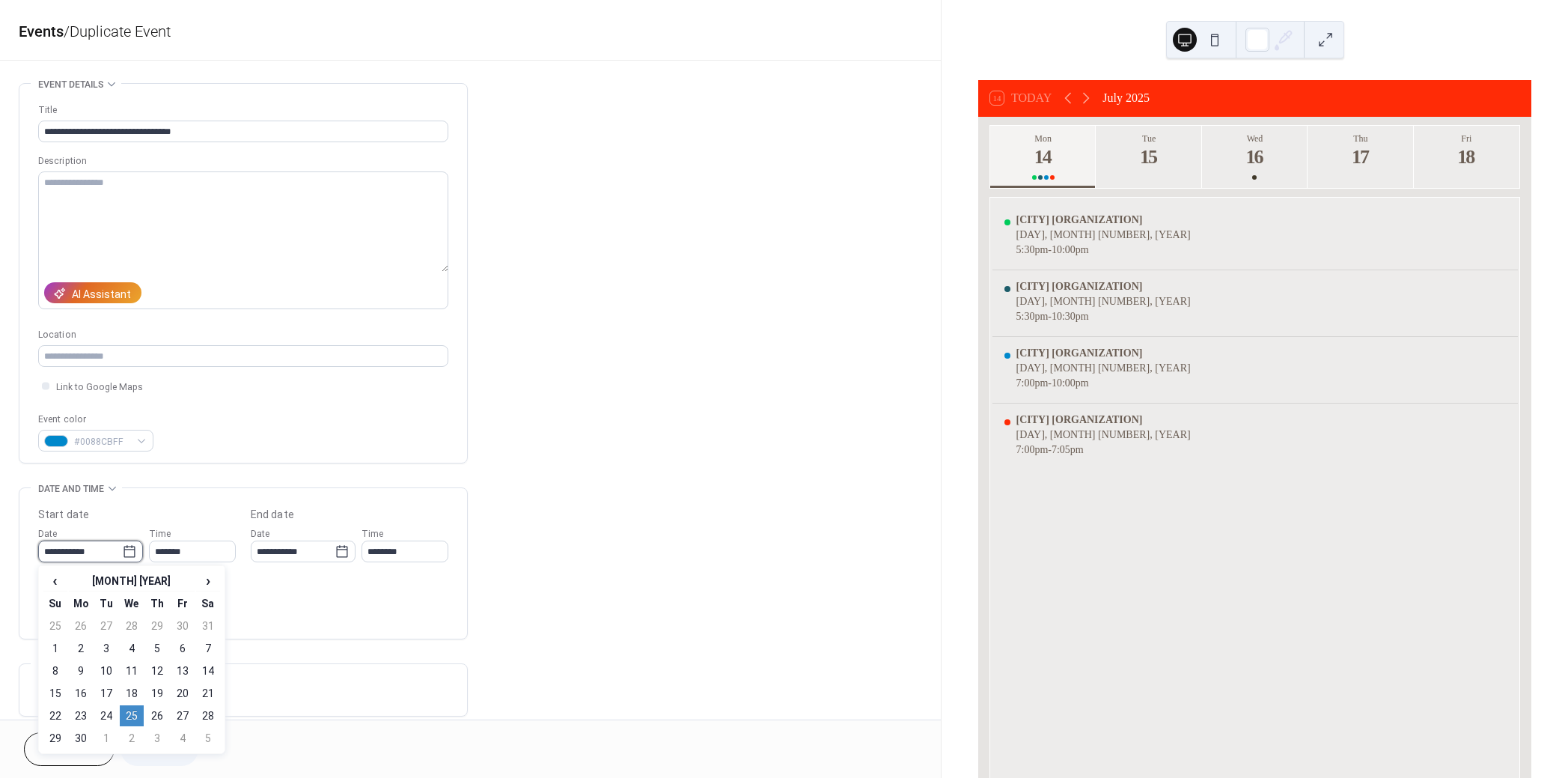 click on "**********" at bounding box center (80, 551) 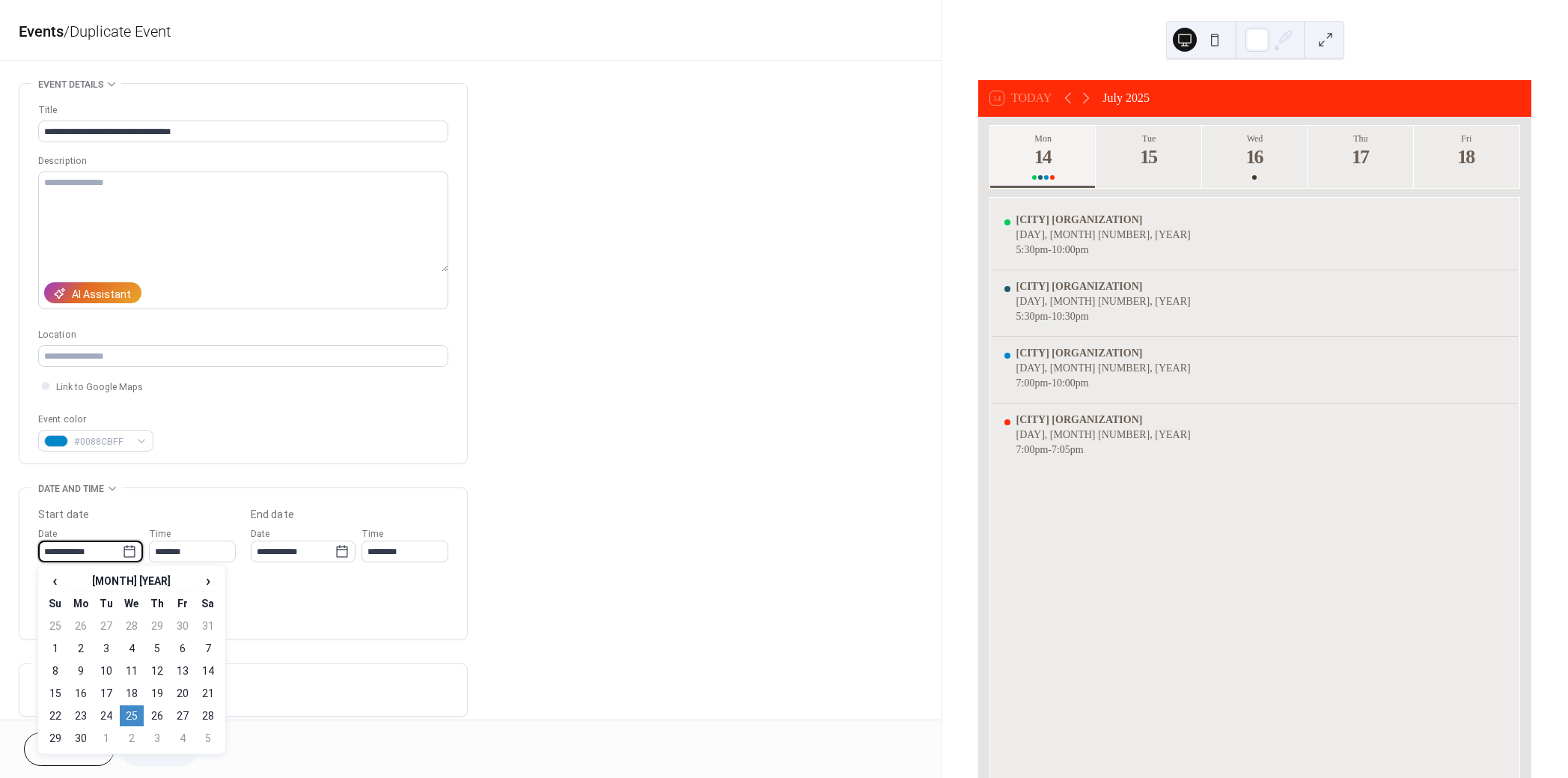 drag, startPoint x: 208, startPoint y: 589, endPoint x: 201, endPoint y: 593, distance: 8.062258 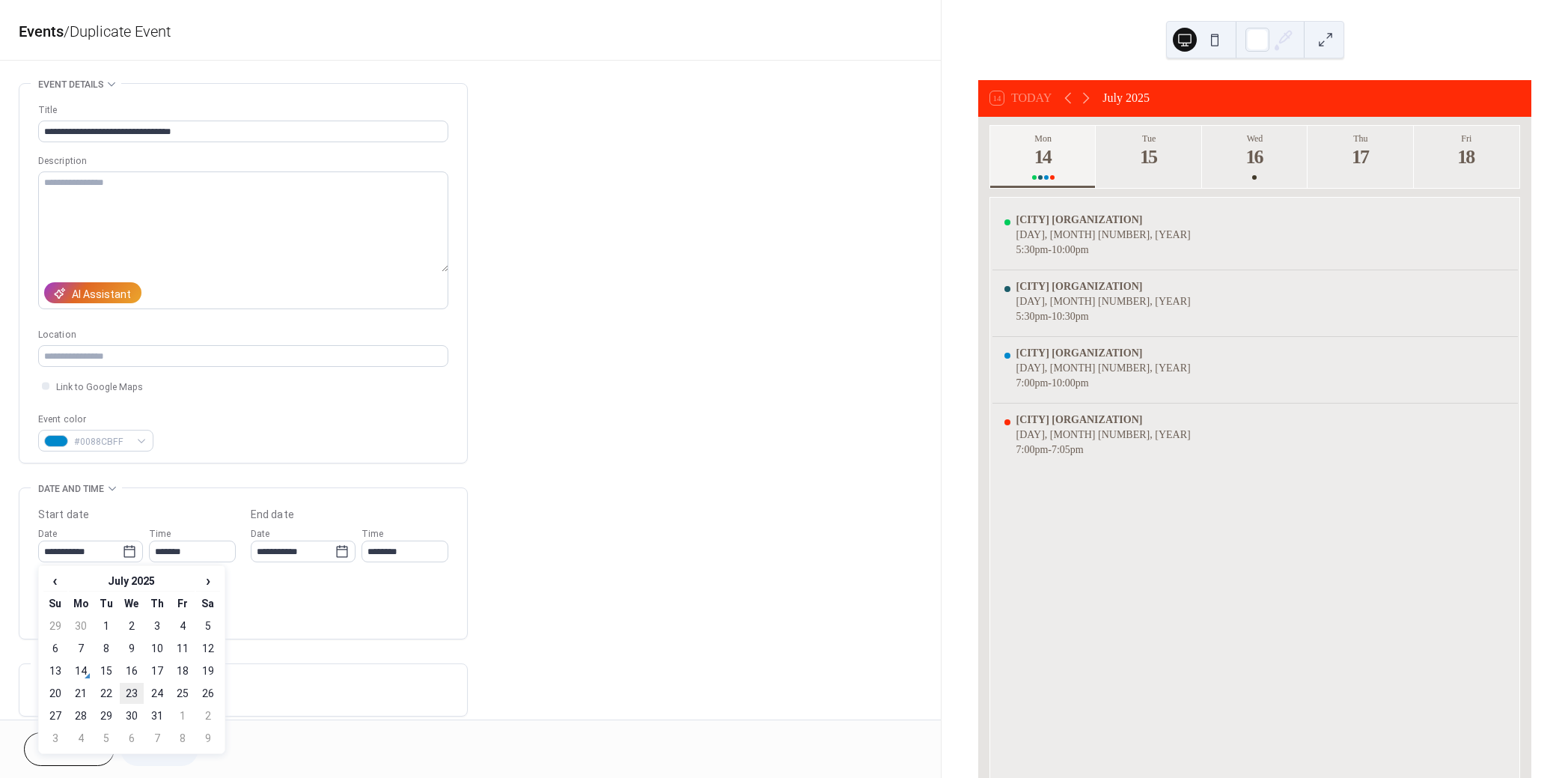 click on "23" at bounding box center [132, 693] 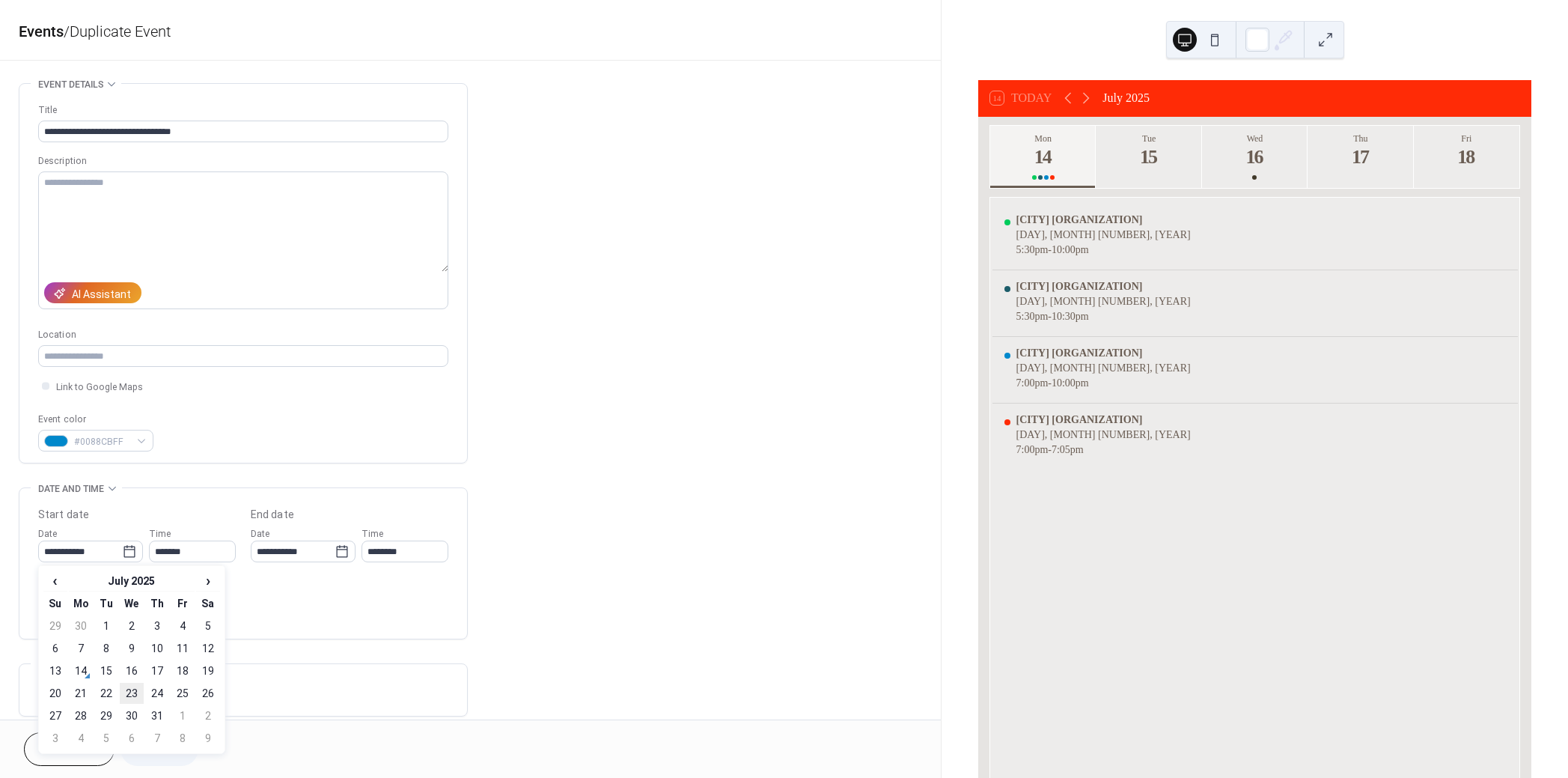 type on "**********" 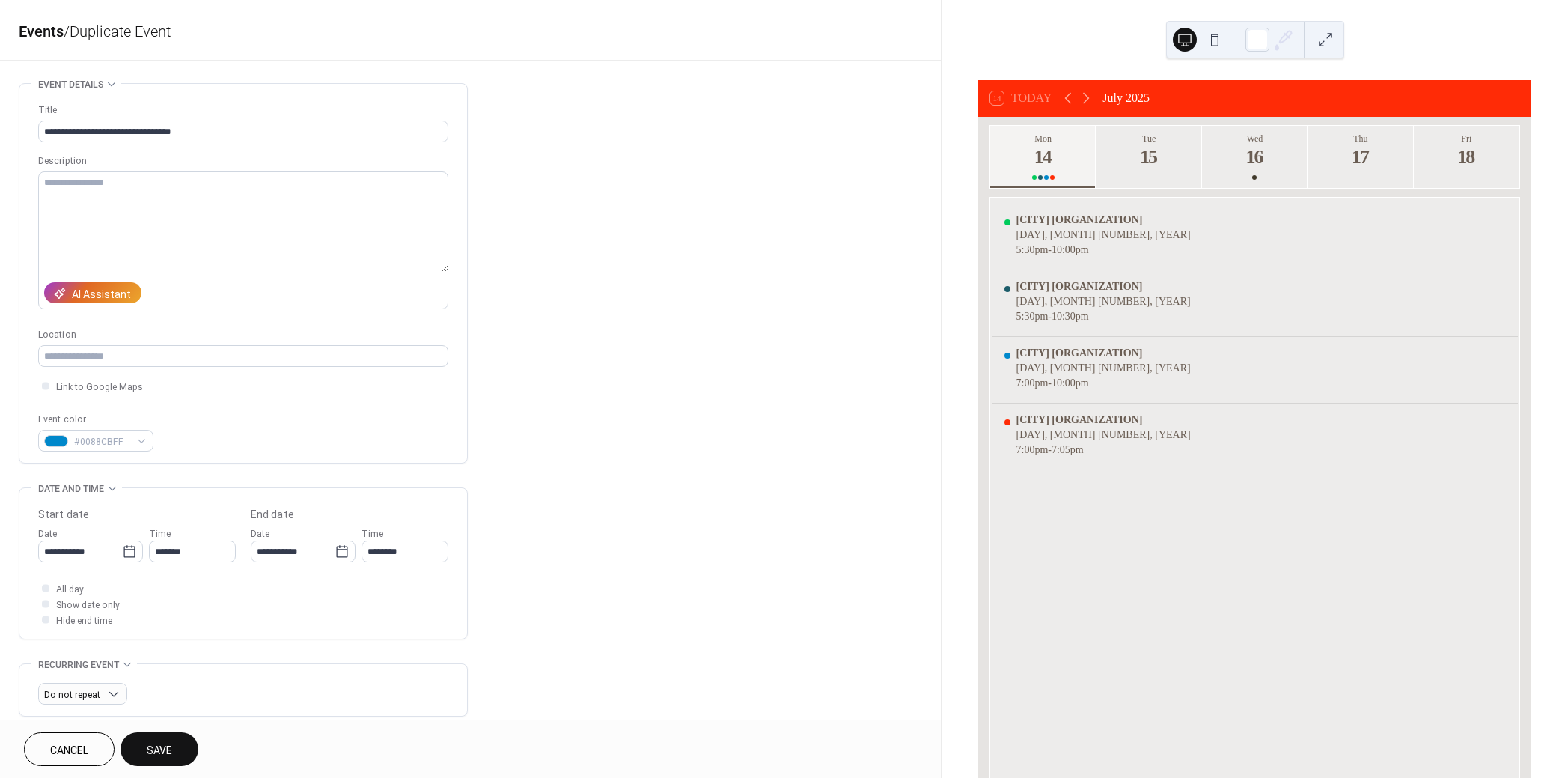 click on "Save" at bounding box center (159, 750) 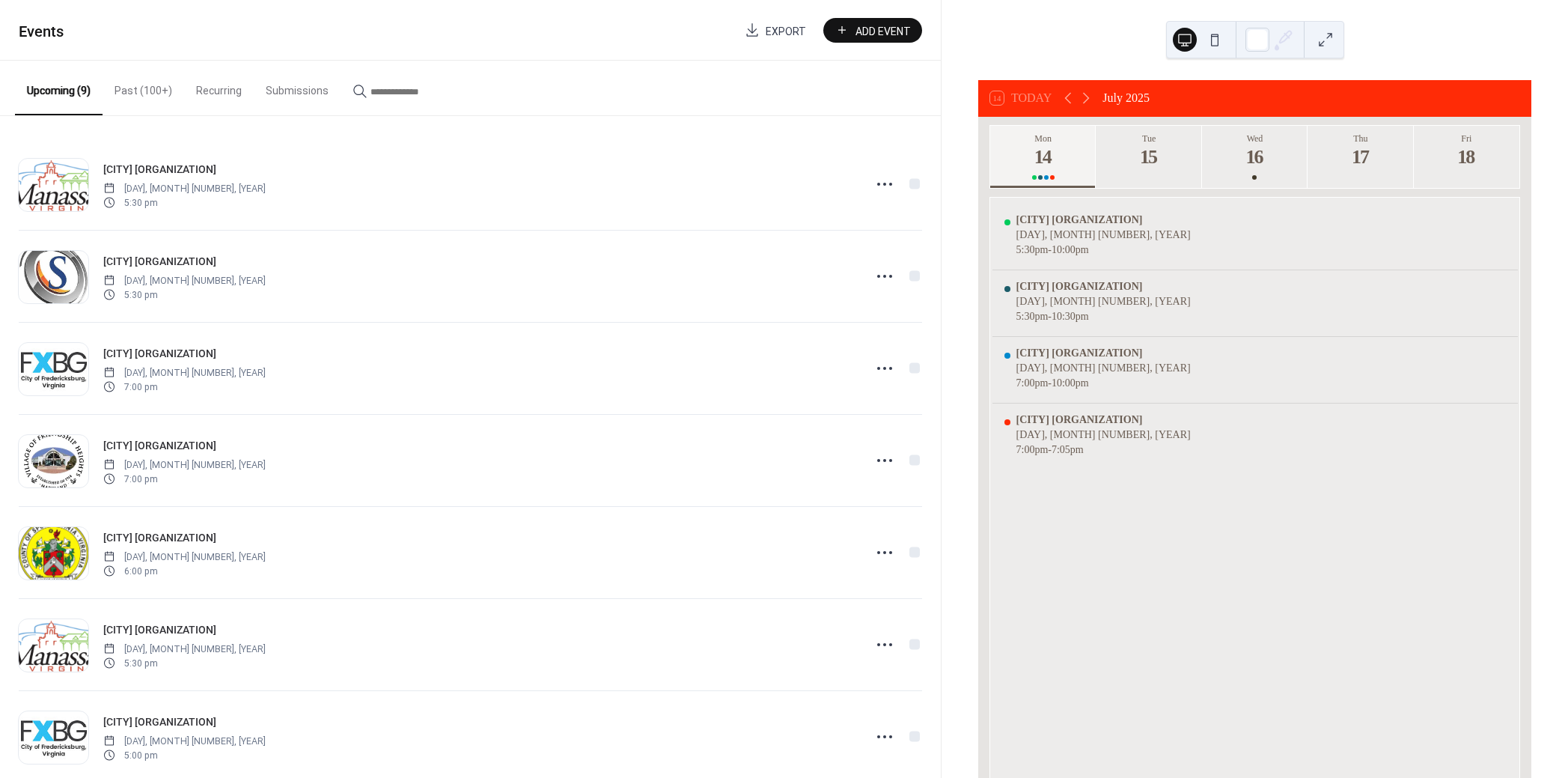 click on "Past (100+)" at bounding box center (143, 87) 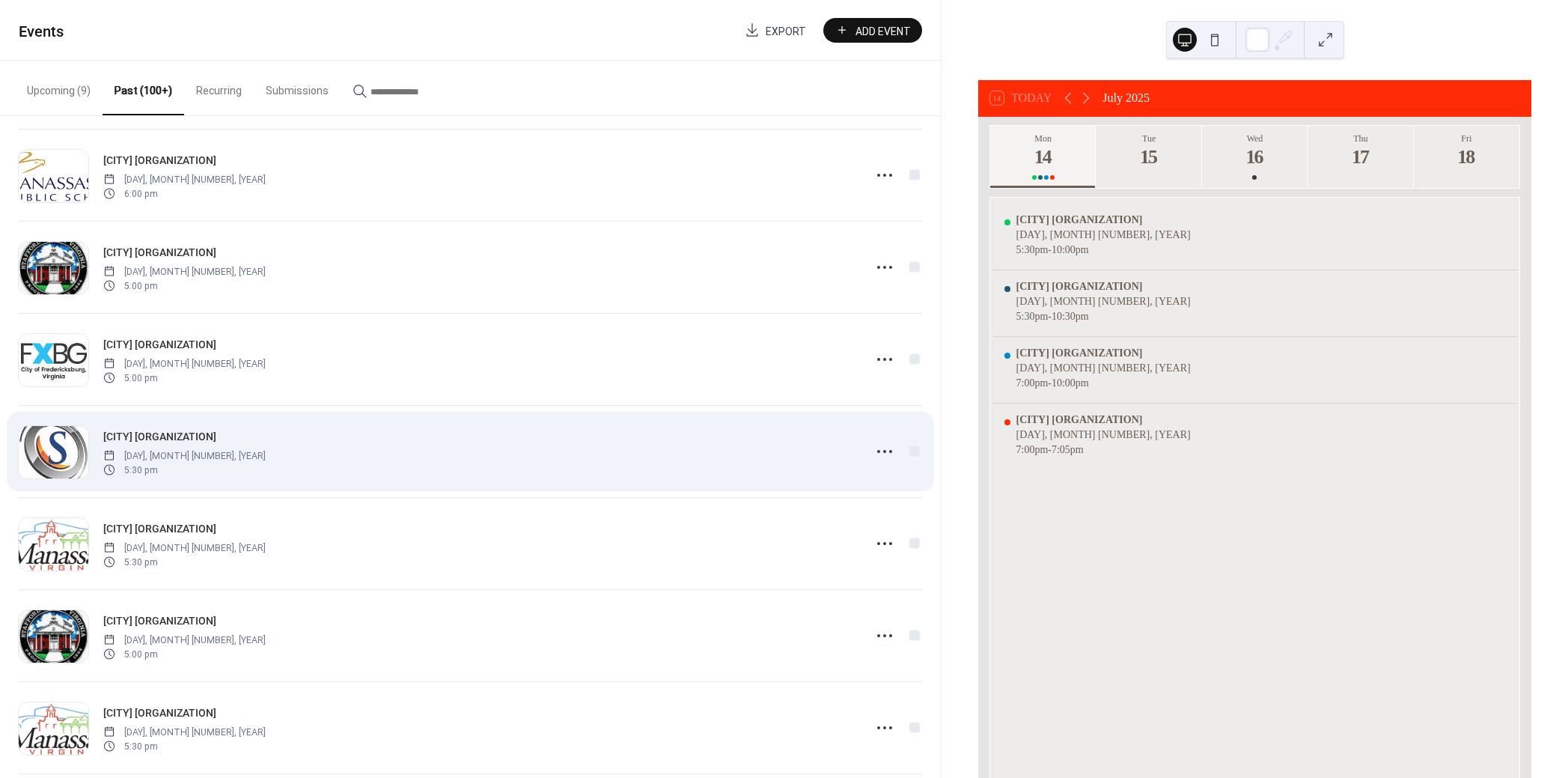 scroll, scrollTop: 749, scrollLeft: 0, axis: vertical 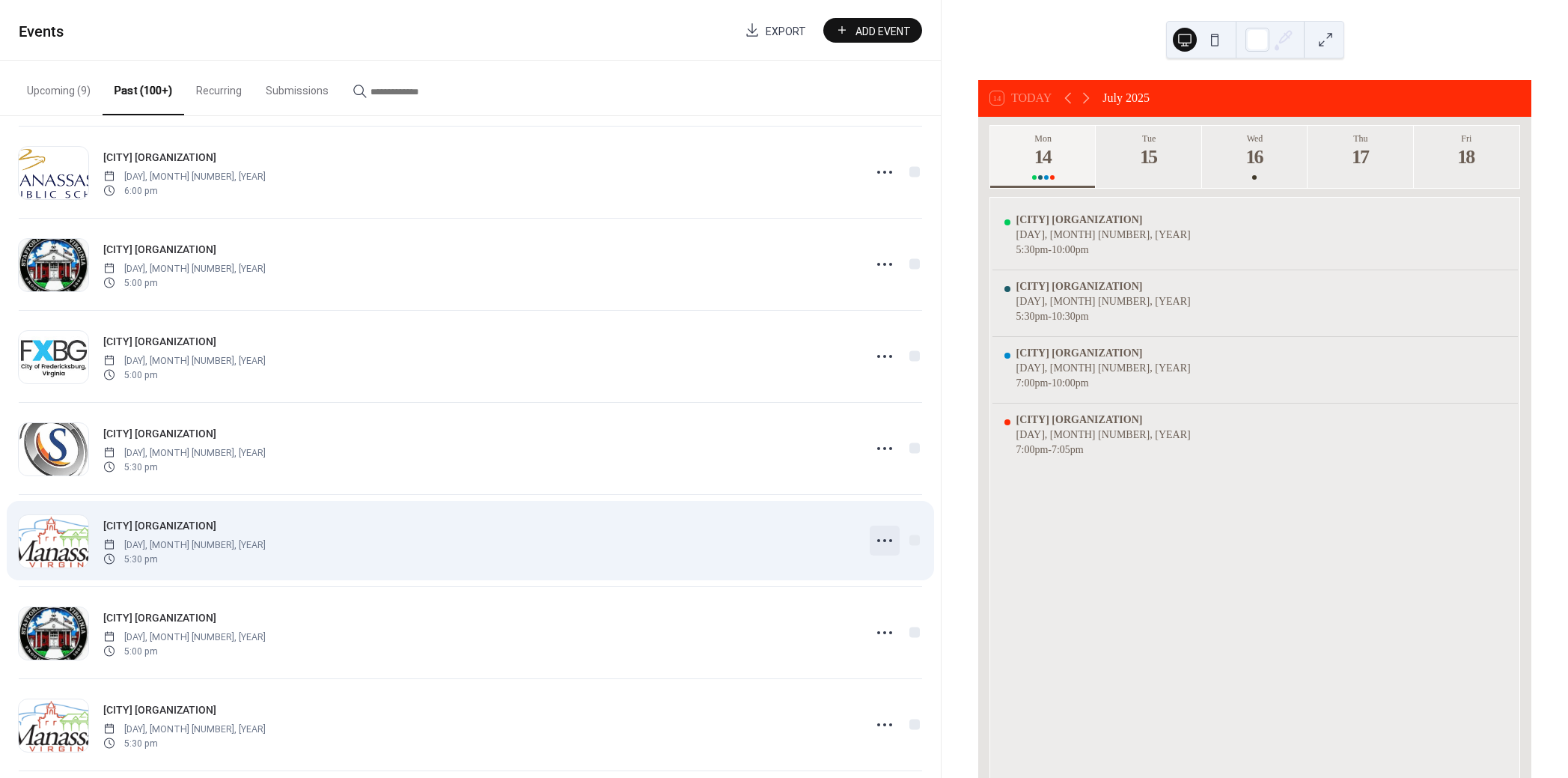 click 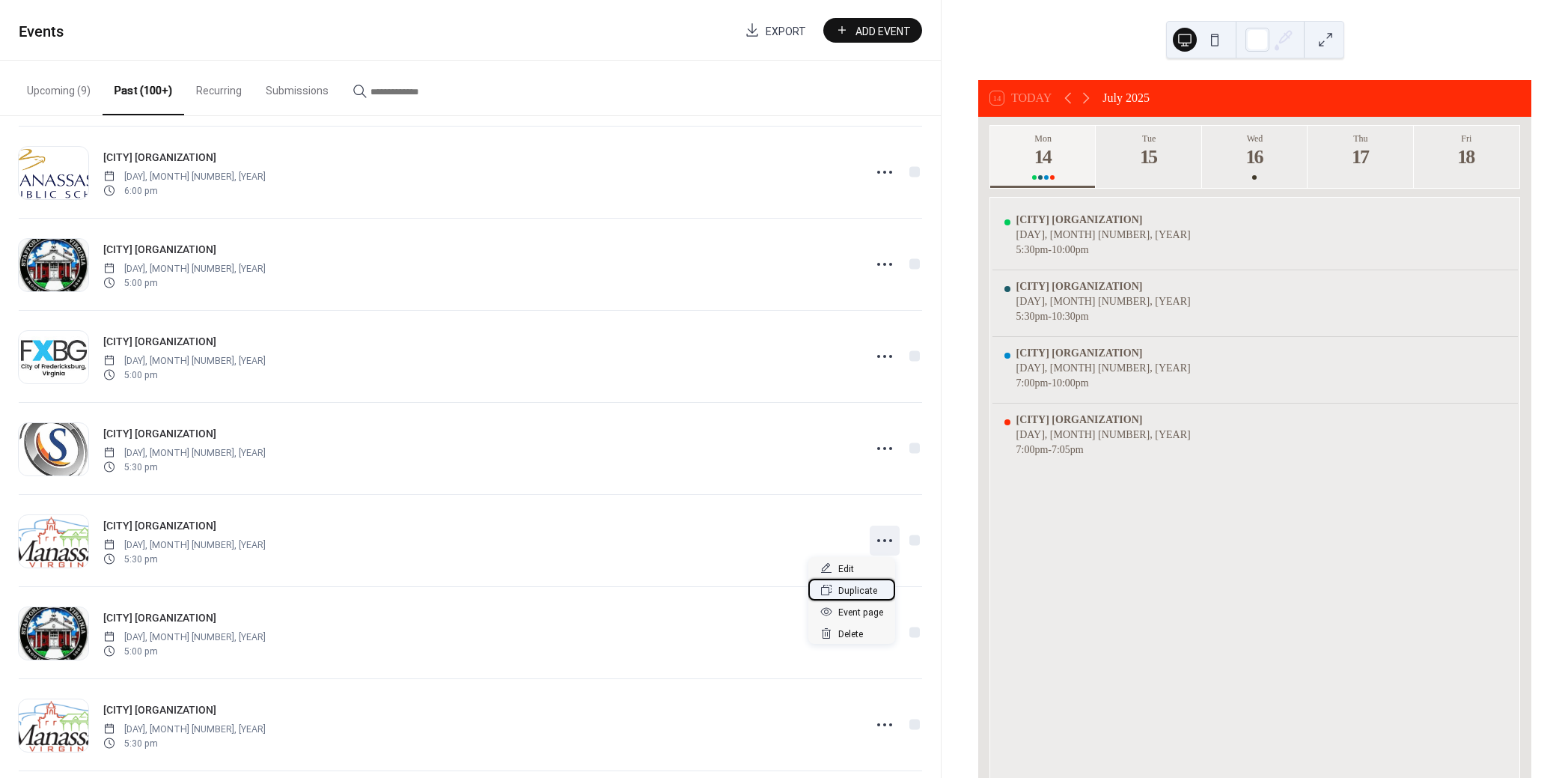 click on "Duplicate" at bounding box center (858, 591) 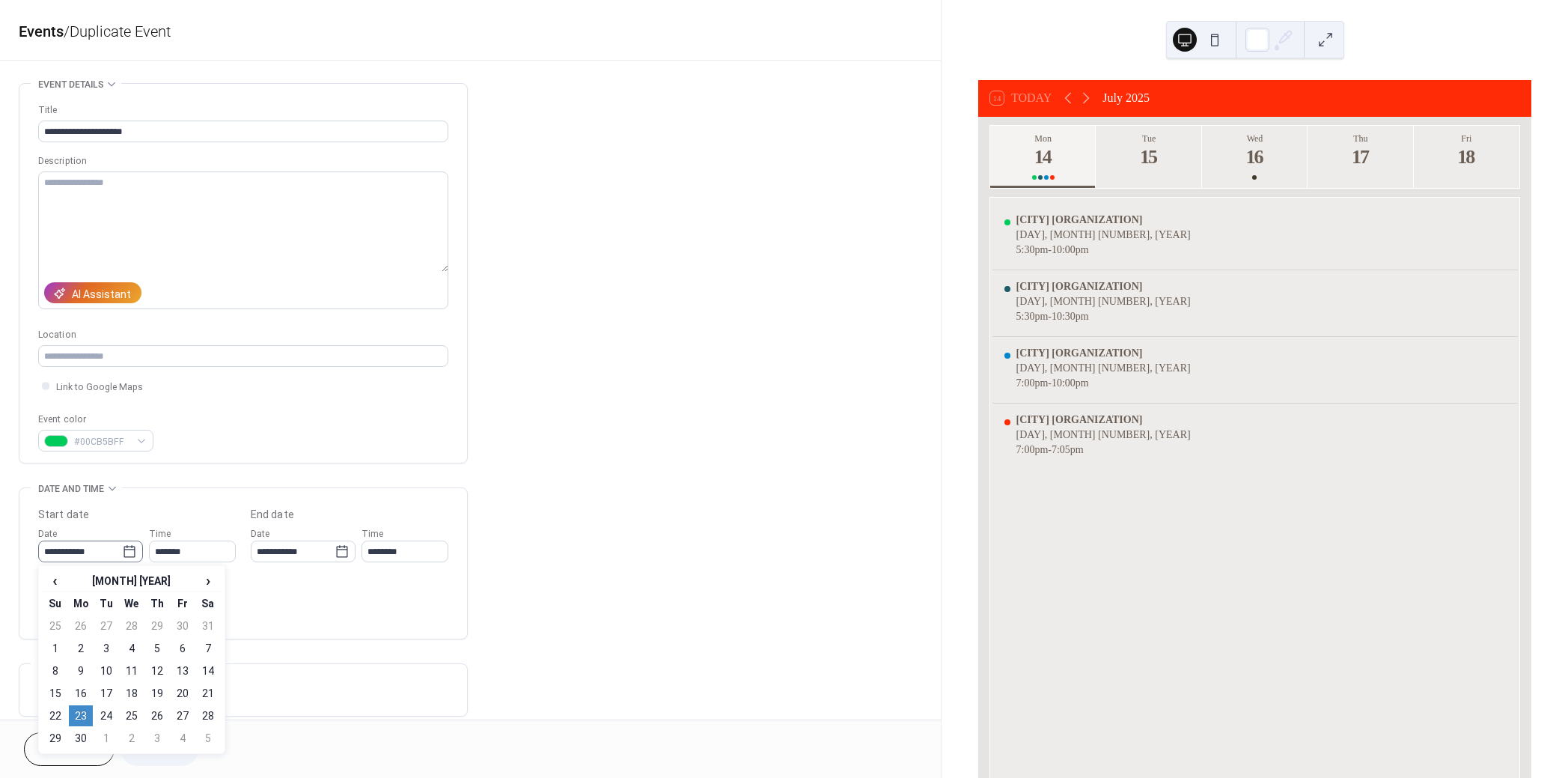 click on "**********" at bounding box center [91, 551] 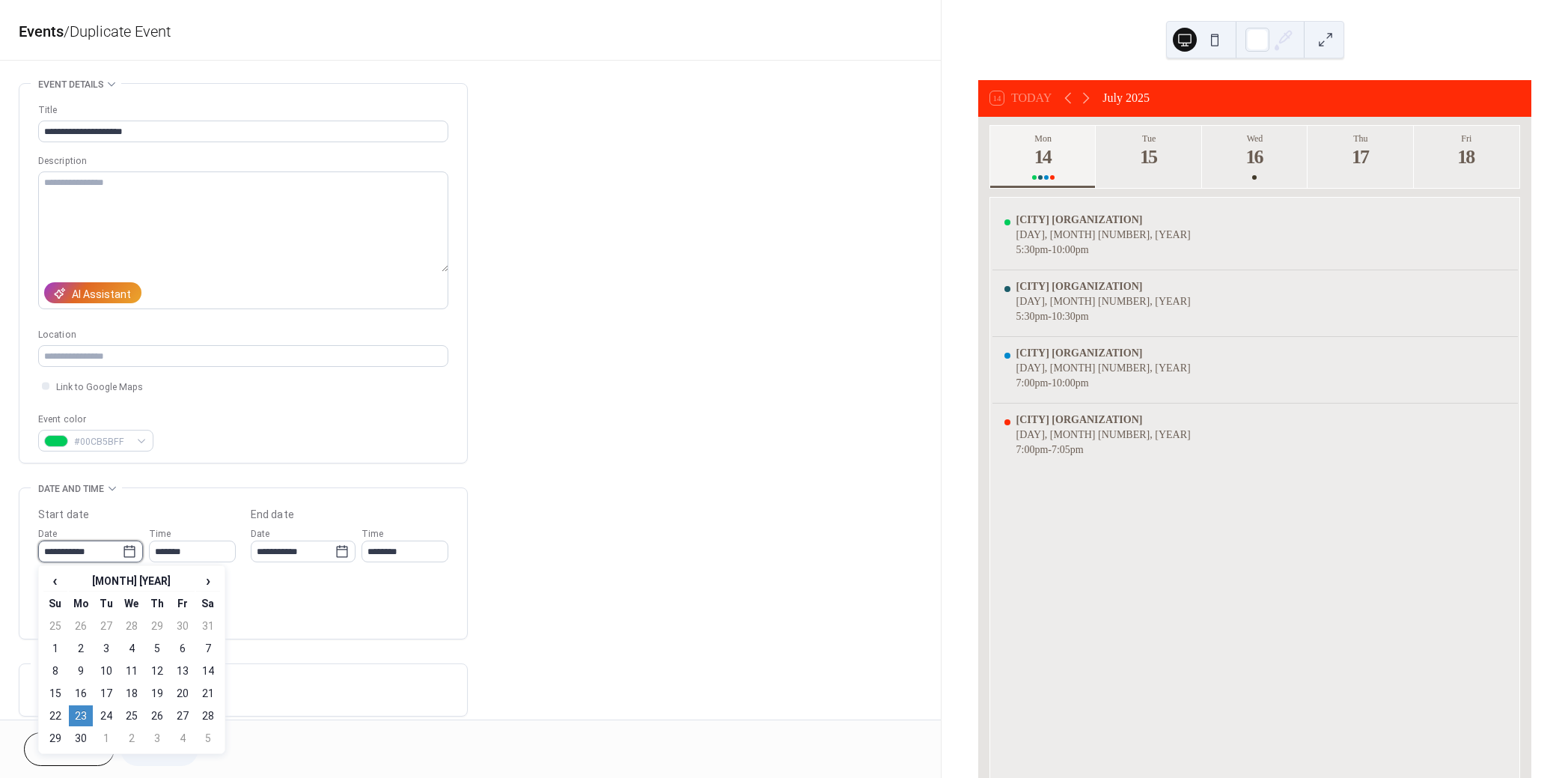 click on "**********" at bounding box center (80, 551) 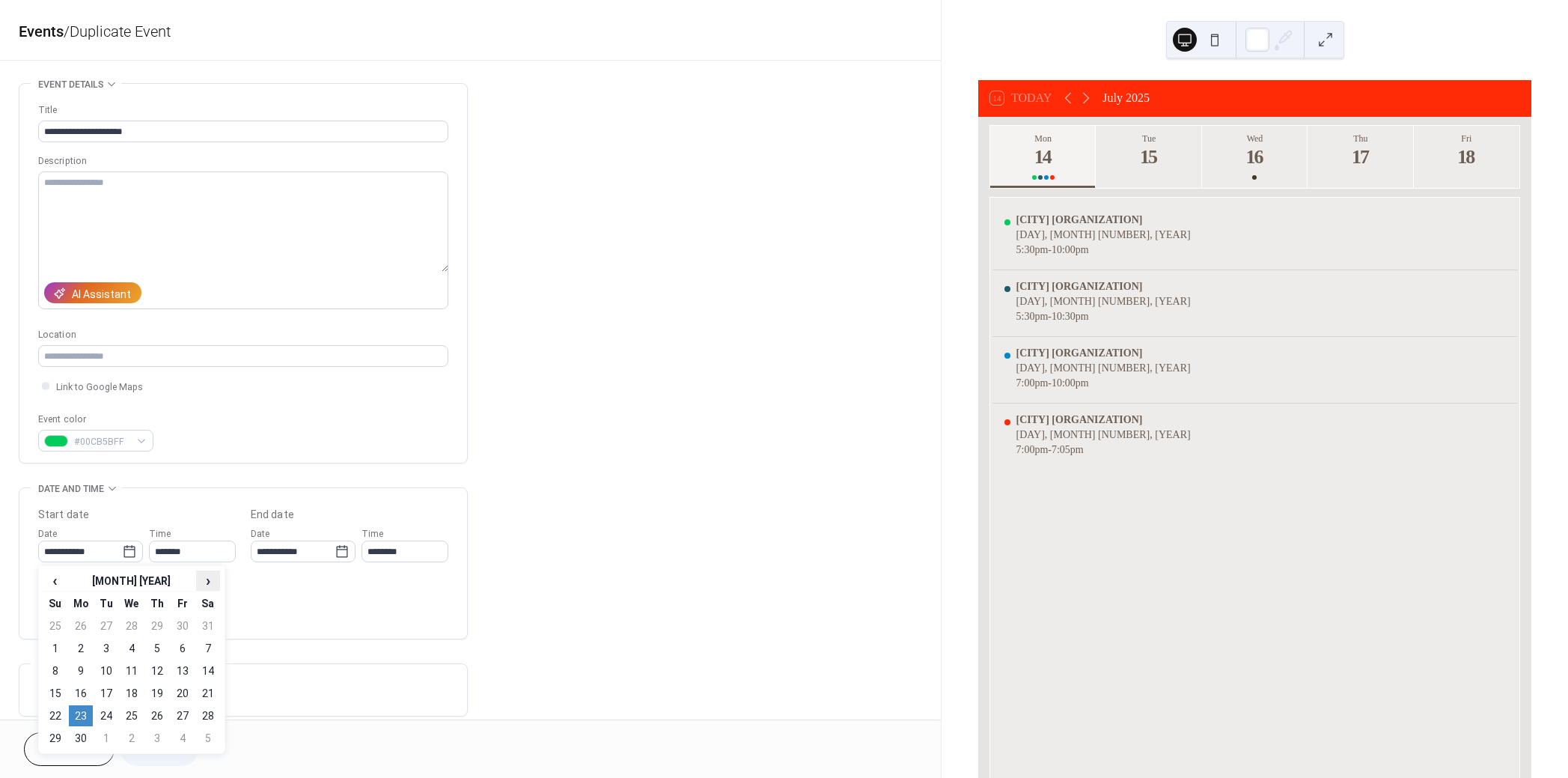 click on "›" at bounding box center (208, 580) 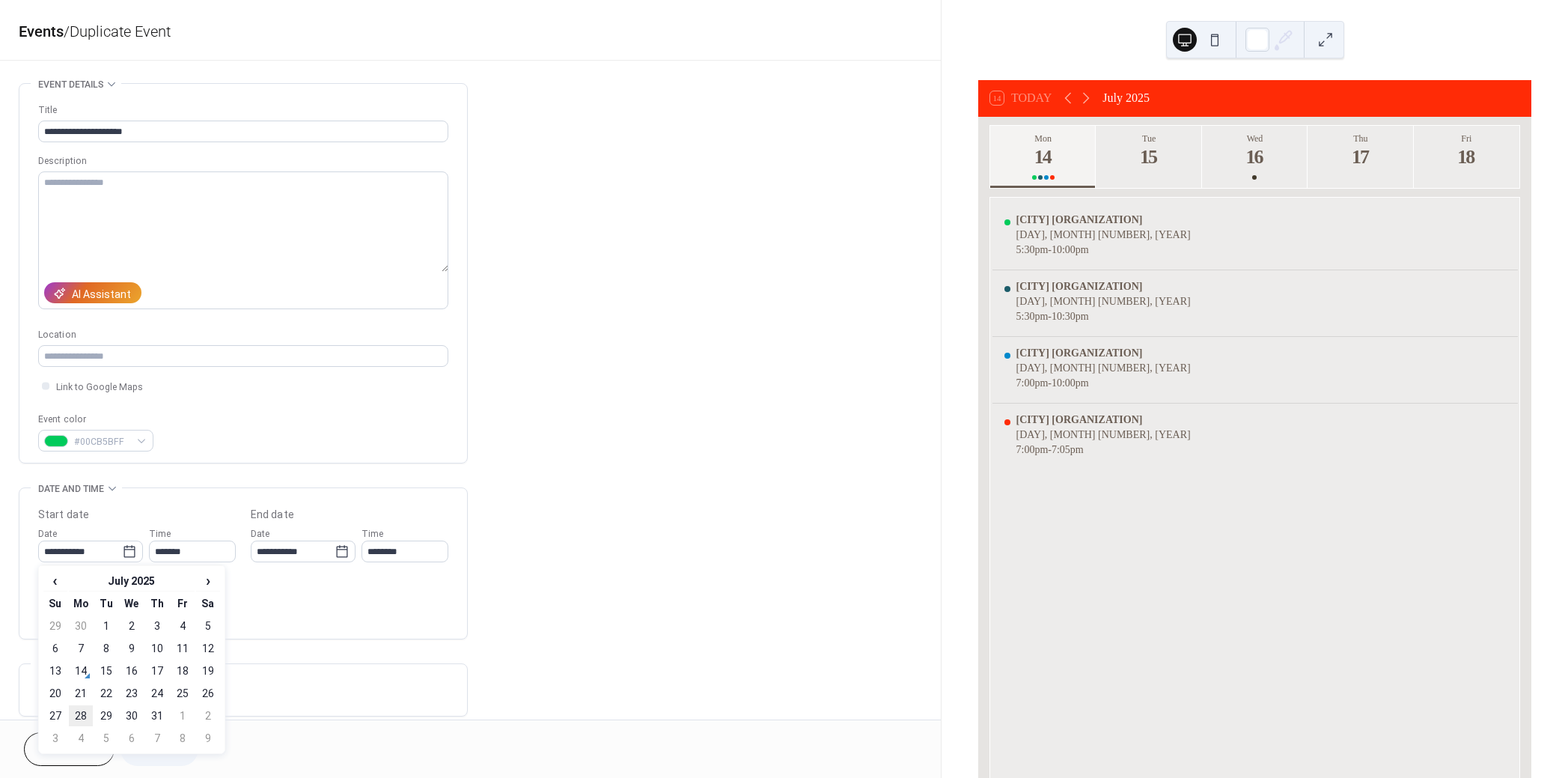 click on "28" at bounding box center [81, 716] 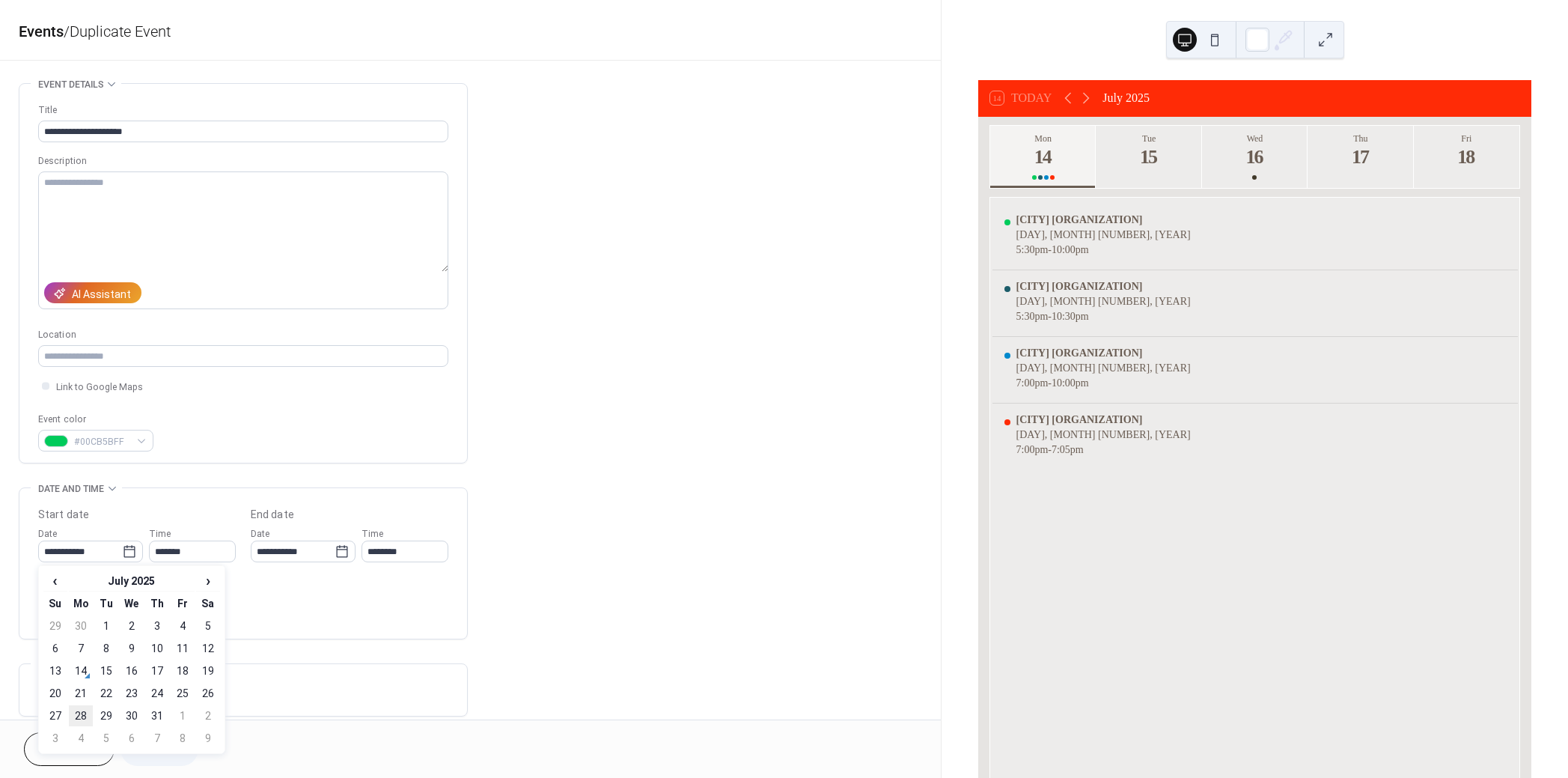 type on "**********" 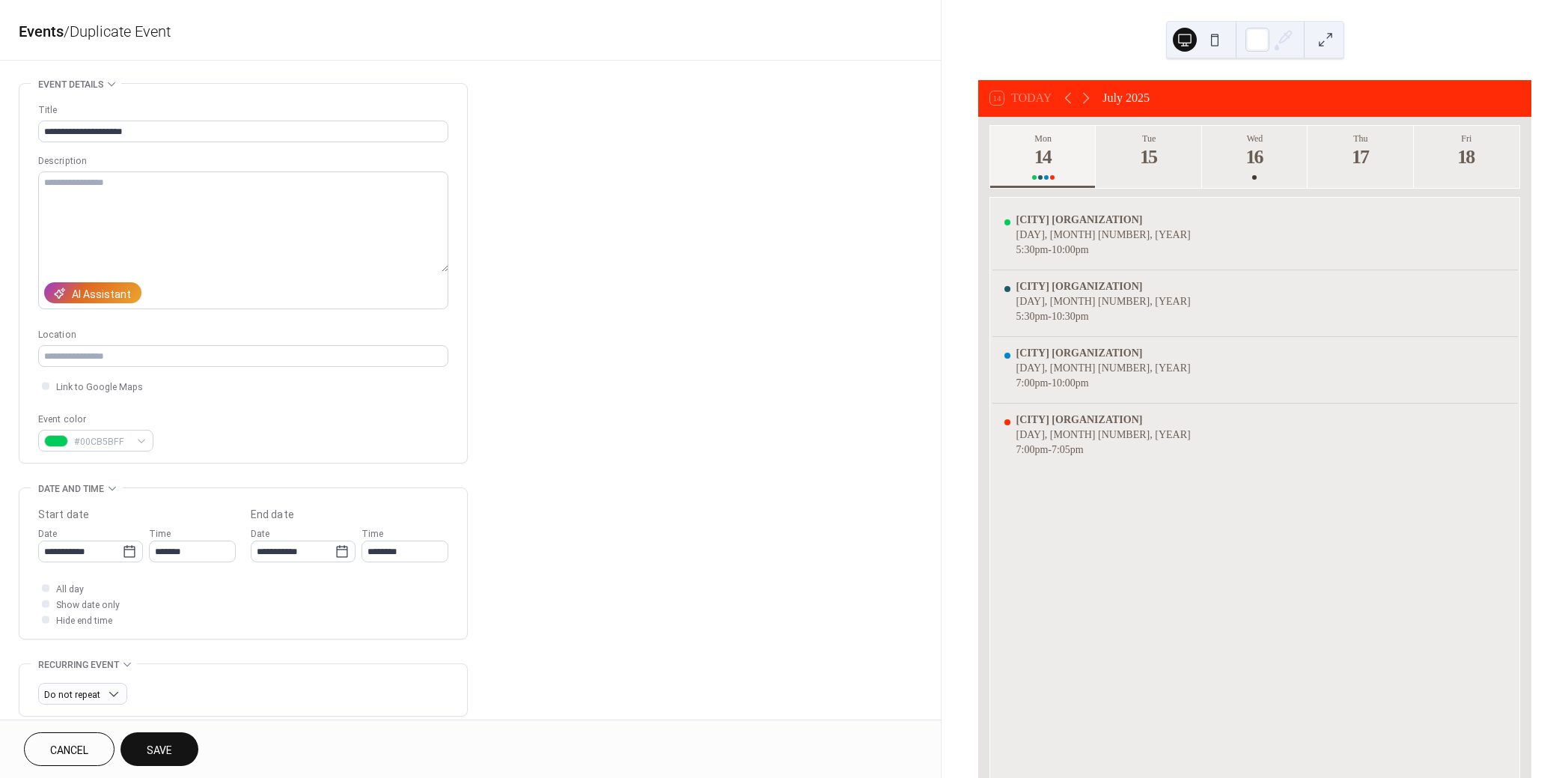 click on "Save" at bounding box center (159, 749) 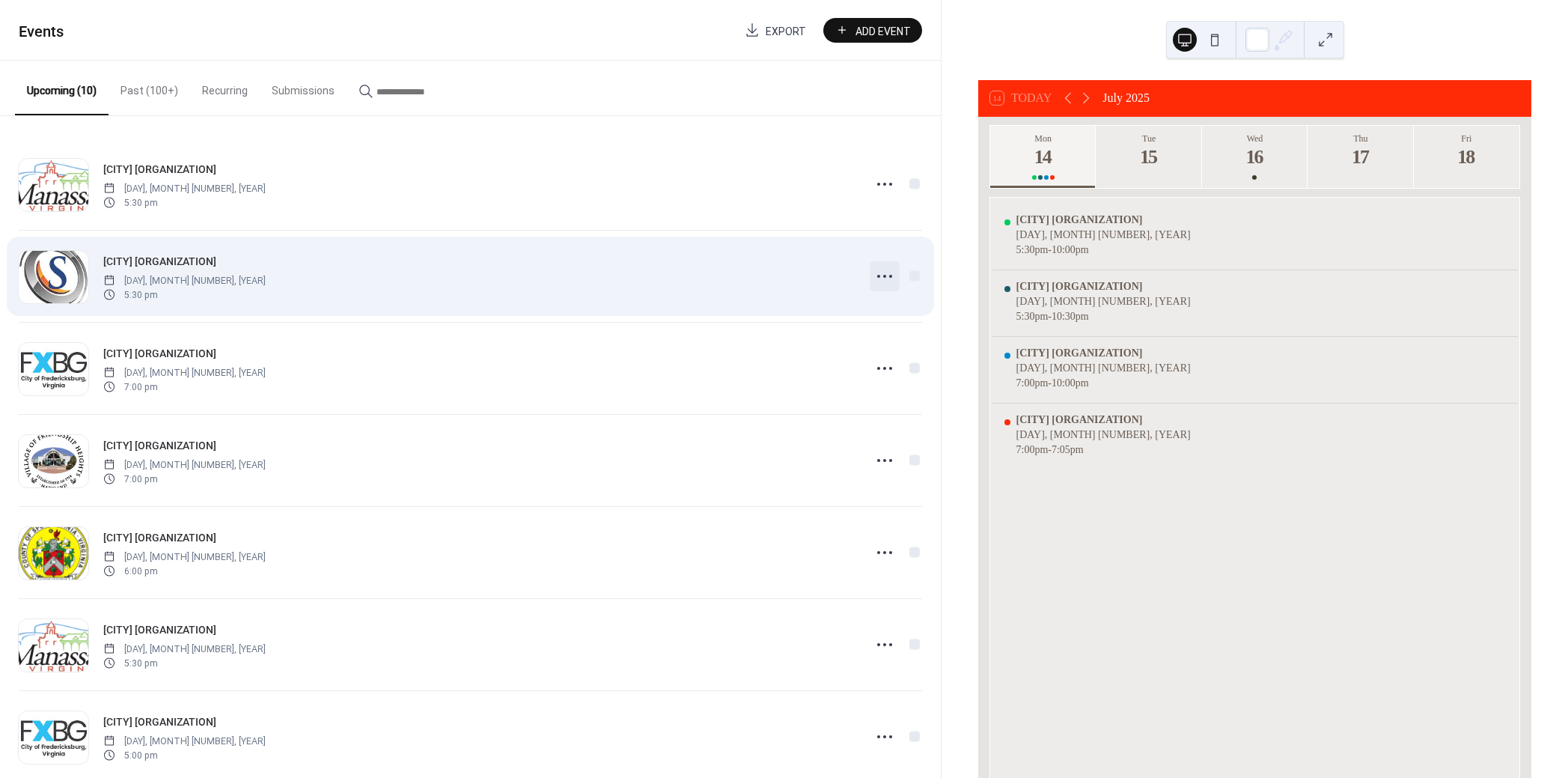 click 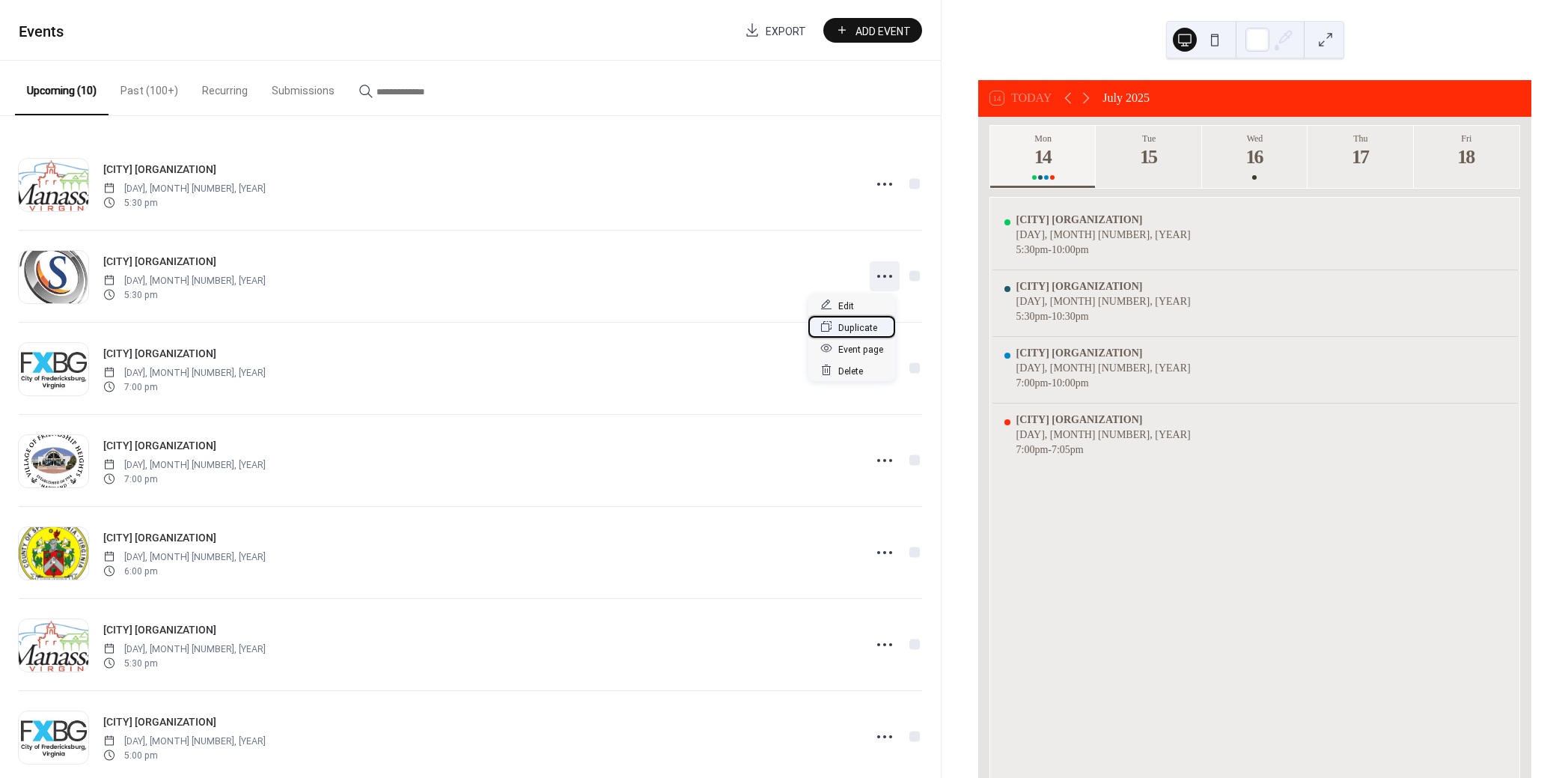 click on "Duplicate" at bounding box center (858, 327) 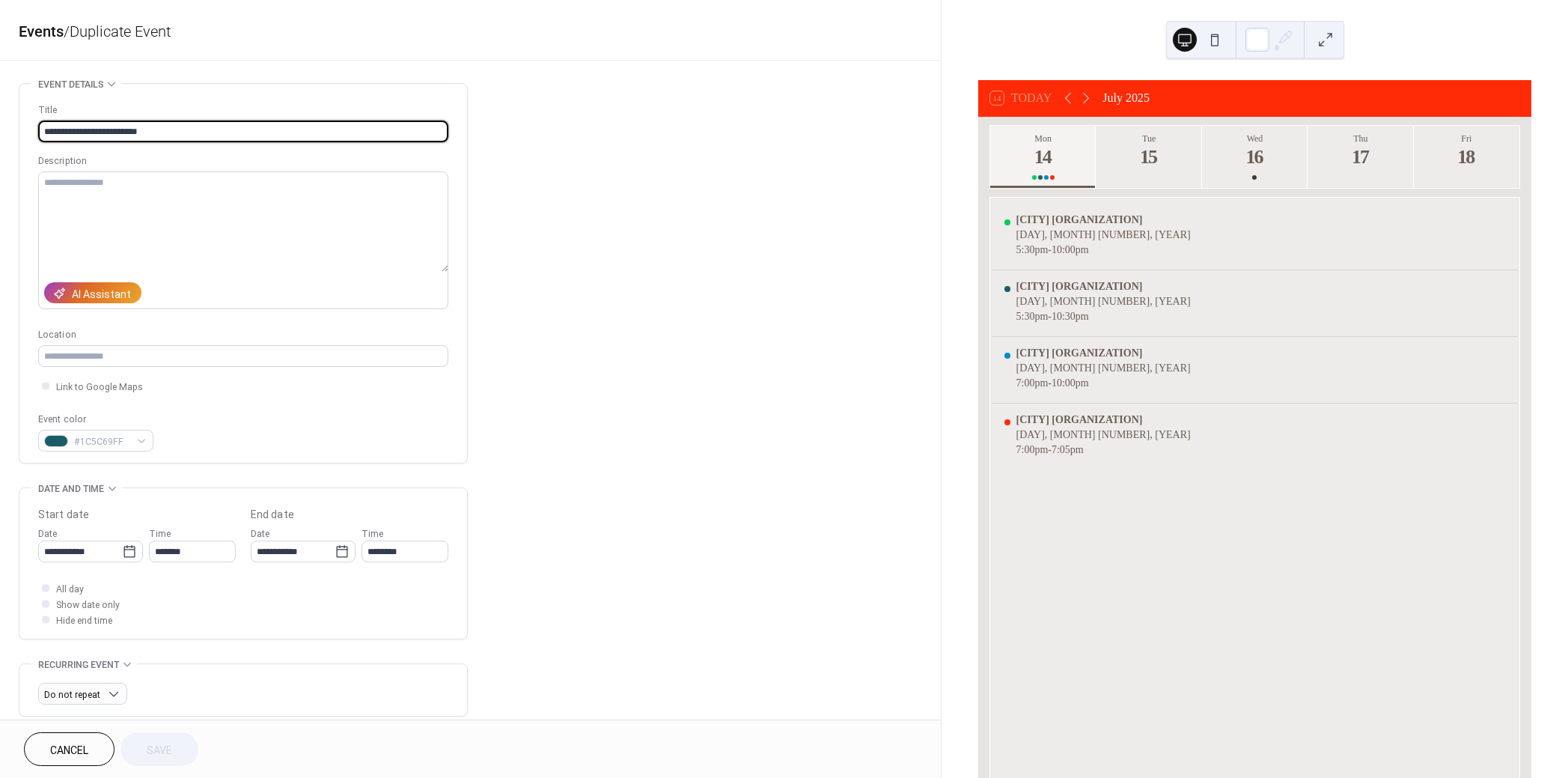 click on "**********" at bounding box center [243, 567] 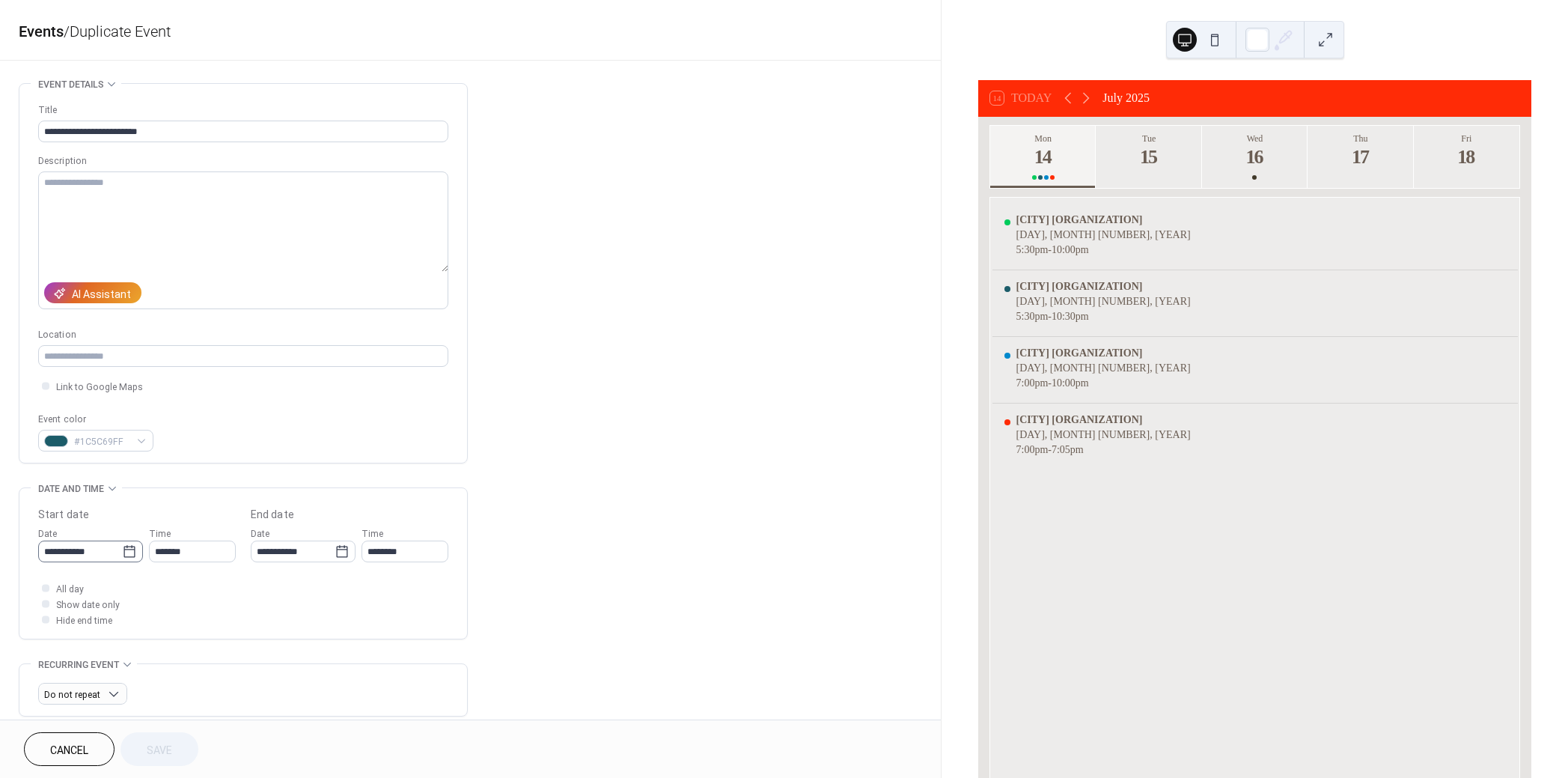 click 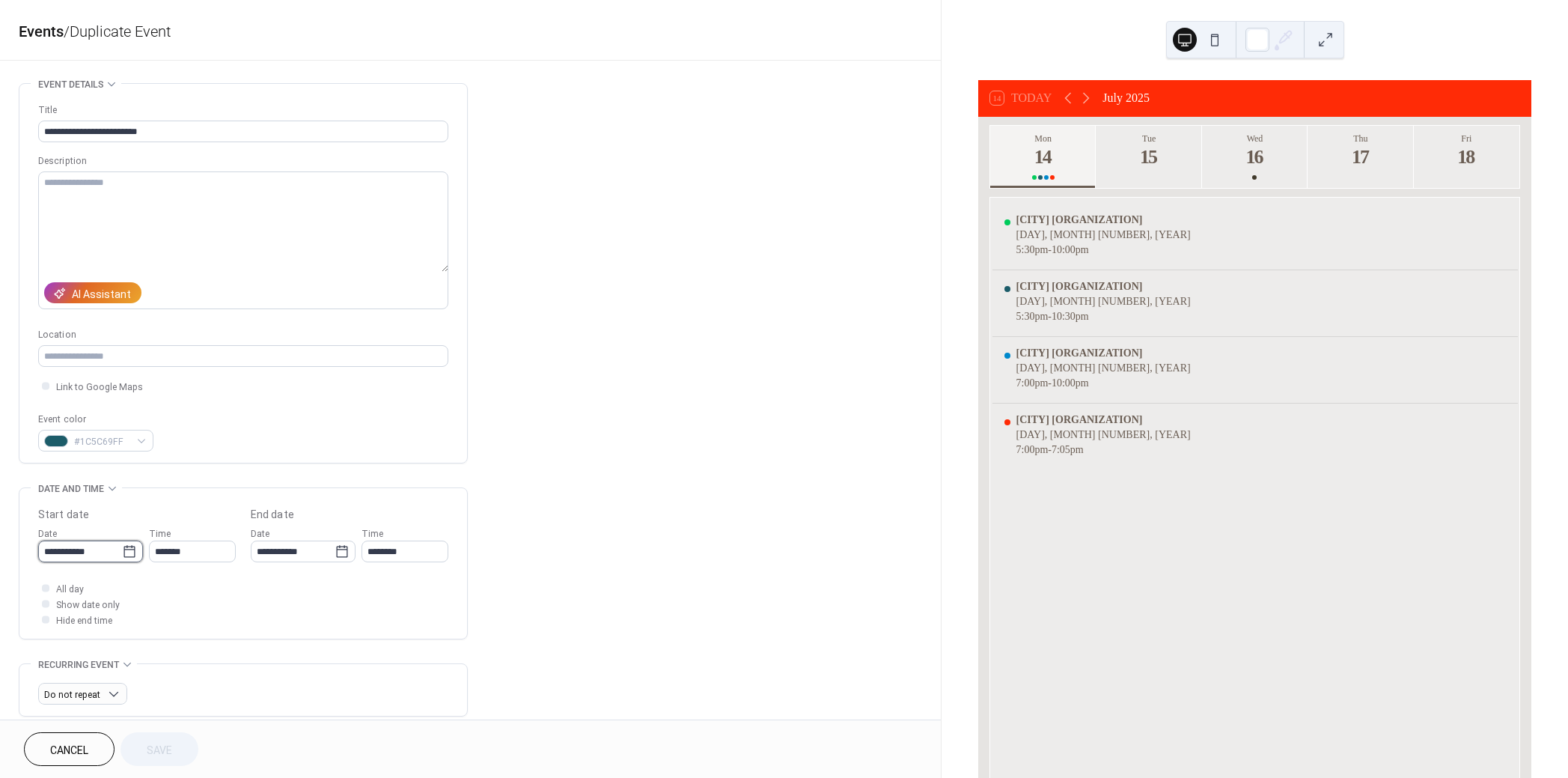 click on "**********" at bounding box center (80, 551) 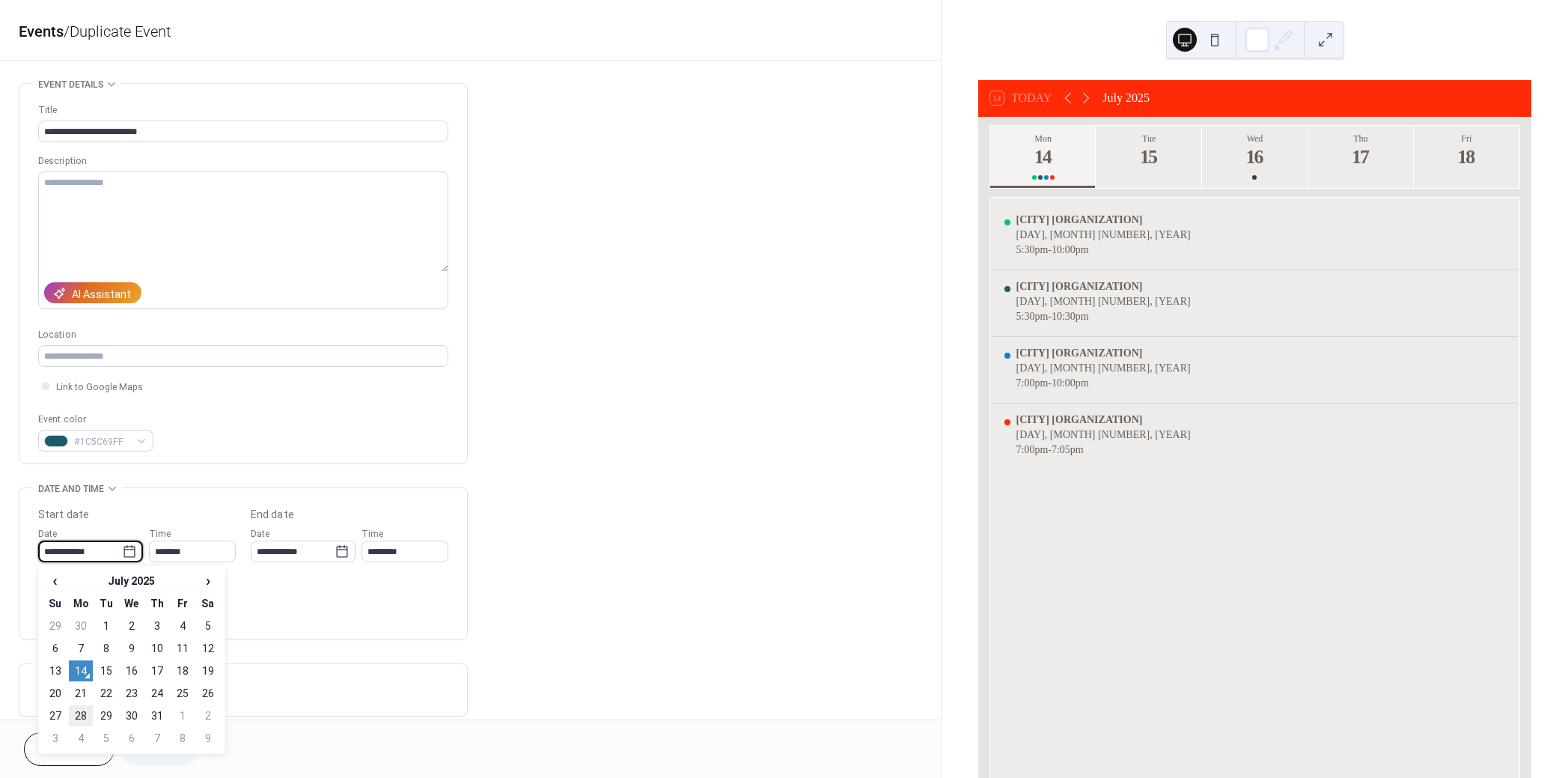 click on "28" at bounding box center (81, 716) 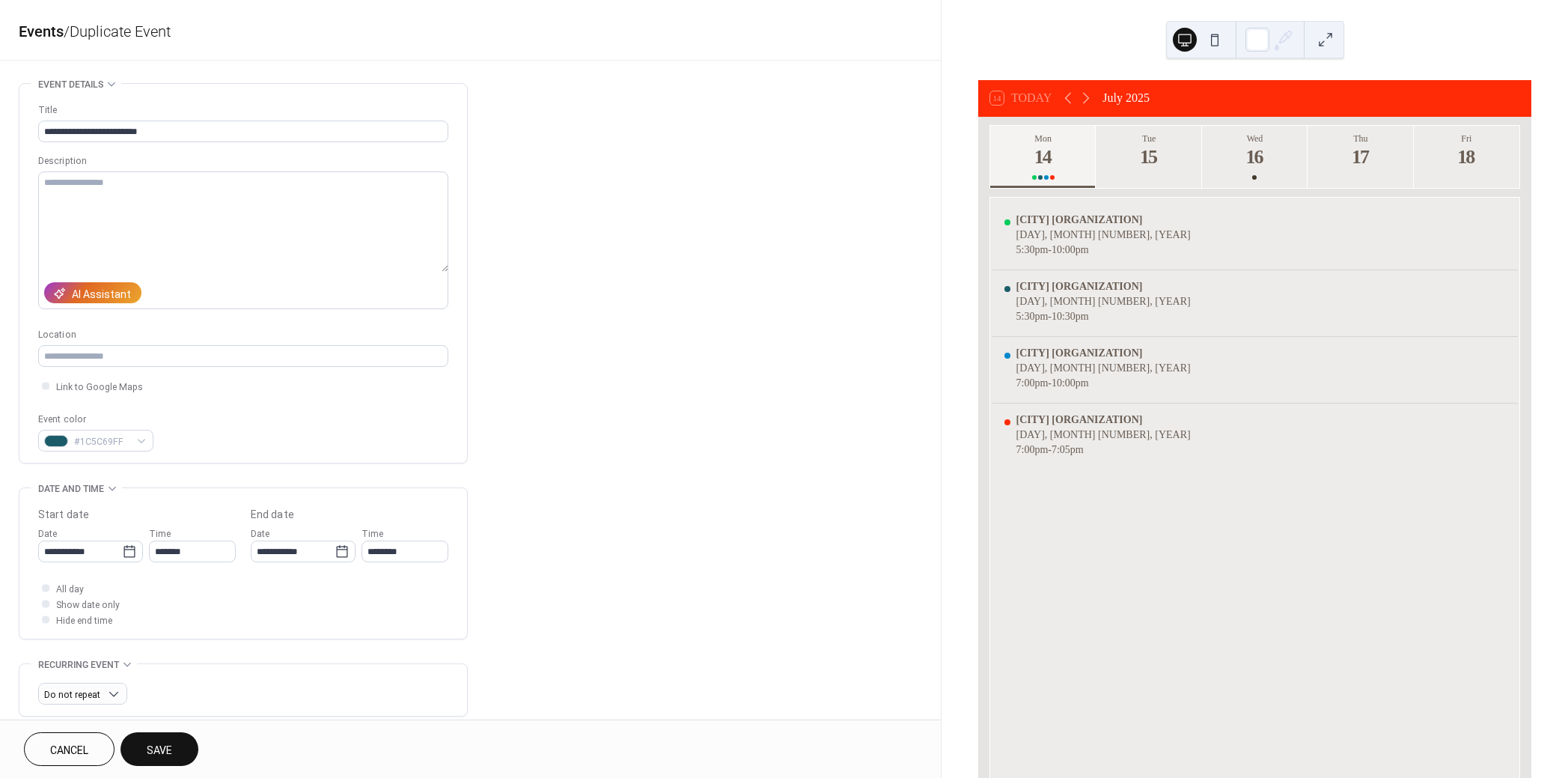 click on "Save" at bounding box center [159, 749] 